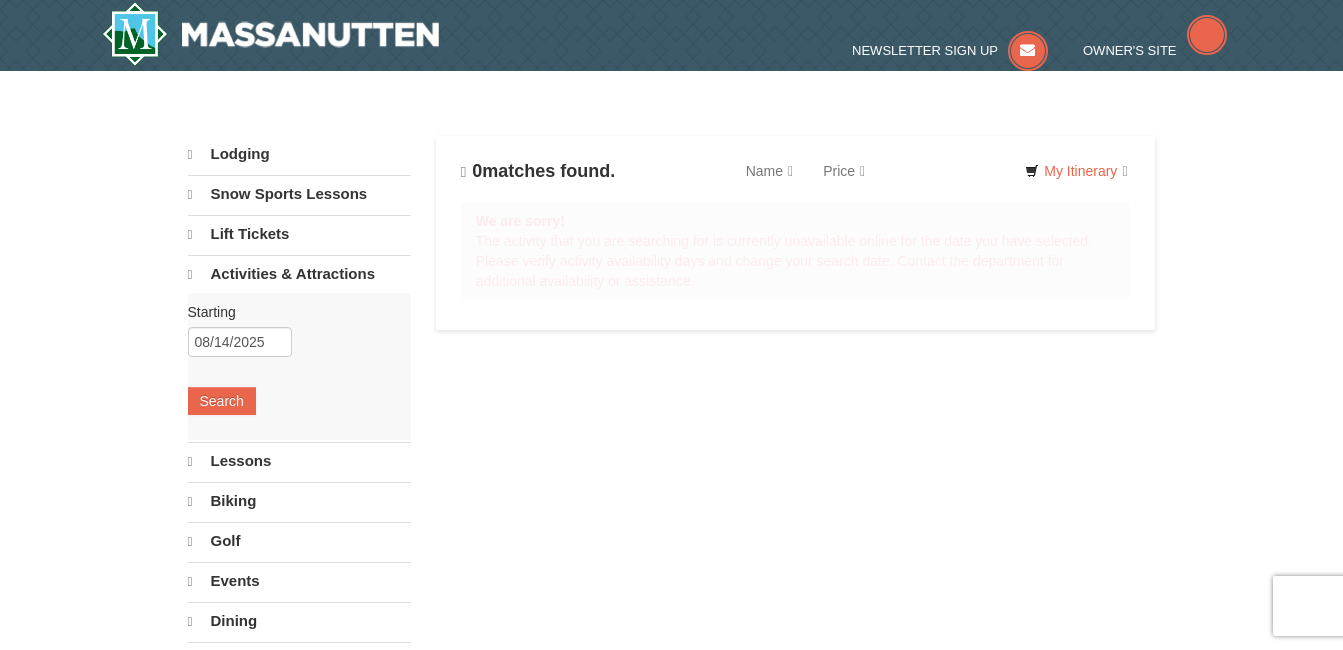scroll, scrollTop: 0, scrollLeft: 0, axis: both 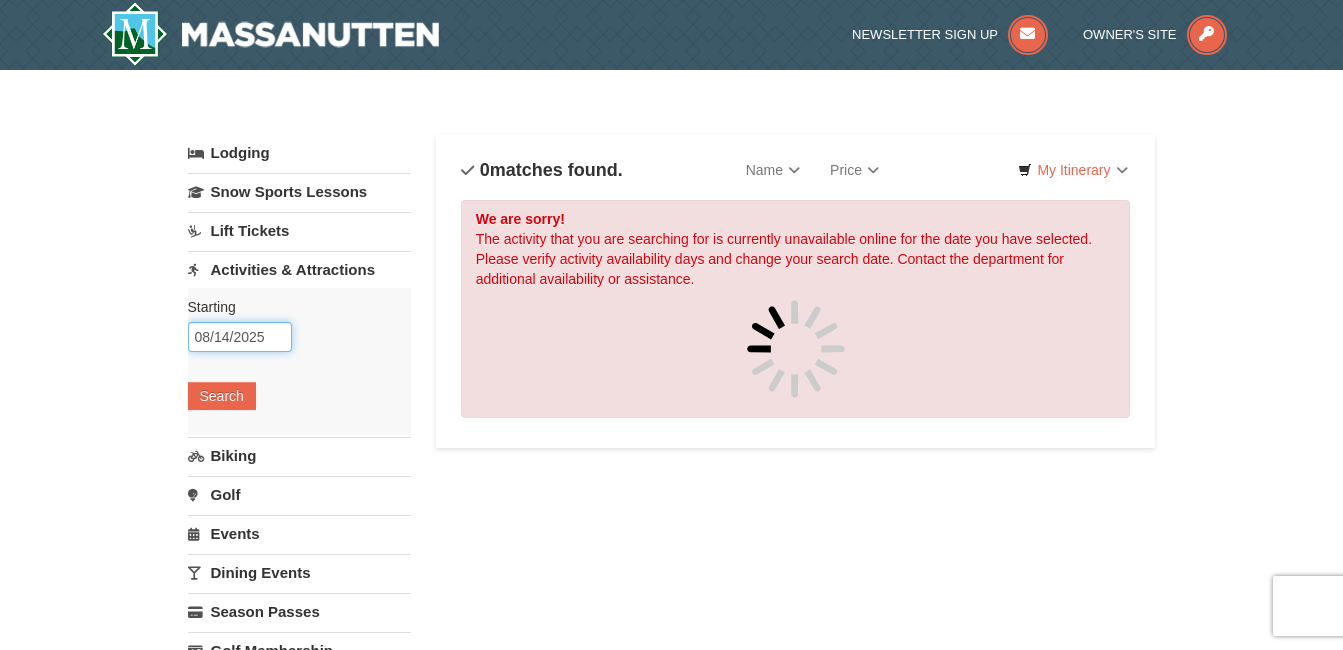click on "08/14/2025" at bounding box center [240, 337] 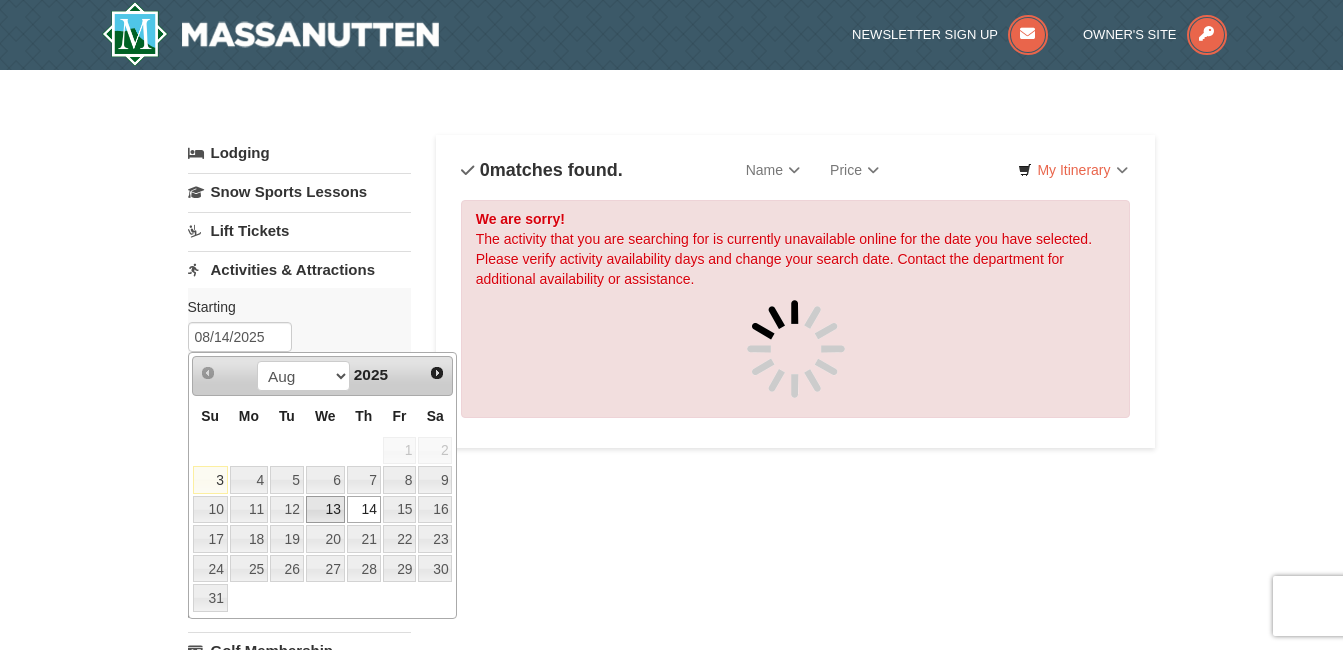 click on "13" at bounding box center (325, 510) 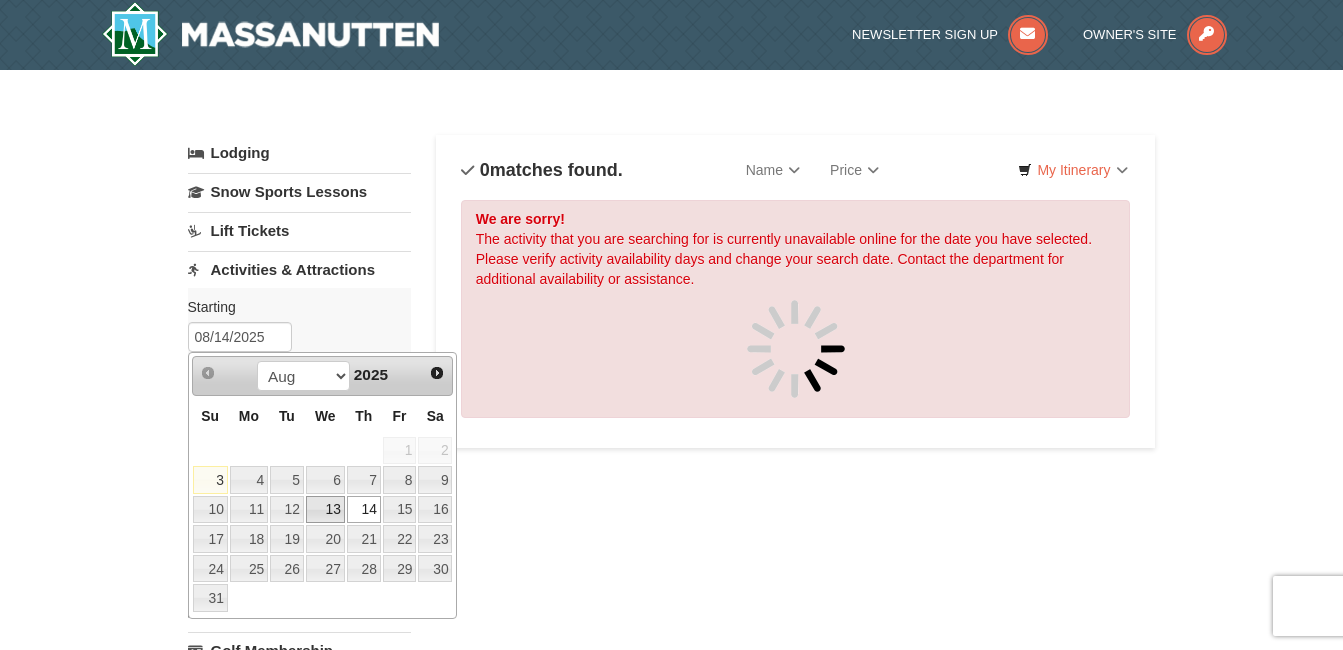type on "08/13/2025" 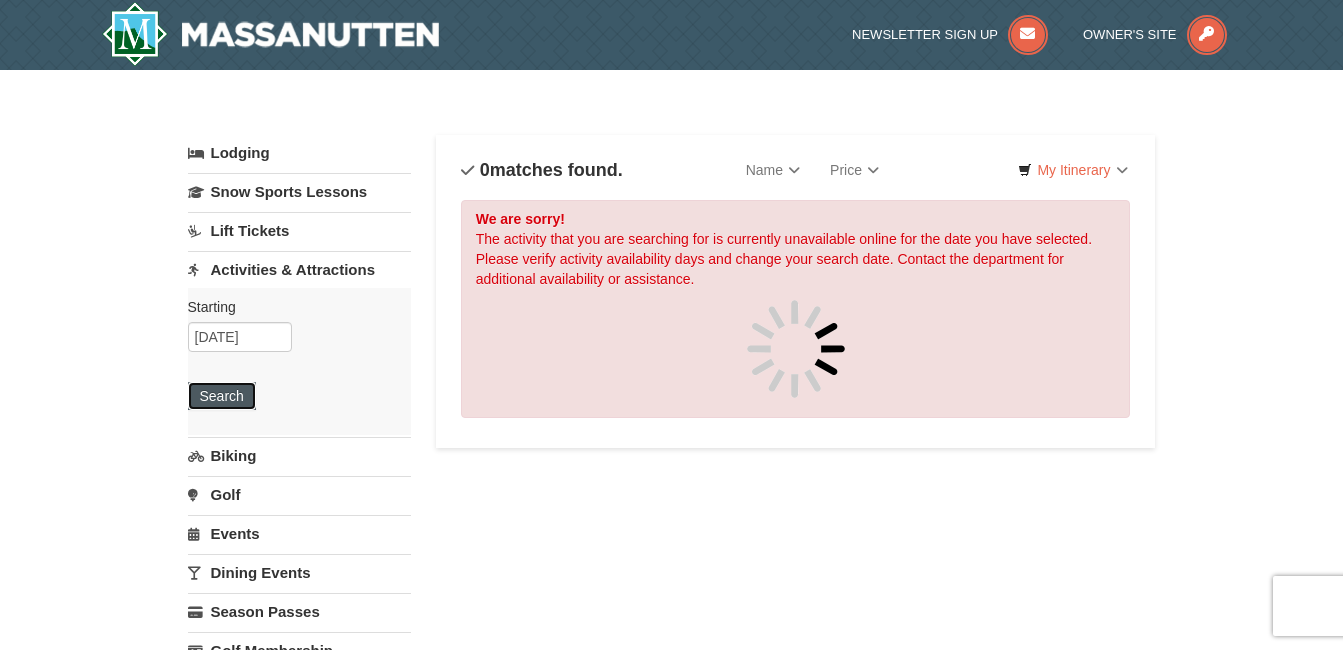 click on "Search" at bounding box center (222, 396) 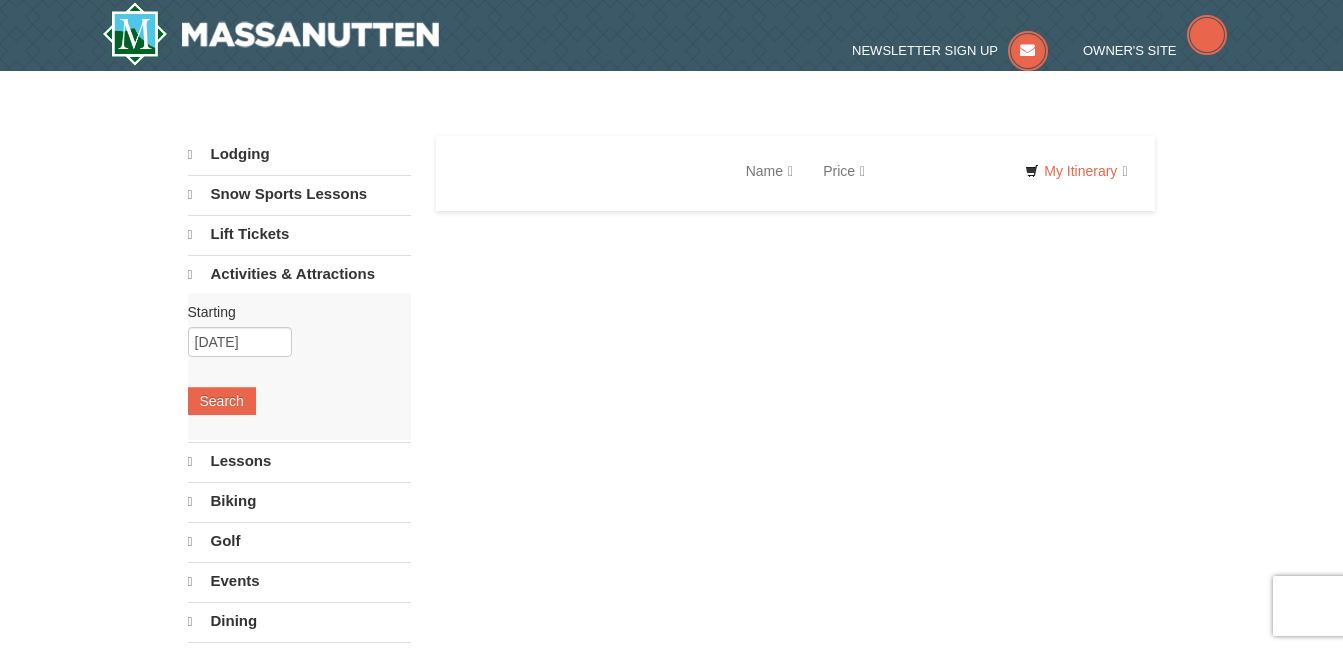 scroll, scrollTop: 0, scrollLeft: 0, axis: both 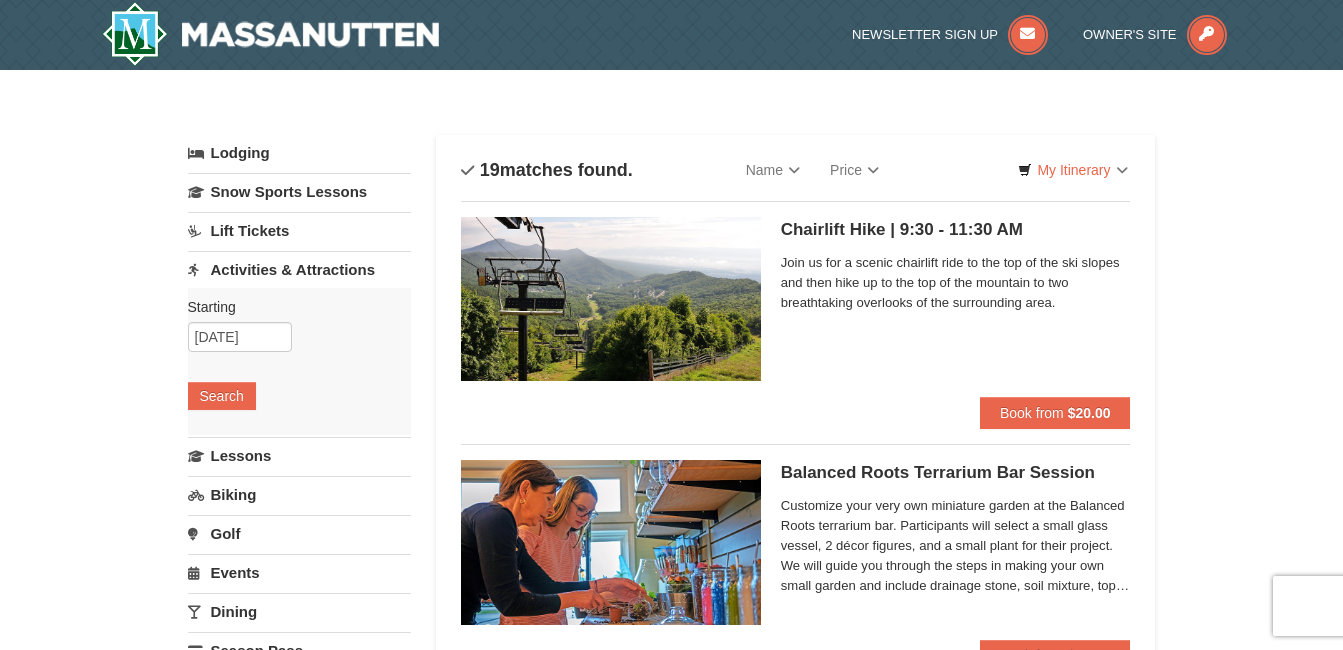 select on "8" 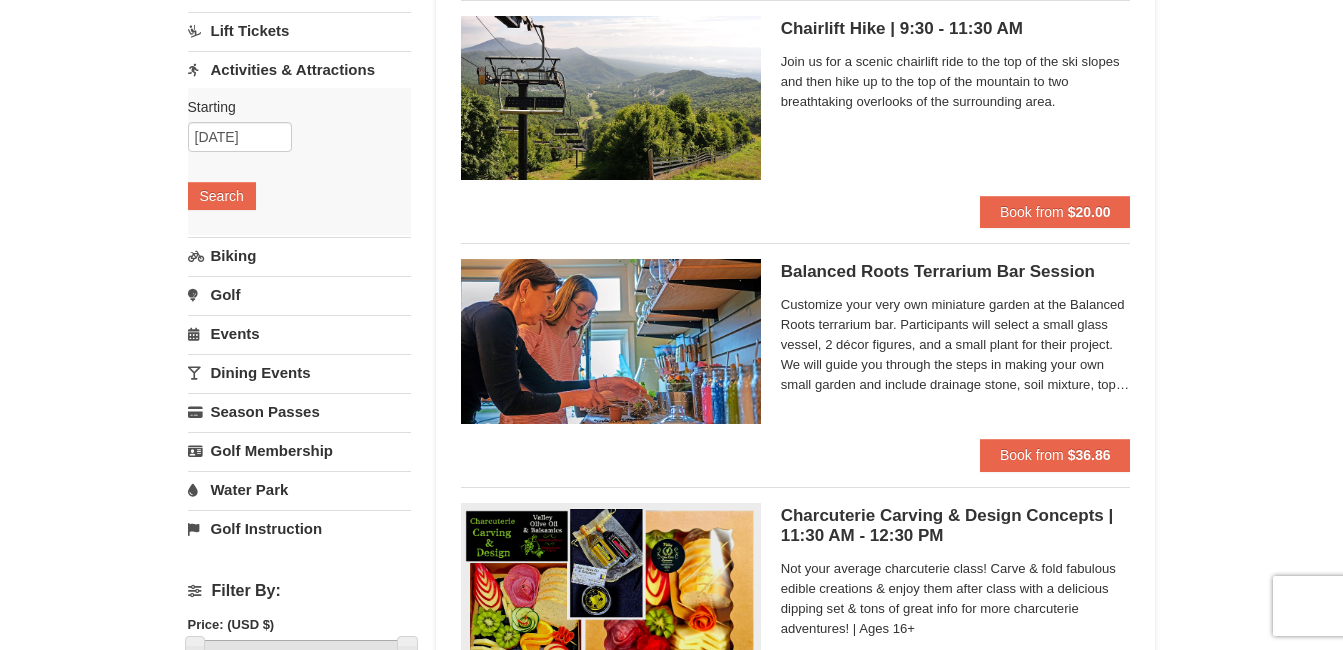 scroll, scrollTop: 0, scrollLeft: 0, axis: both 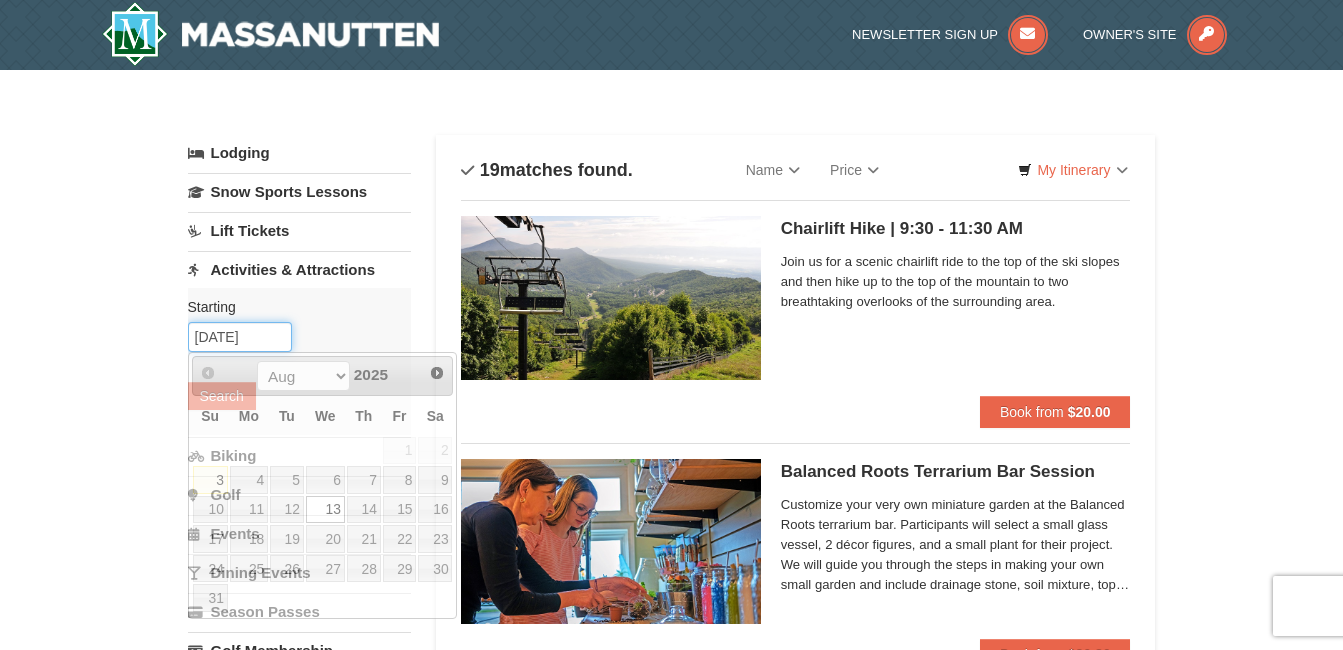 click on "08/13/2025" at bounding box center [240, 337] 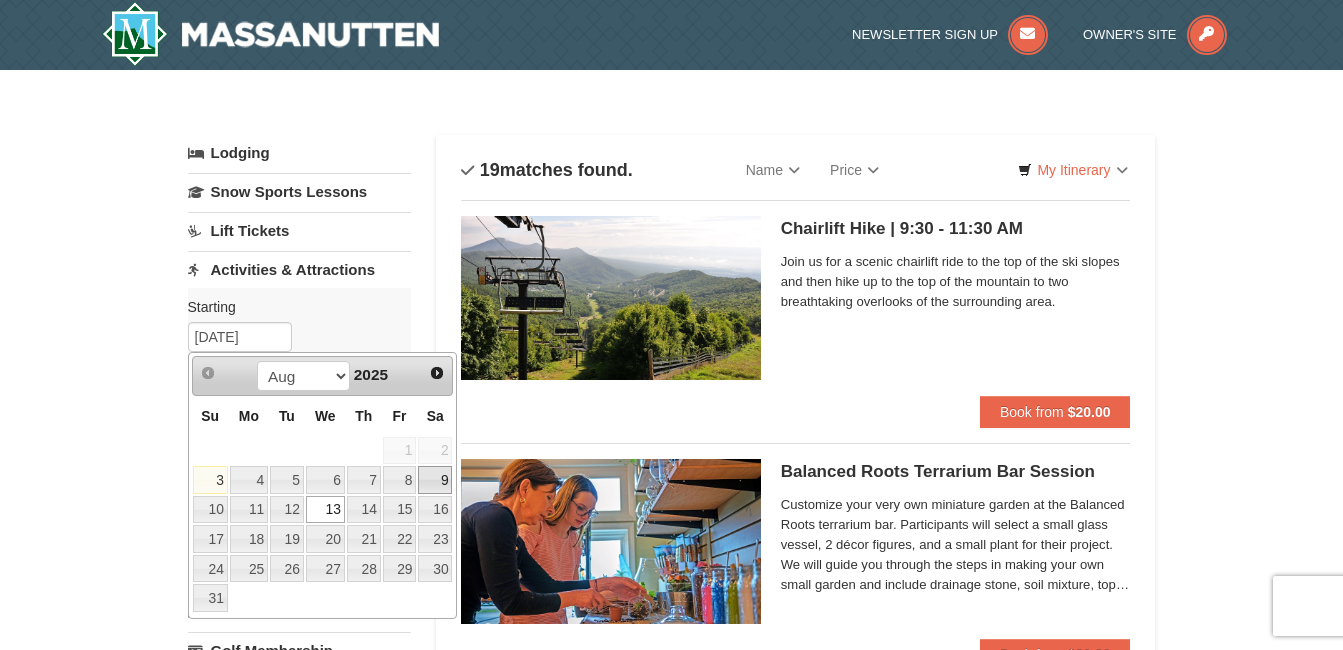 click on "9" at bounding box center [435, 480] 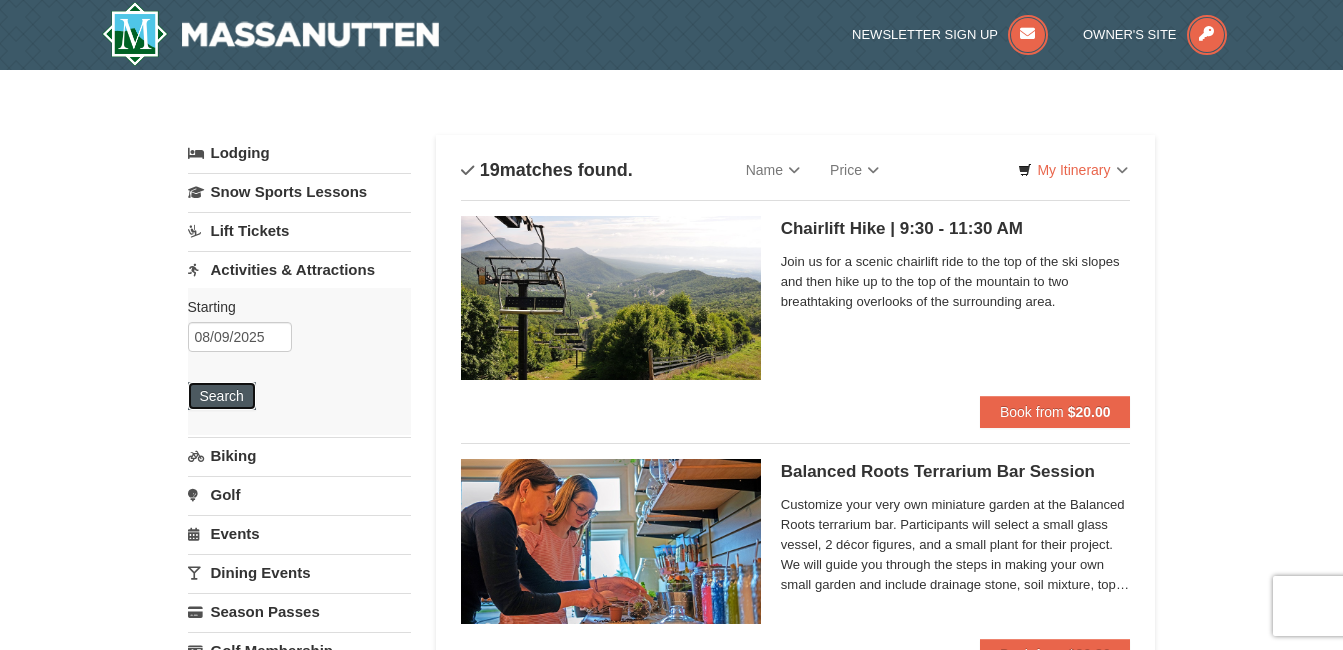 click on "Search" at bounding box center [222, 396] 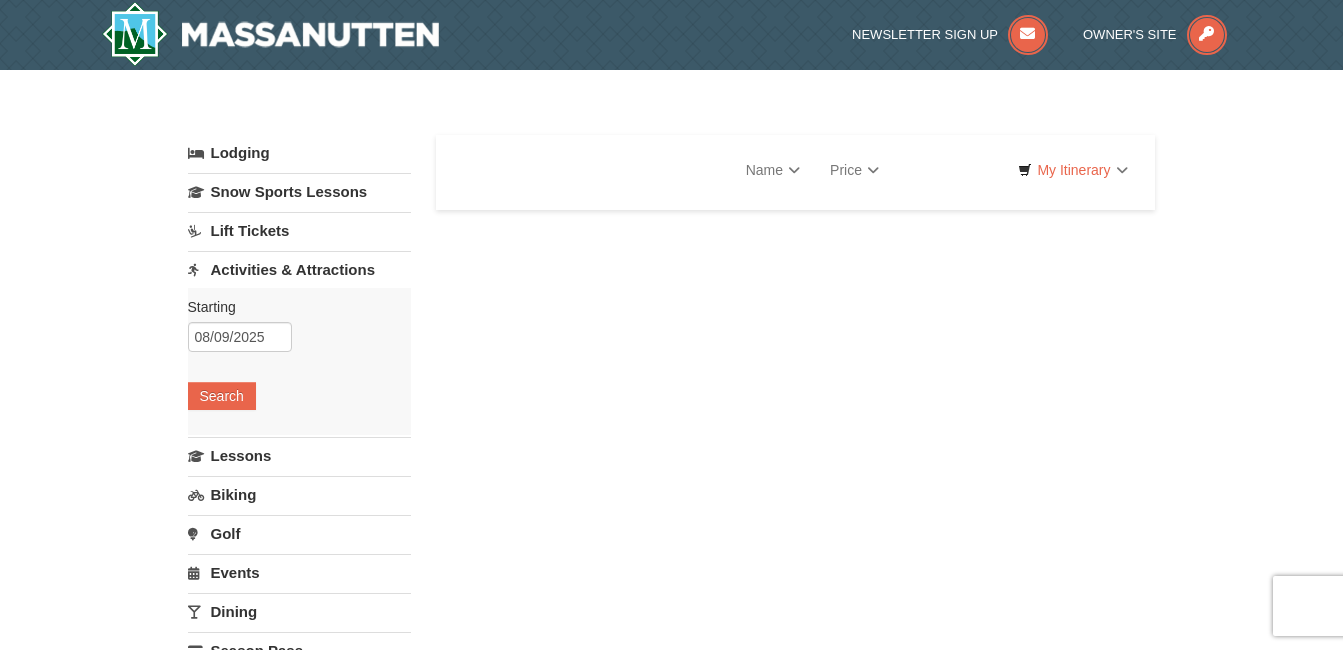 scroll, scrollTop: 0, scrollLeft: 0, axis: both 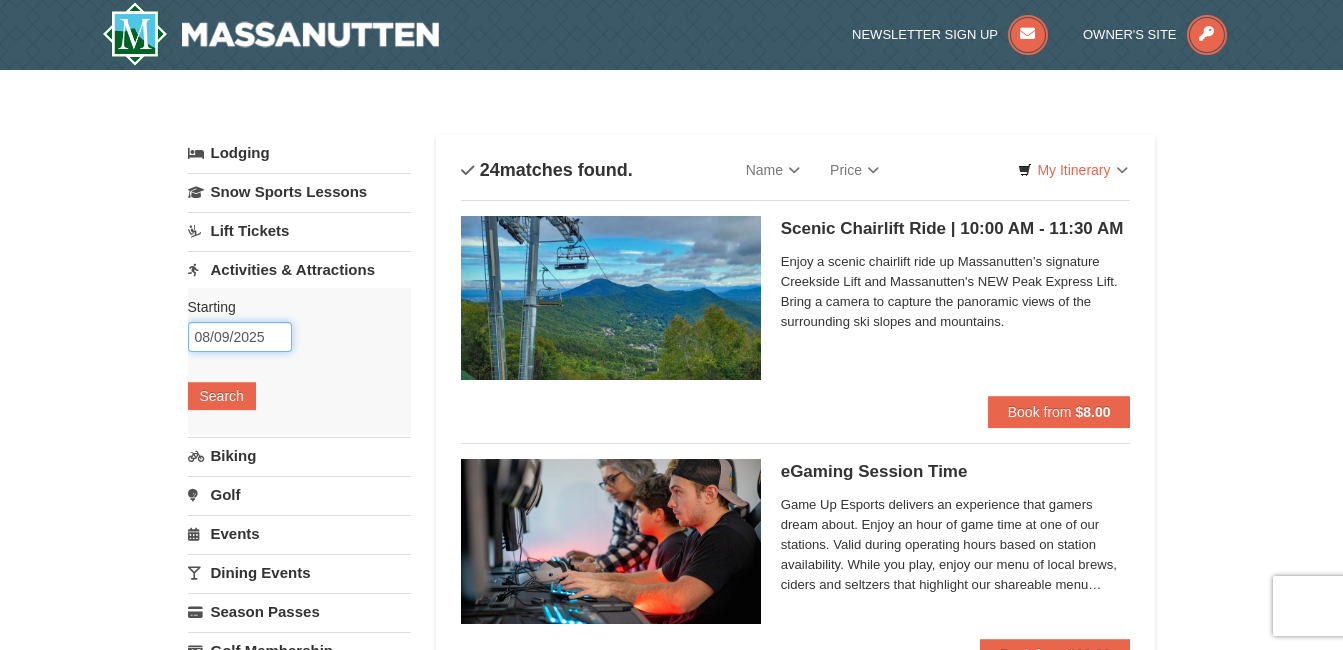 click on "08/09/2025" at bounding box center [240, 337] 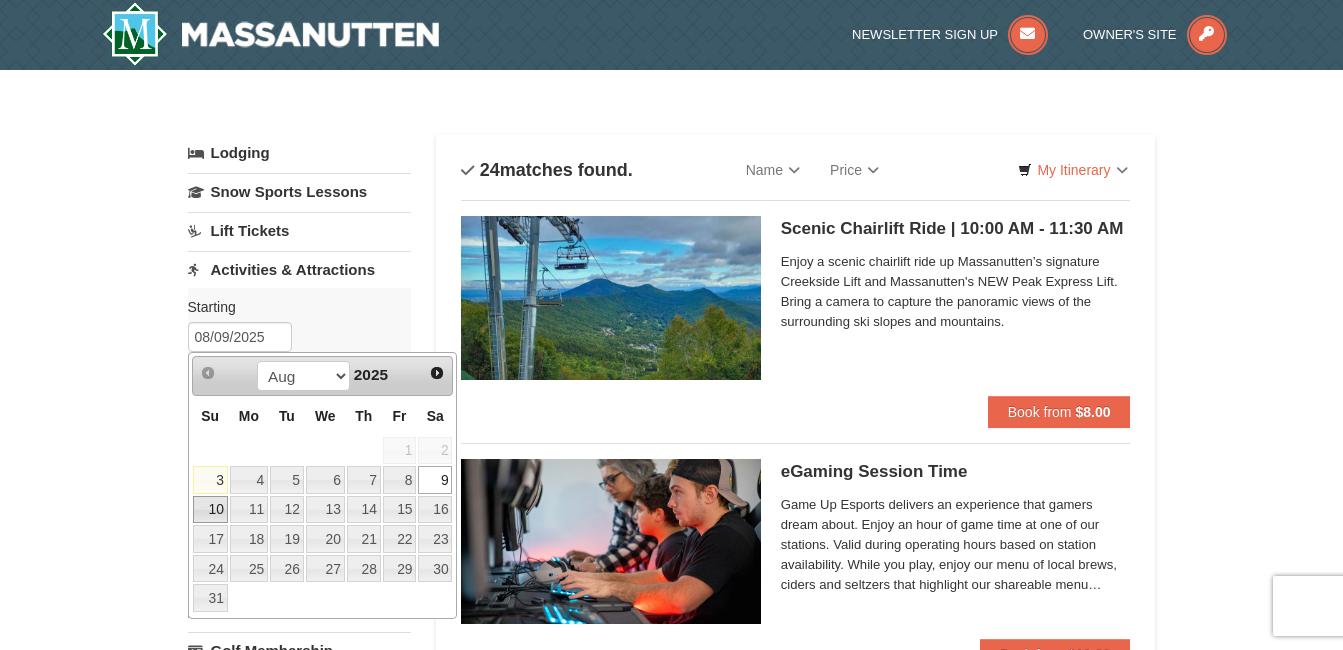 click on "10" at bounding box center [210, 510] 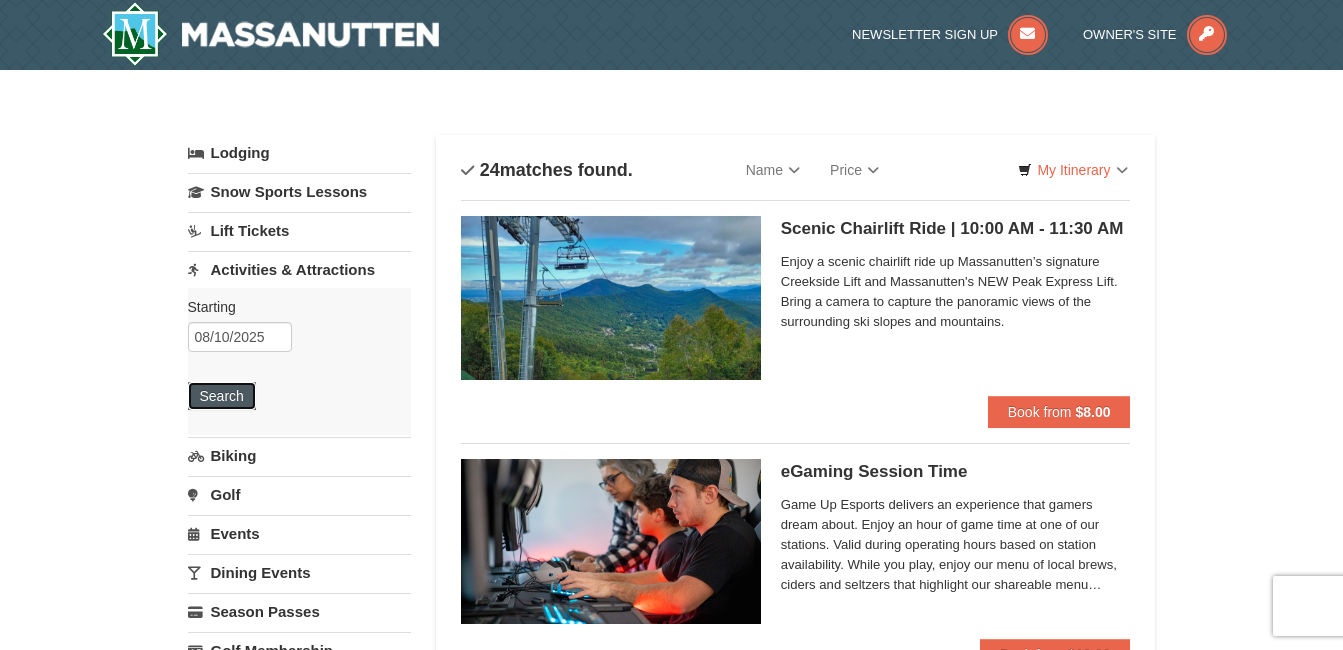click on "Search" at bounding box center (222, 396) 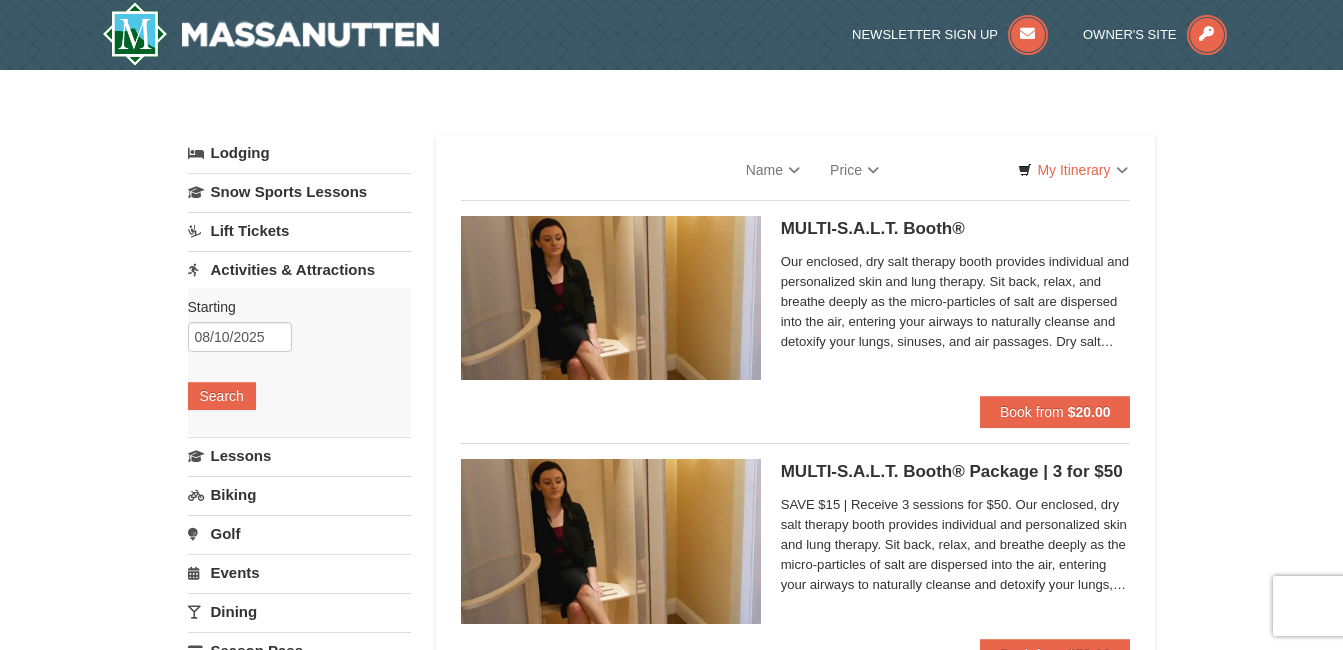 scroll, scrollTop: 0, scrollLeft: 0, axis: both 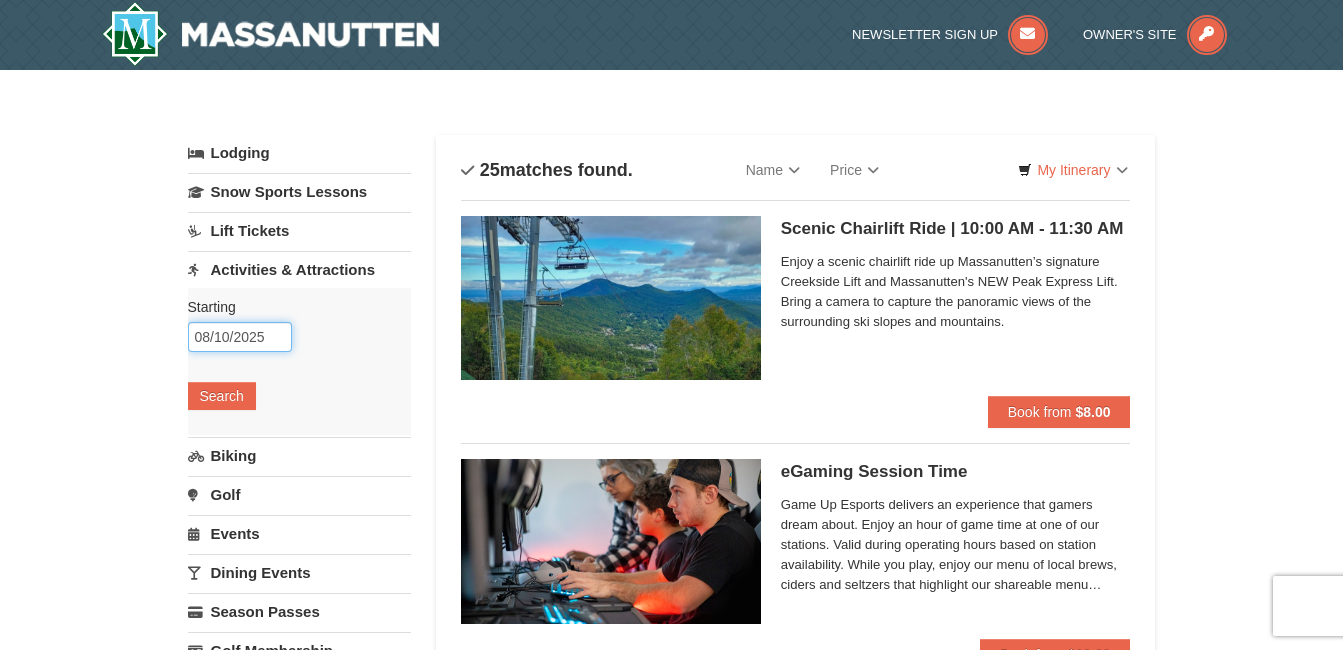 click on "08/10/2025" at bounding box center [240, 337] 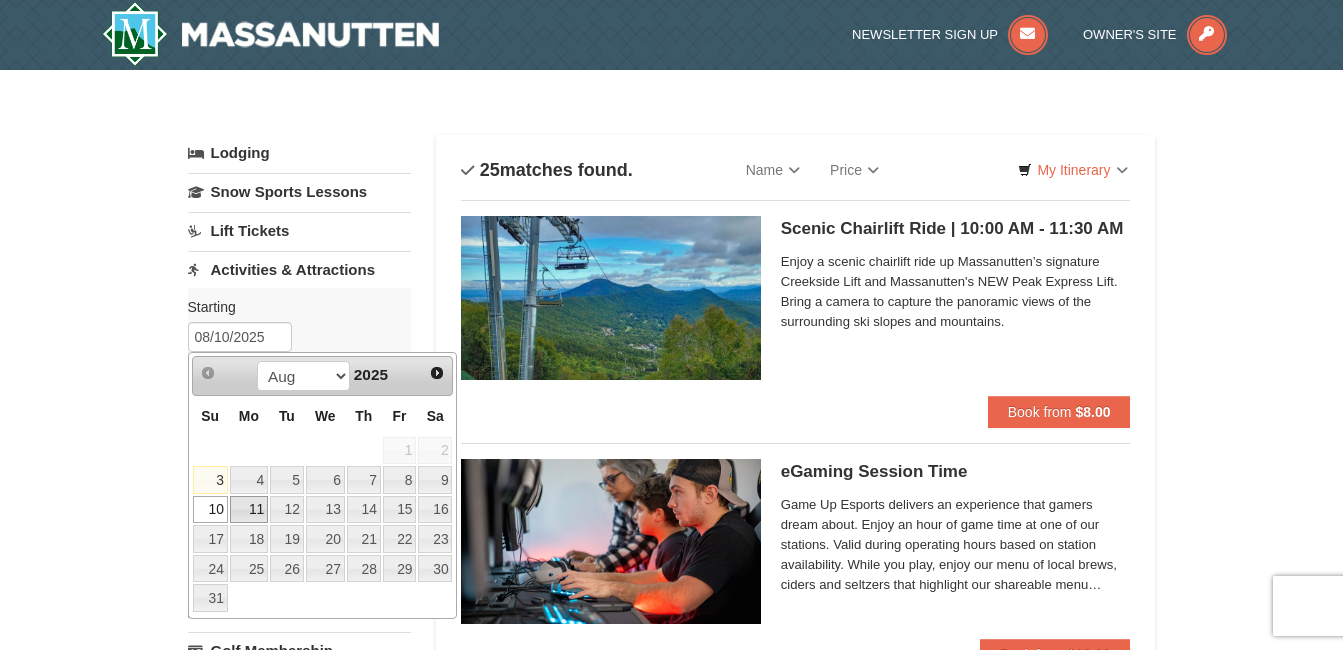 click on "11" at bounding box center [249, 510] 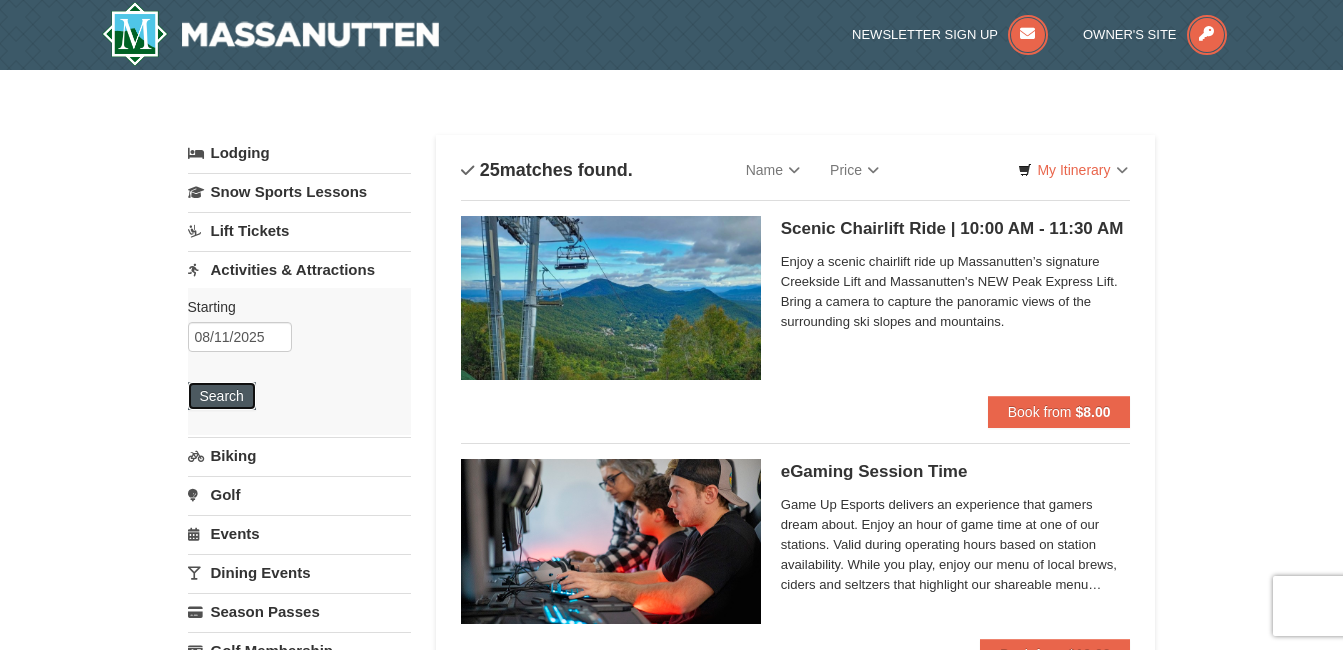 click on "Search" at bounding box center (222, 396) 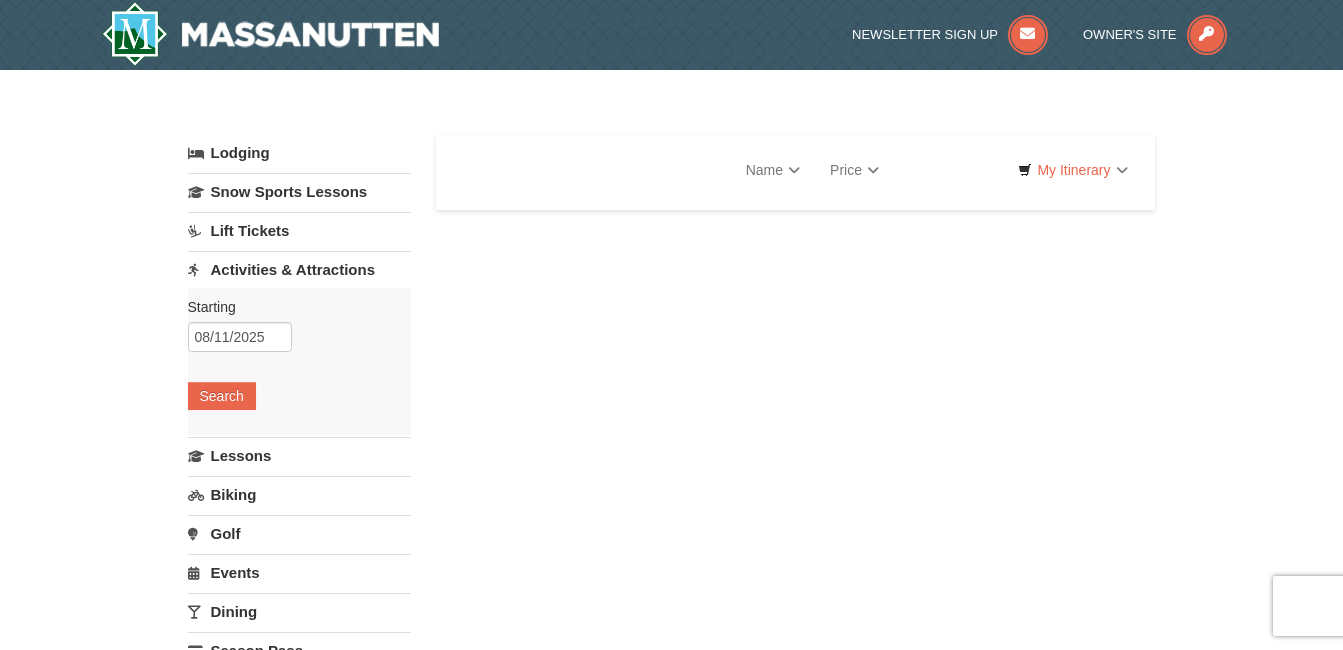 scroll, scrollTop: 0, scrollLeft: 0, axis: both 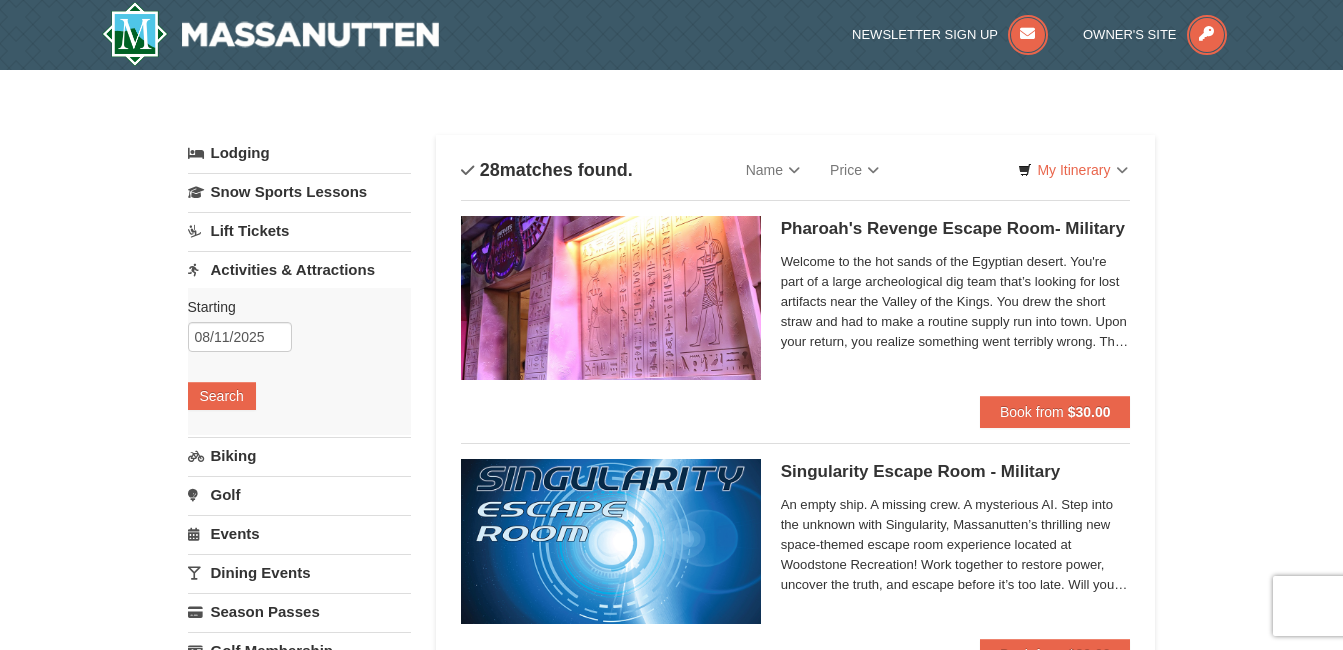 click on "Biking" at bounding box center [299, 455] 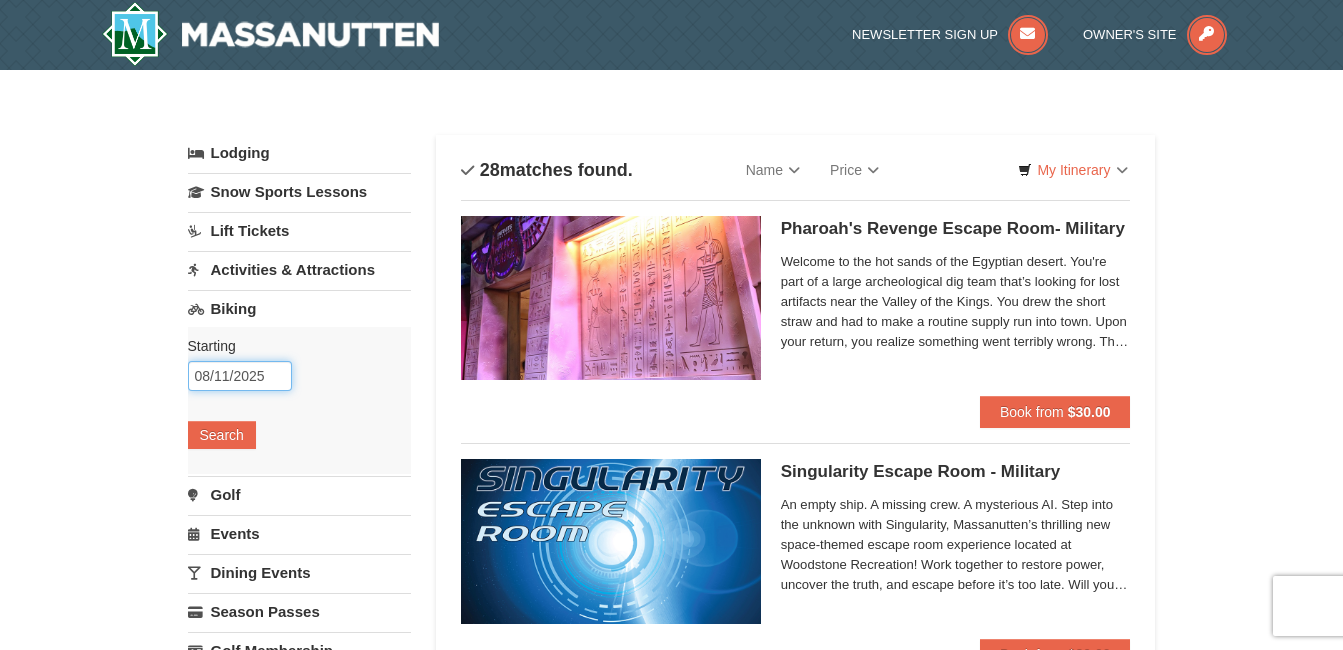 click on "08/11/2025" at bounding box center [240, 376] 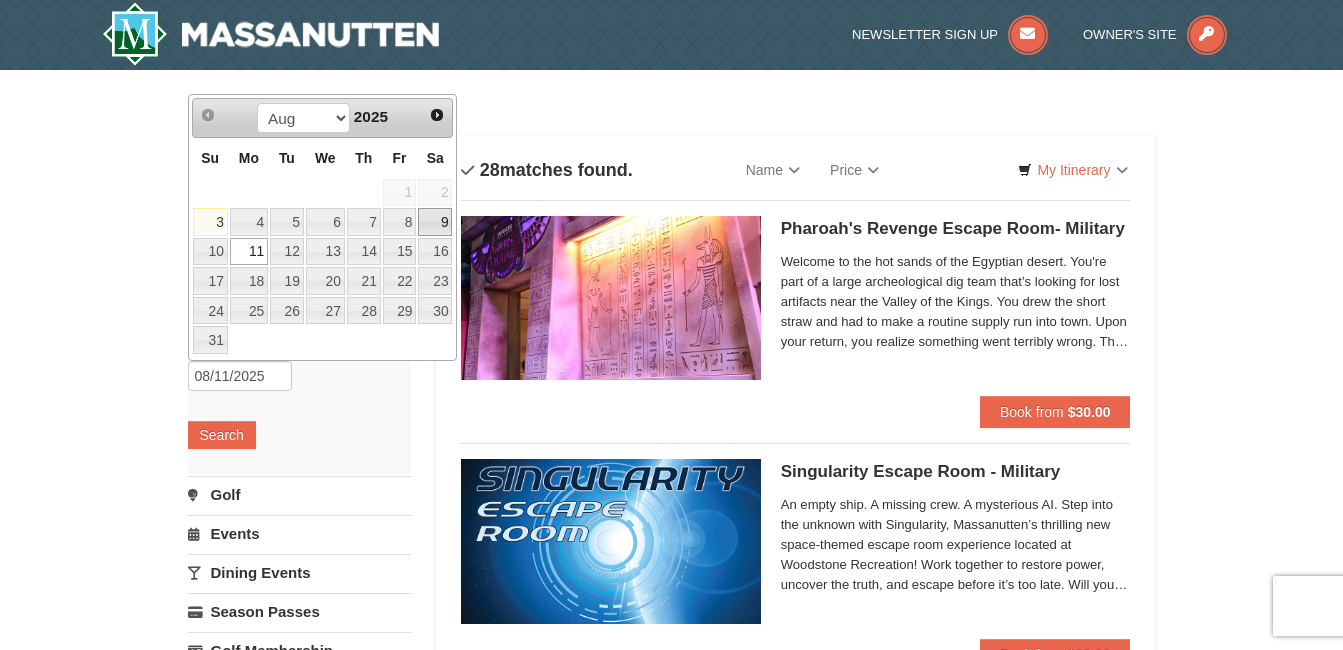 click on "9" at bounding box center [435, 222] 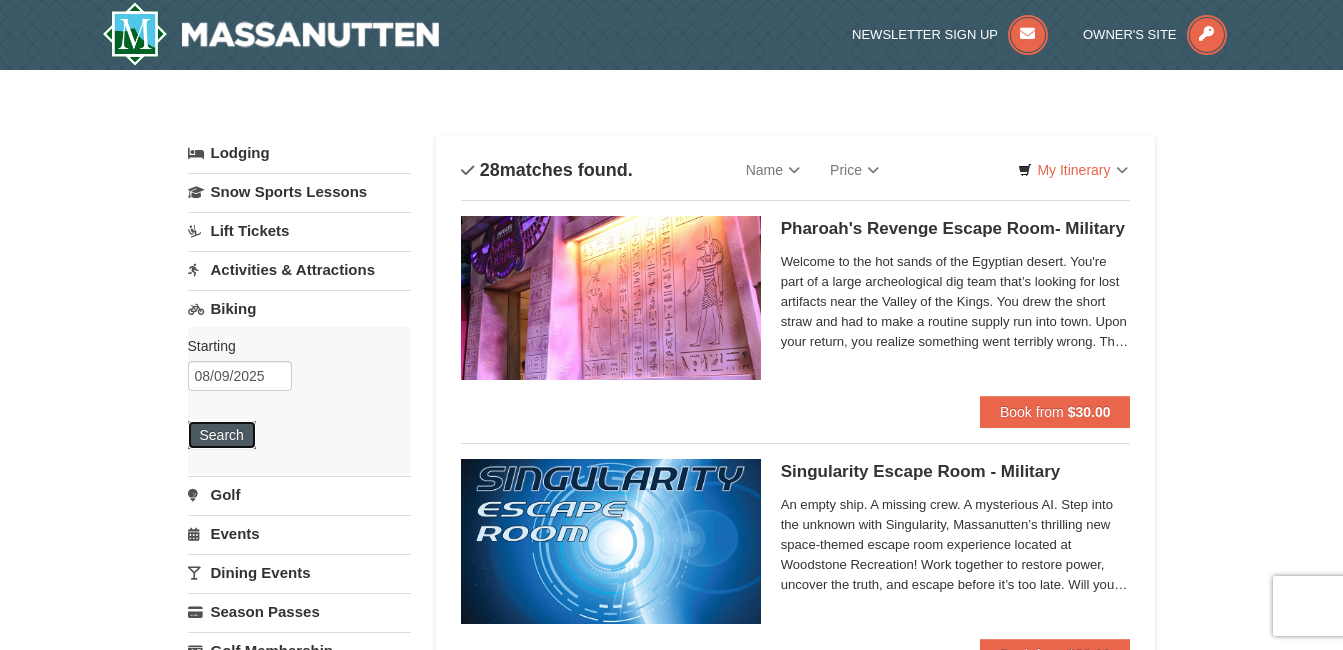click on "Search" at bounding box center (222, 435) 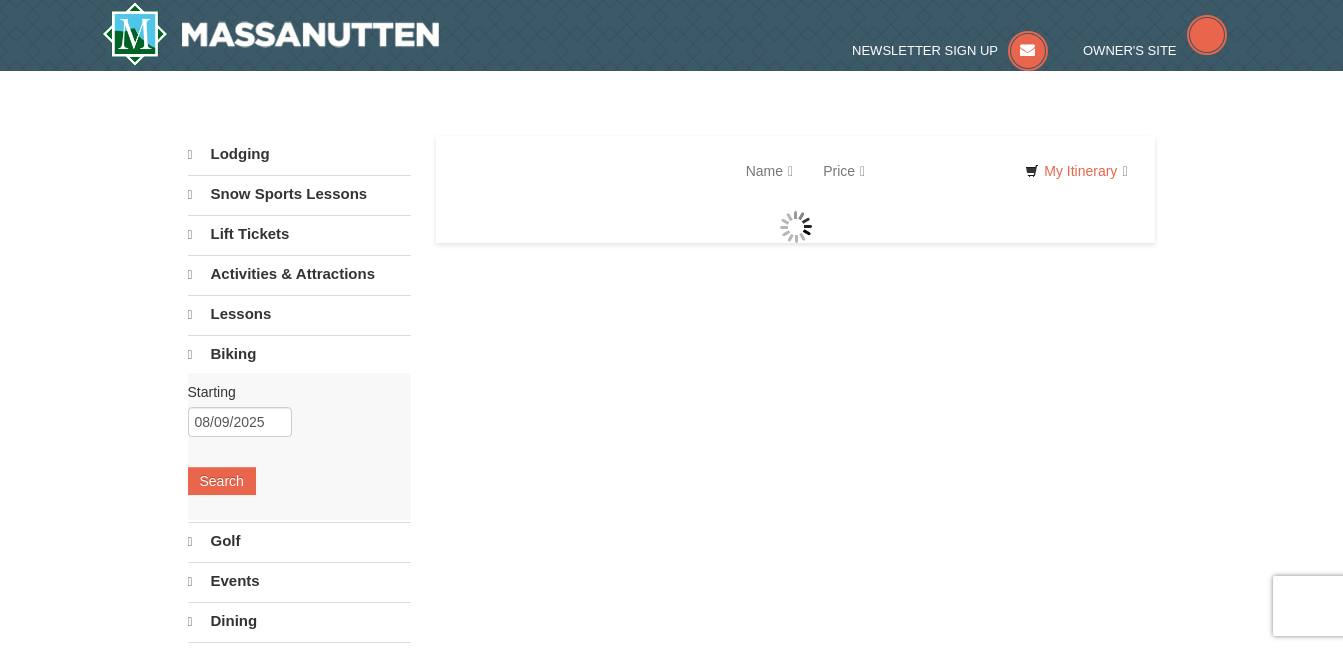 scroll, scrollTop: 0, scrollLeft: 0, axis: both 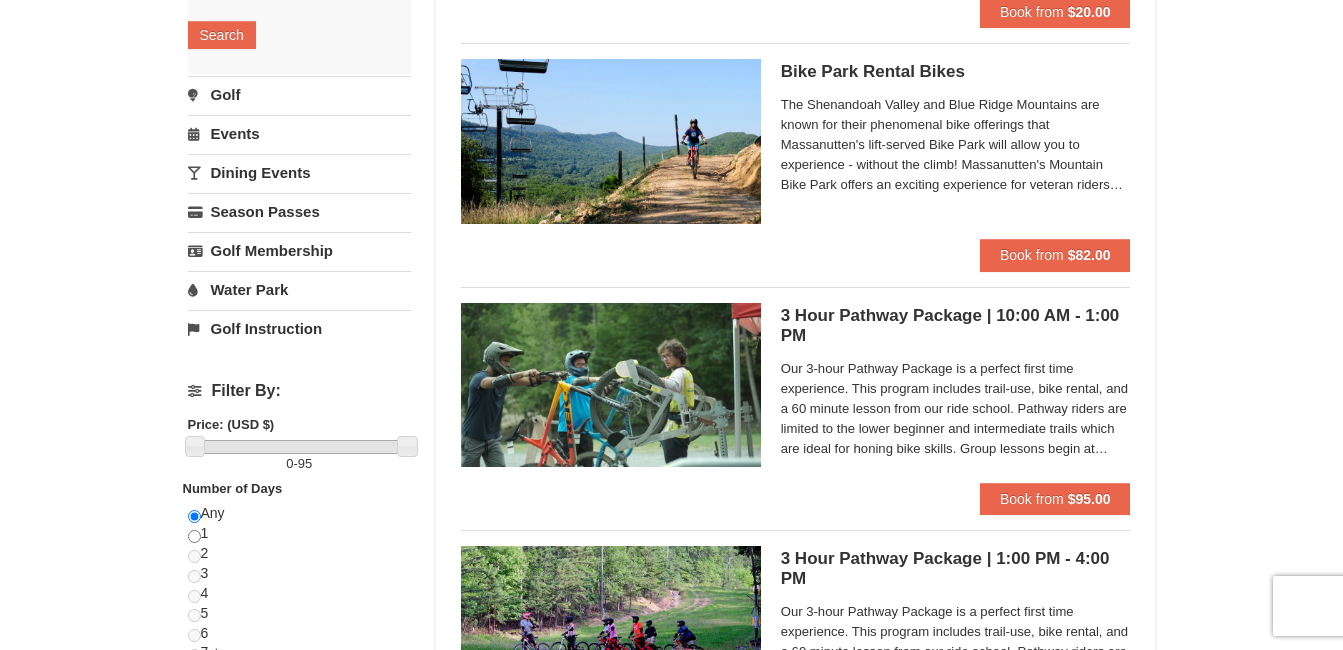 click on "Our 3-hour Pathway Package is a perfect first time experience. This program includes trail-use, bike rental, and a 60 minute lesson from our ride school. Pathway riders are limited to the lower beginner and intermediate trails which are ideal for honing bike skills. Group lessons begin at 10:00 am or 1:00 pm. Please plan to arrive 30 min before | Ages 10+" at bounding box center (956, 409) 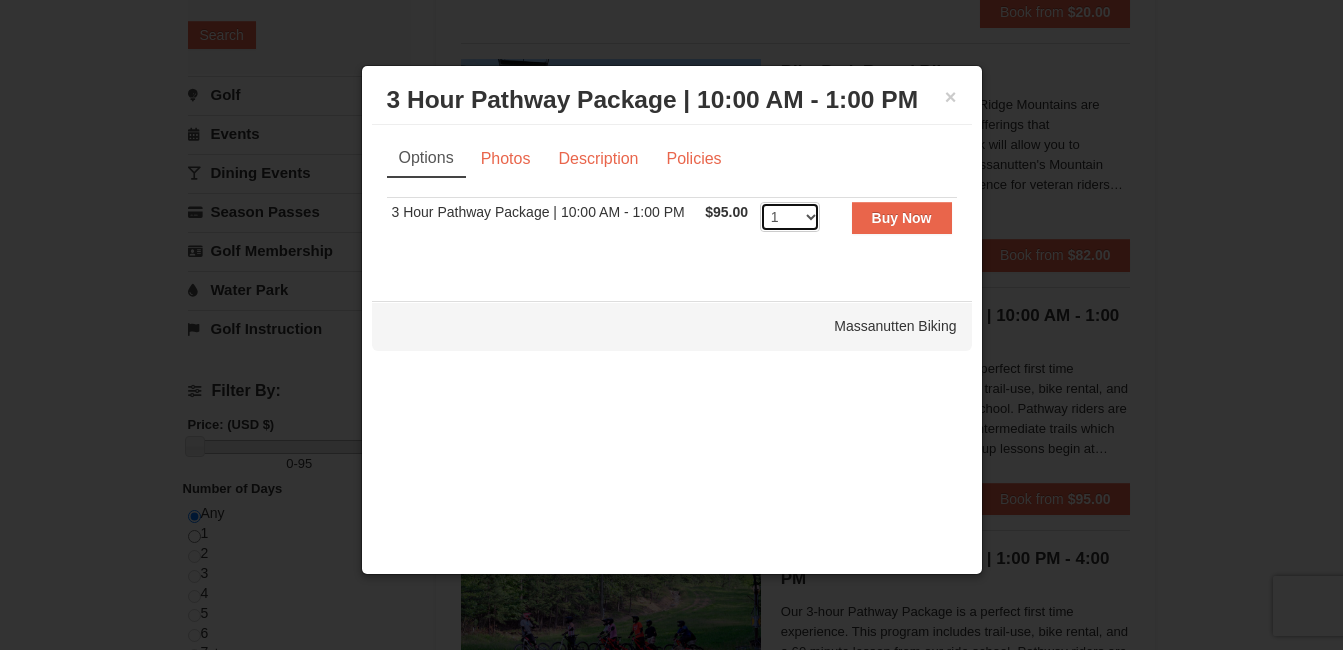 click on "1 2 3 4 5 6" at bounding box center [790, 217] 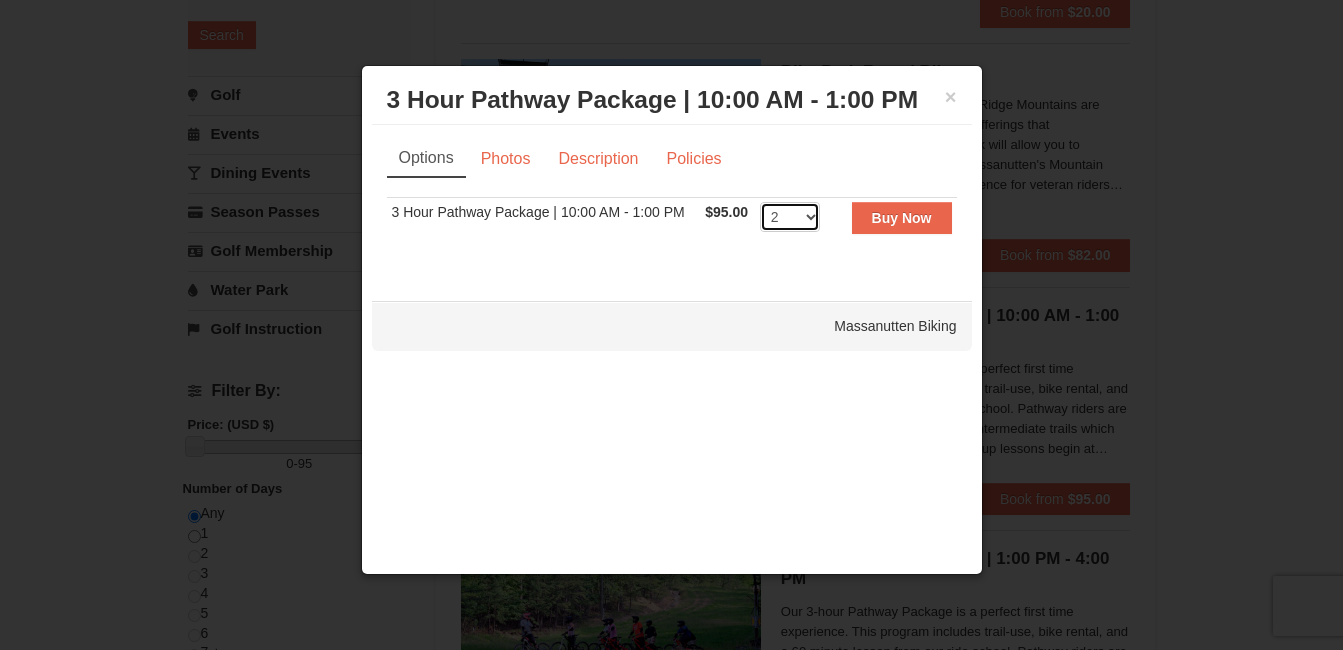 click on "1 2 3 4 5 6" at bounding box center (790, 217) 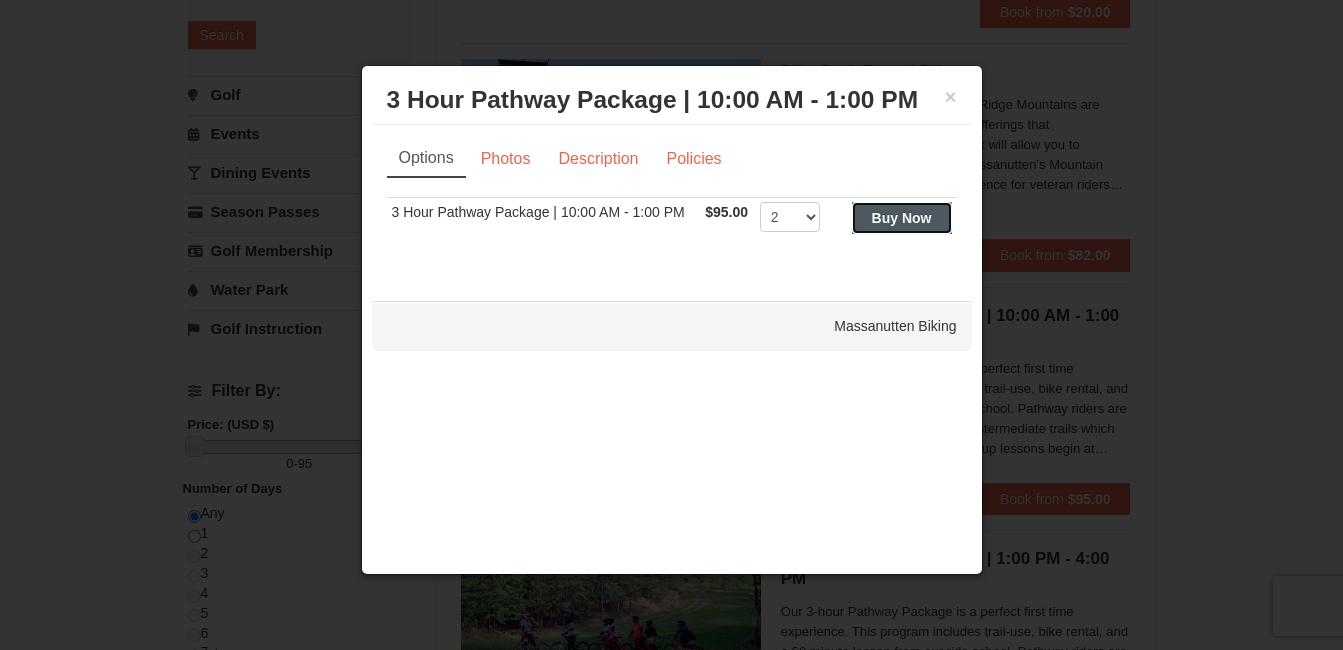 click on "Buy Now" at bounding box center [902, 218] 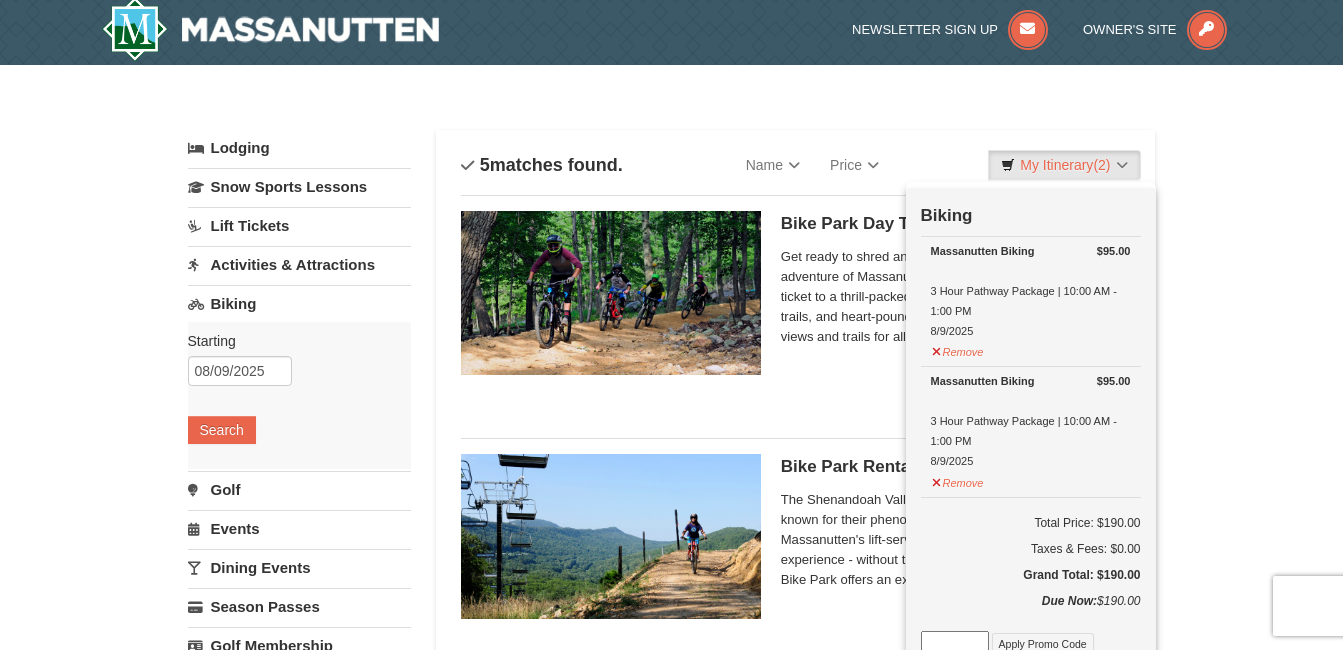scroll, scrollTop: 6, scrollLeft: 0, axis: vertical 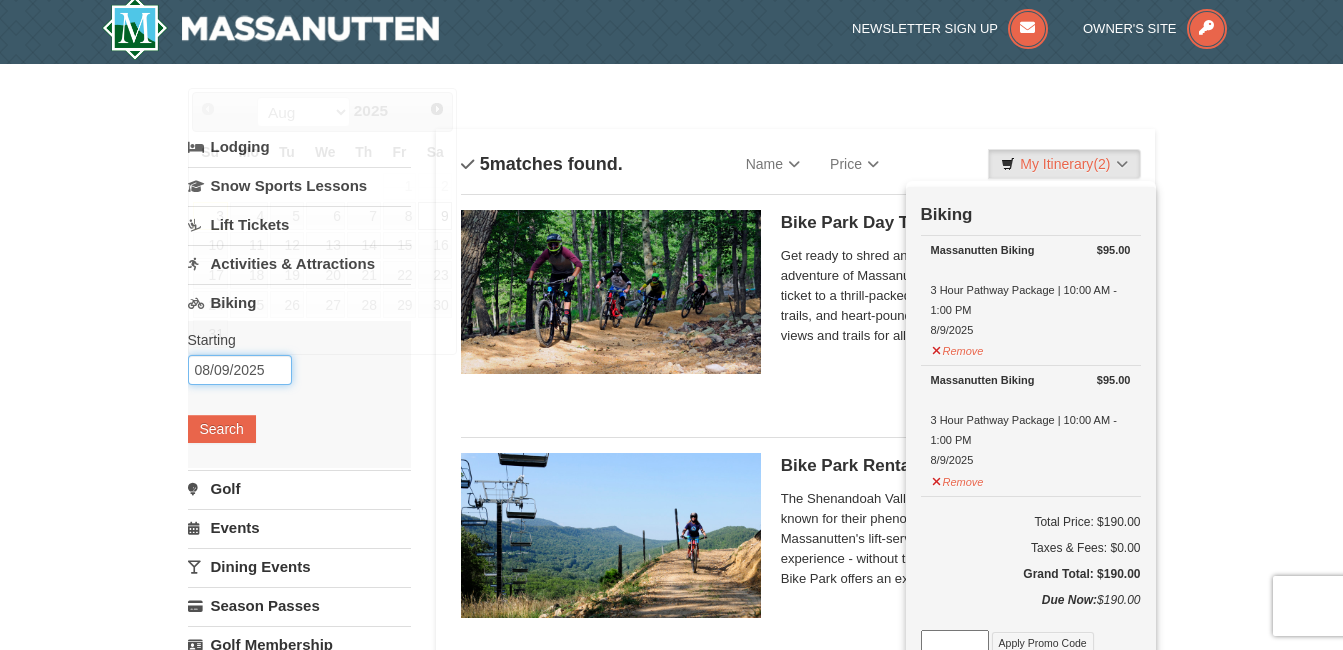 click on "08/09/2025" at bounding box center [240, 370] 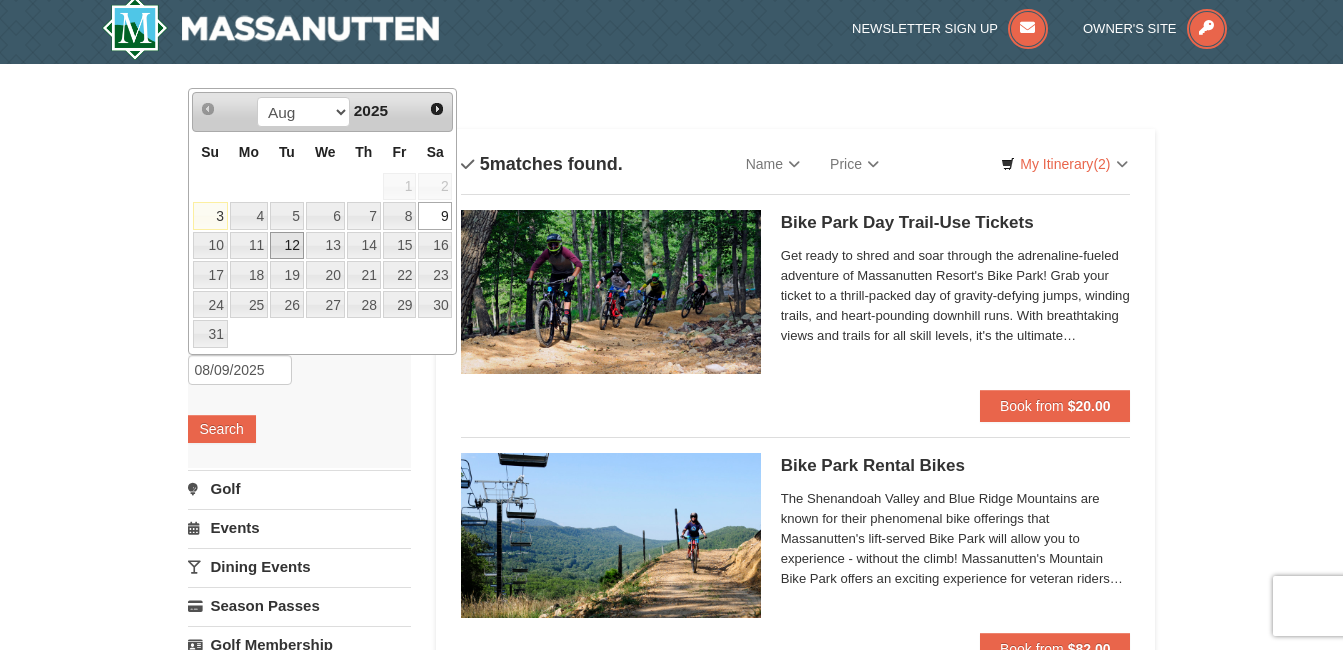 click on "12" at bounding box center (287, 246) 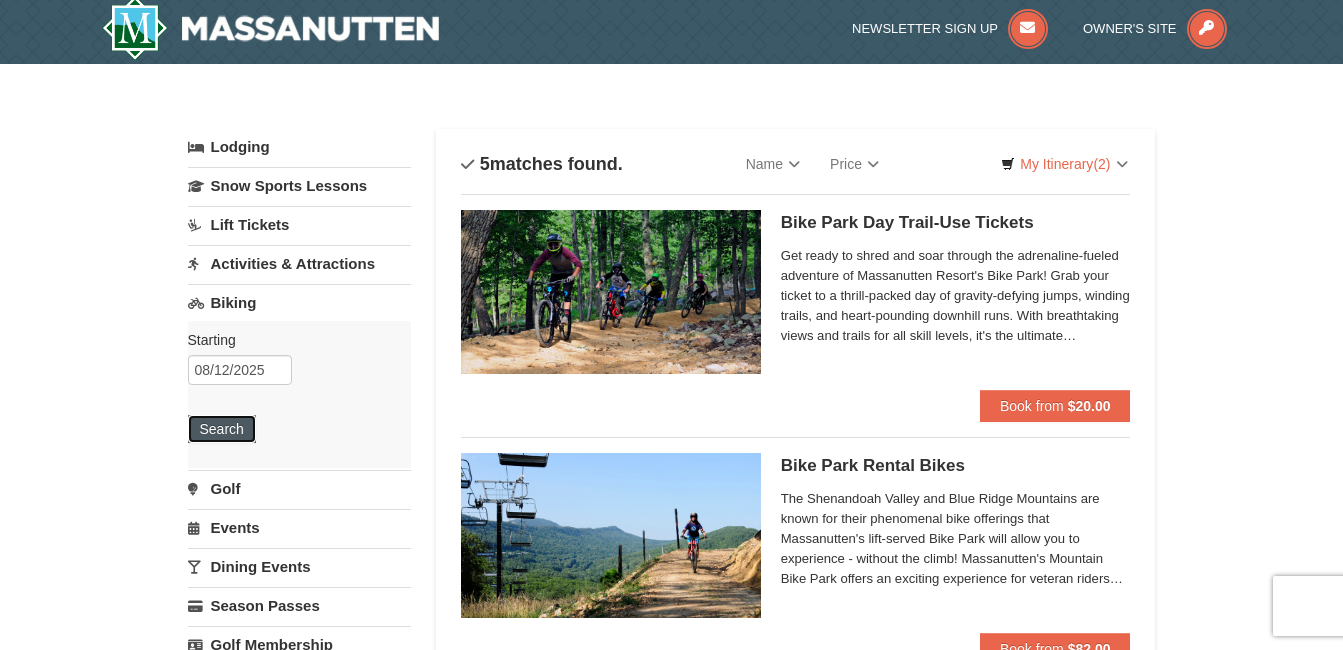 click on "Search" at bounding box center (222, 429) 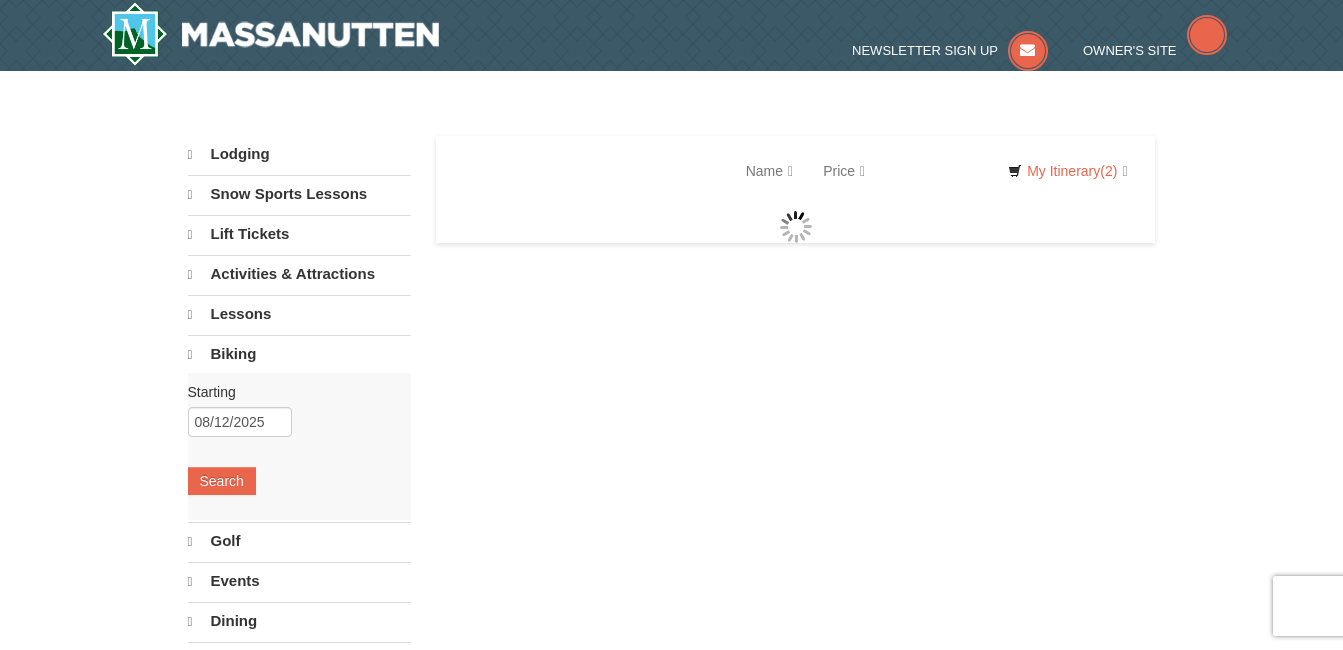 scroll, scrollTop: 0, scrollLeft: 0, axis: both 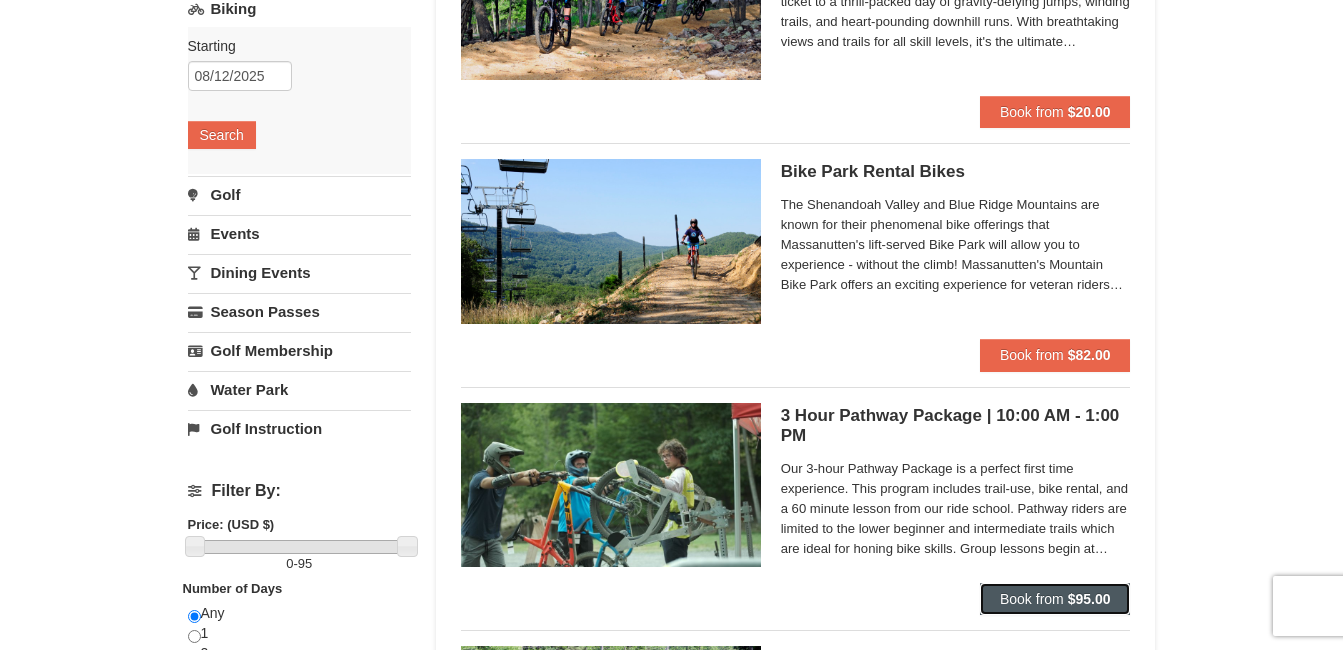 click on "Book from" at bounding box center (1032, 599) 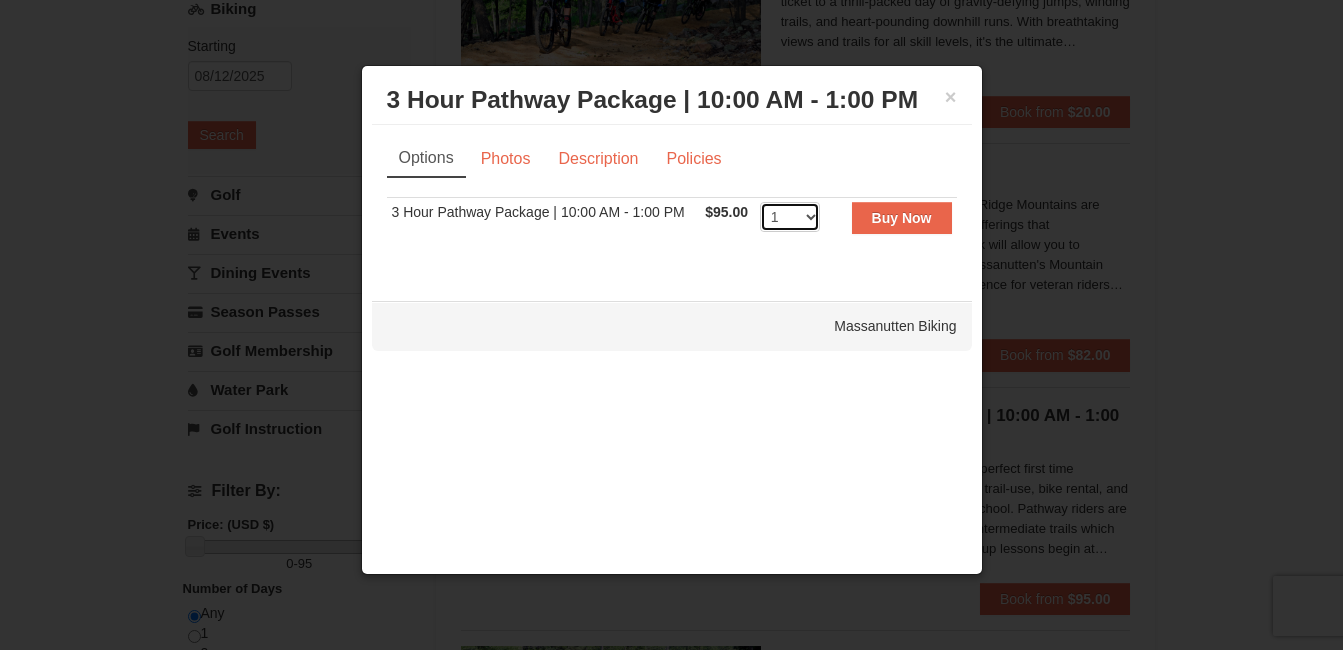 click on "1 2 3" at bounding box center (790, 217) 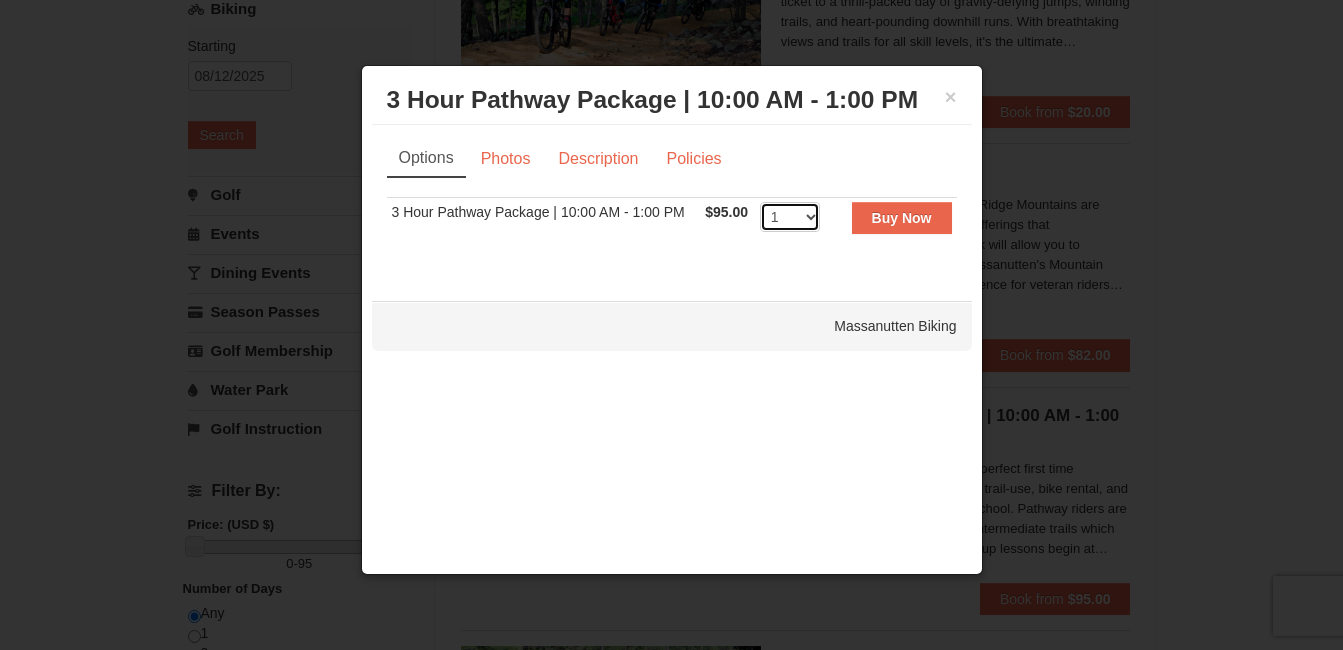 select on "3" 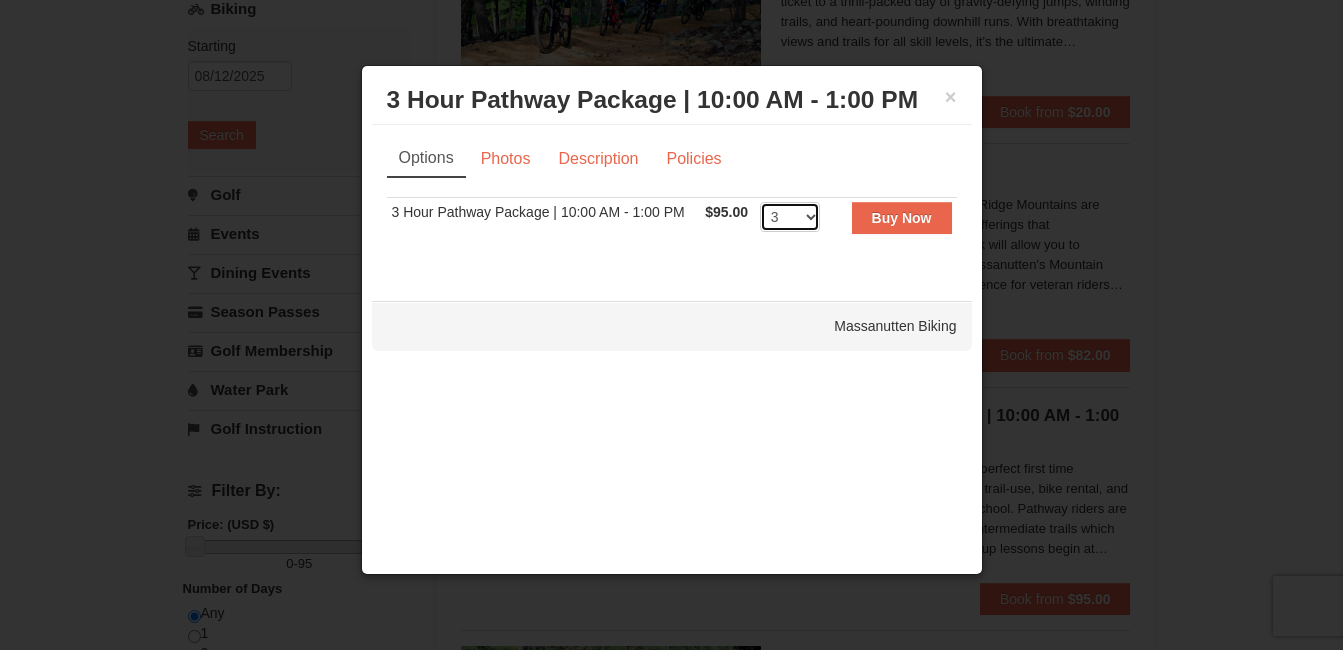 click on "1 2 3" at bounding box center (790, 217) 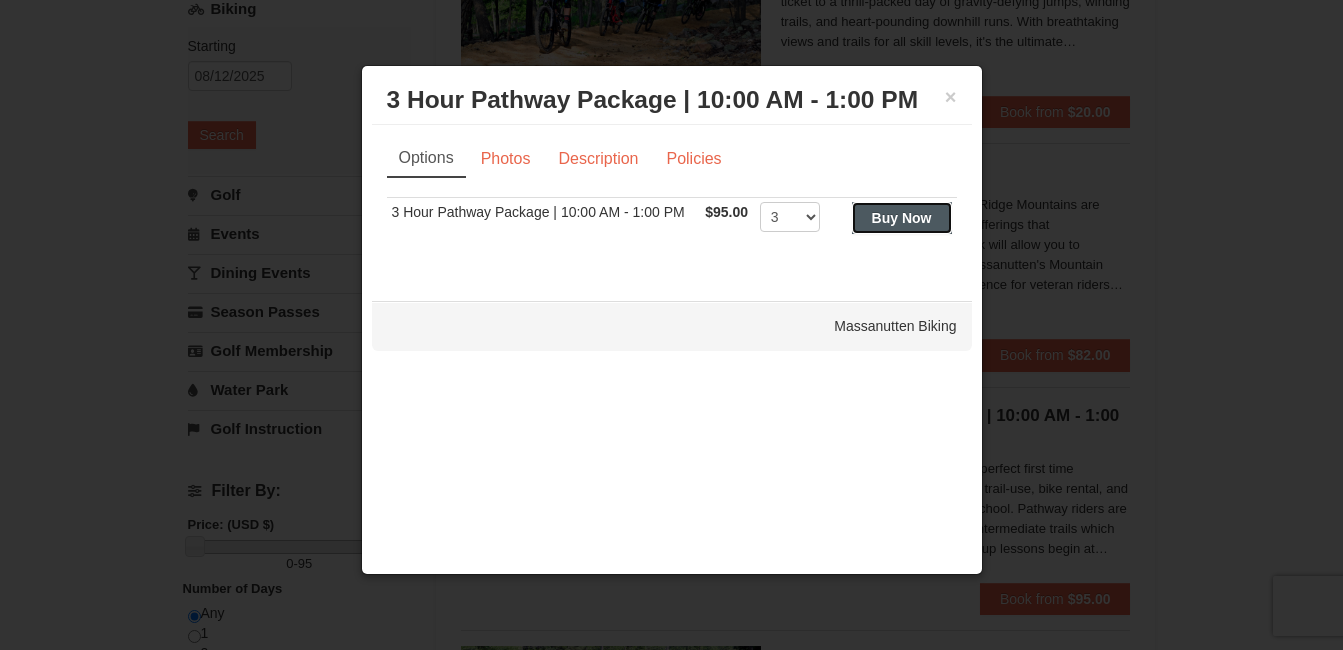 click on "Buy Now" at bounding box center (902, 218) 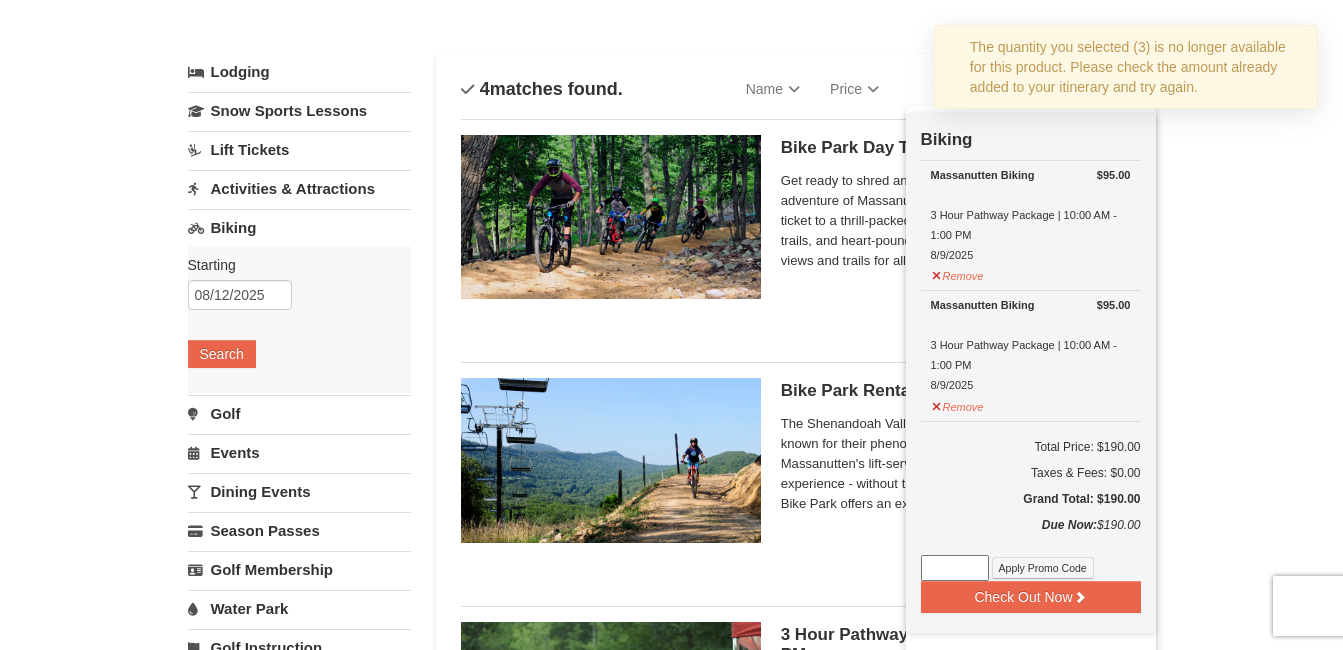 scroll, scrollTop: 0, scrollLeft: 0, axis: both 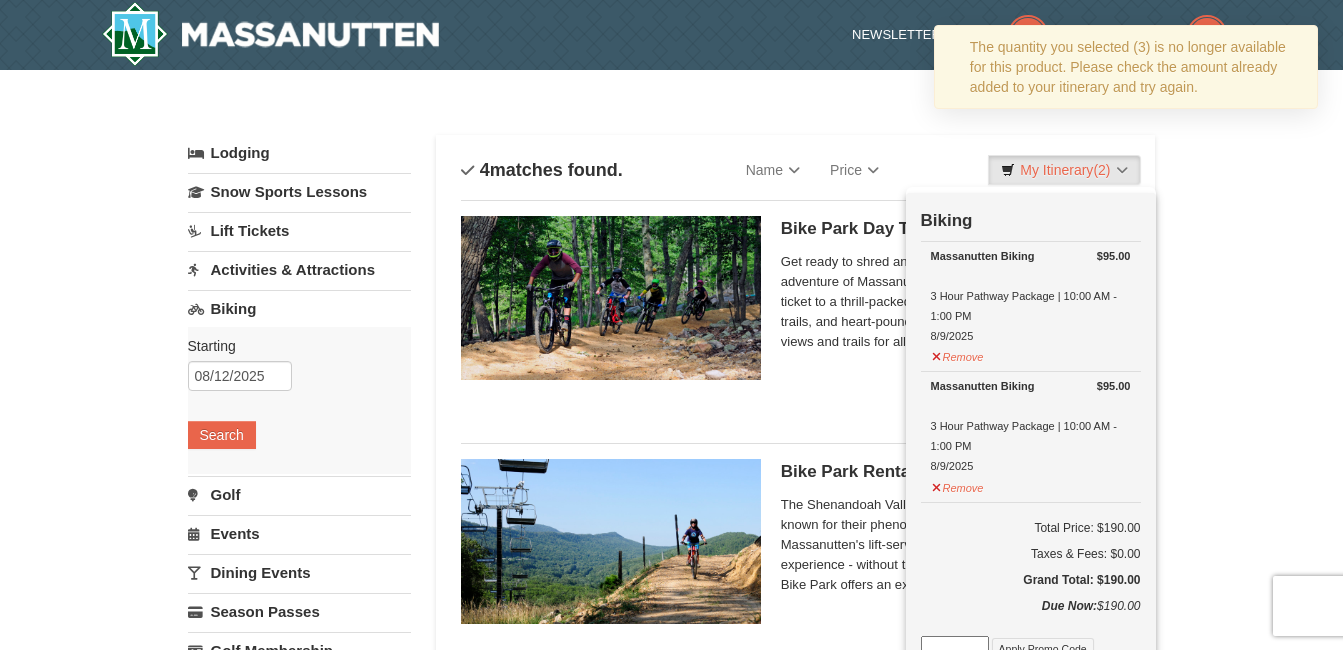 click on "×
Categories
List
Filter
My Itinerary (2)
Check Out Now
Biking
$95.00
Massanutten Biking
3 Hour Pathway Package | 10:00 AM - 1:00 PM
8/9/2025" at bounding box center (671, 691) 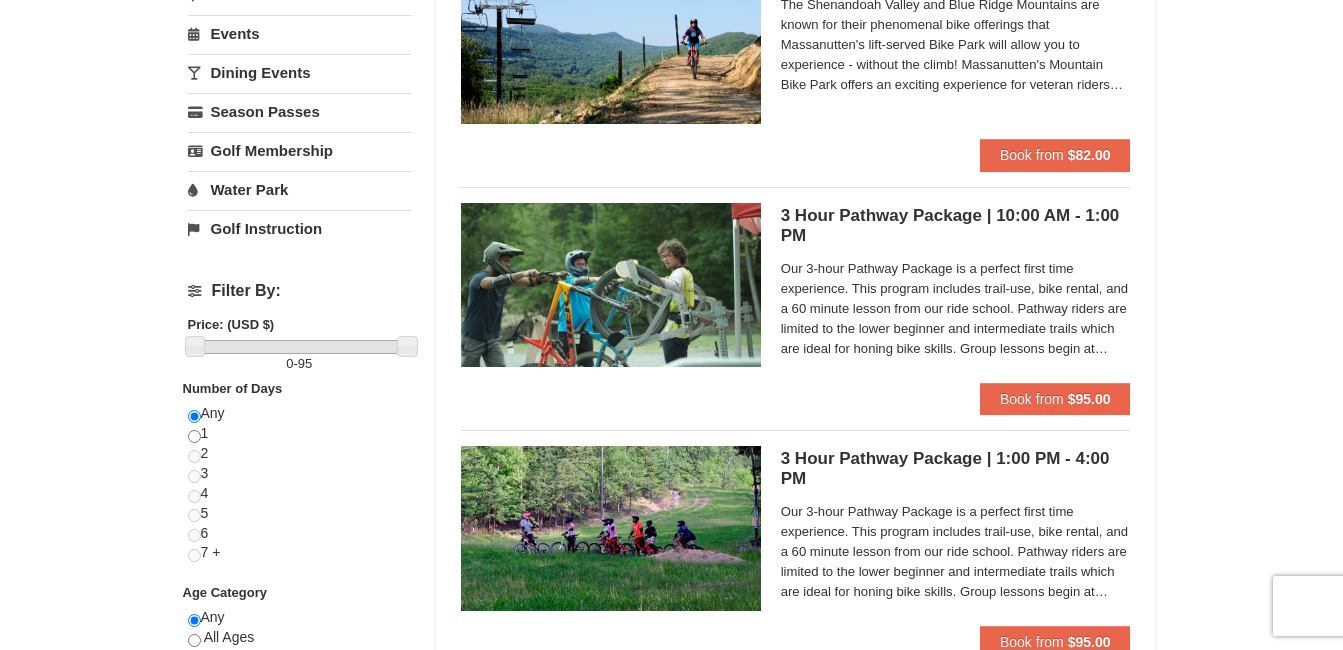scroll, scrollTop: 400, scrollLeft: 0, axis: vertical 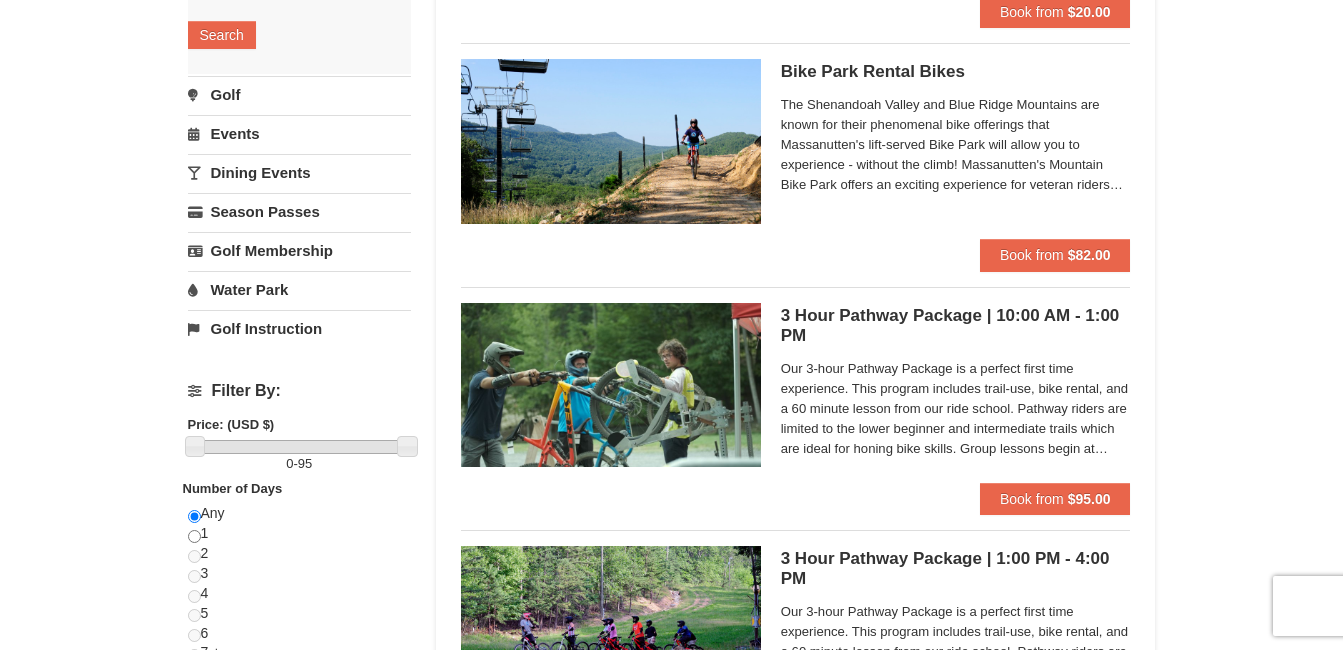 click on "Golf" at bounding box center [299, 94] 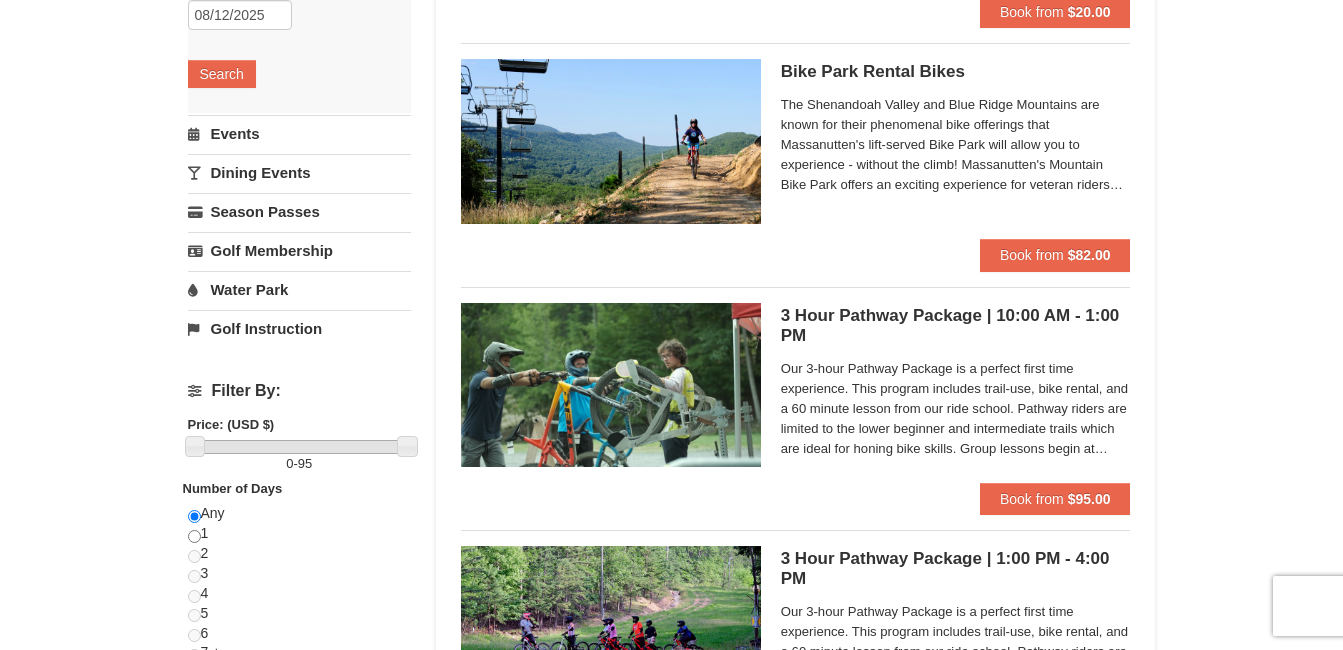 scroll, scrollTop: 200, scrollLeft: 0, axis: vertical 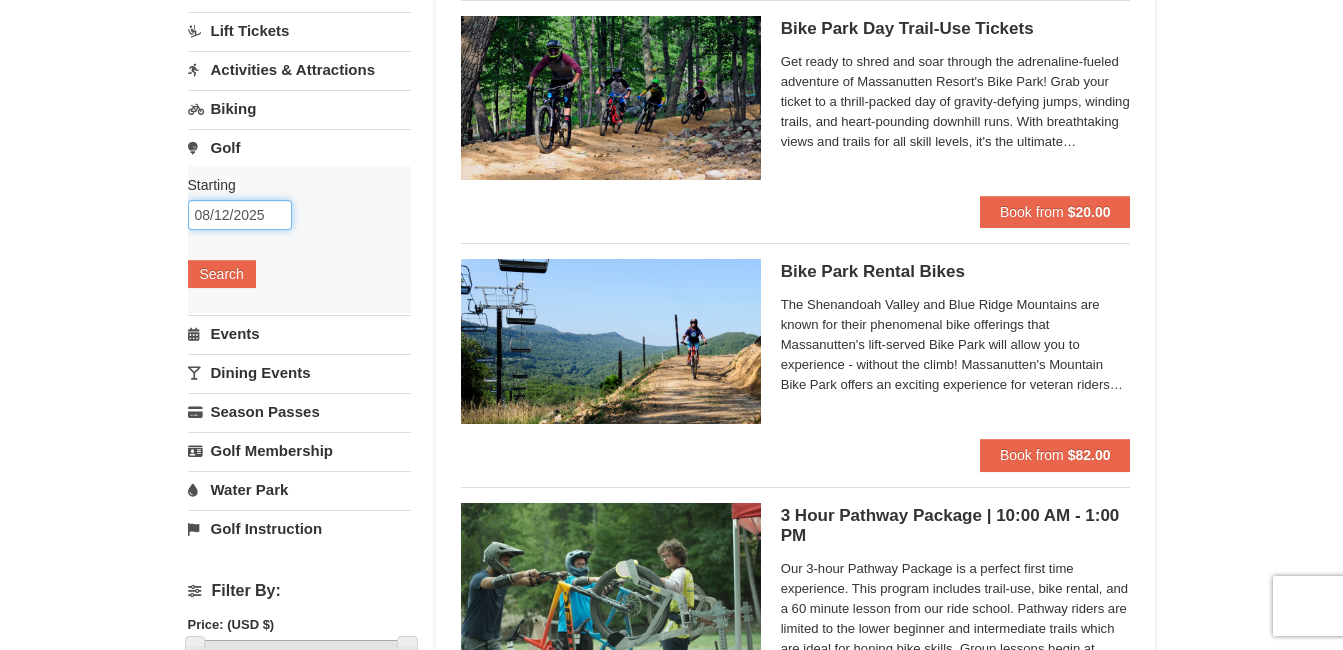 click on "08/12/2025" at bounding box center [240, 215] 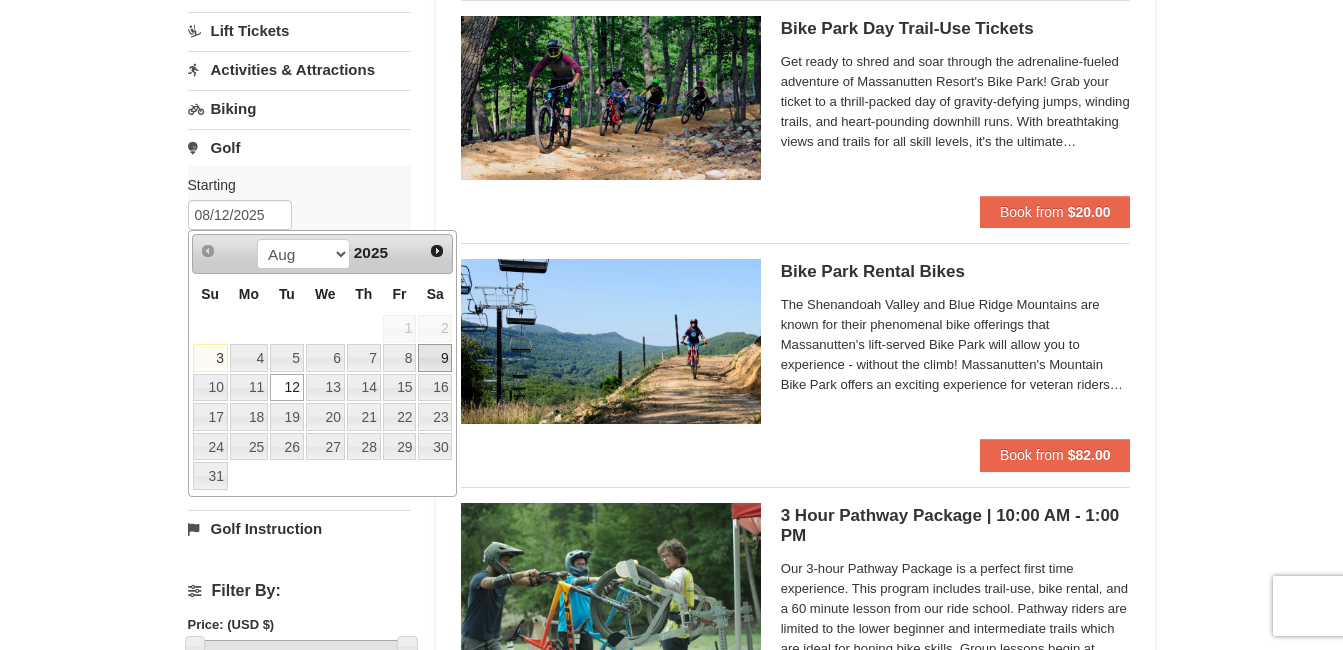 click on "9" at bounding box center [435, 358] 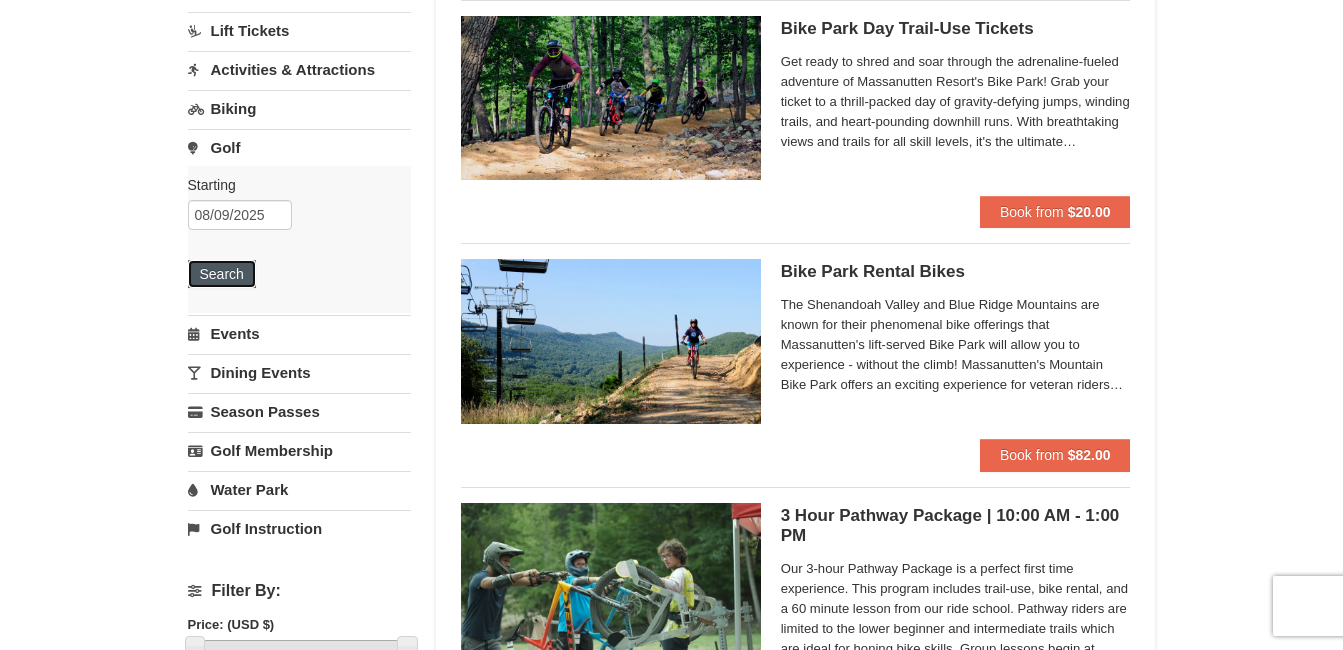 click on "Search" at bounding box center (222, 274) 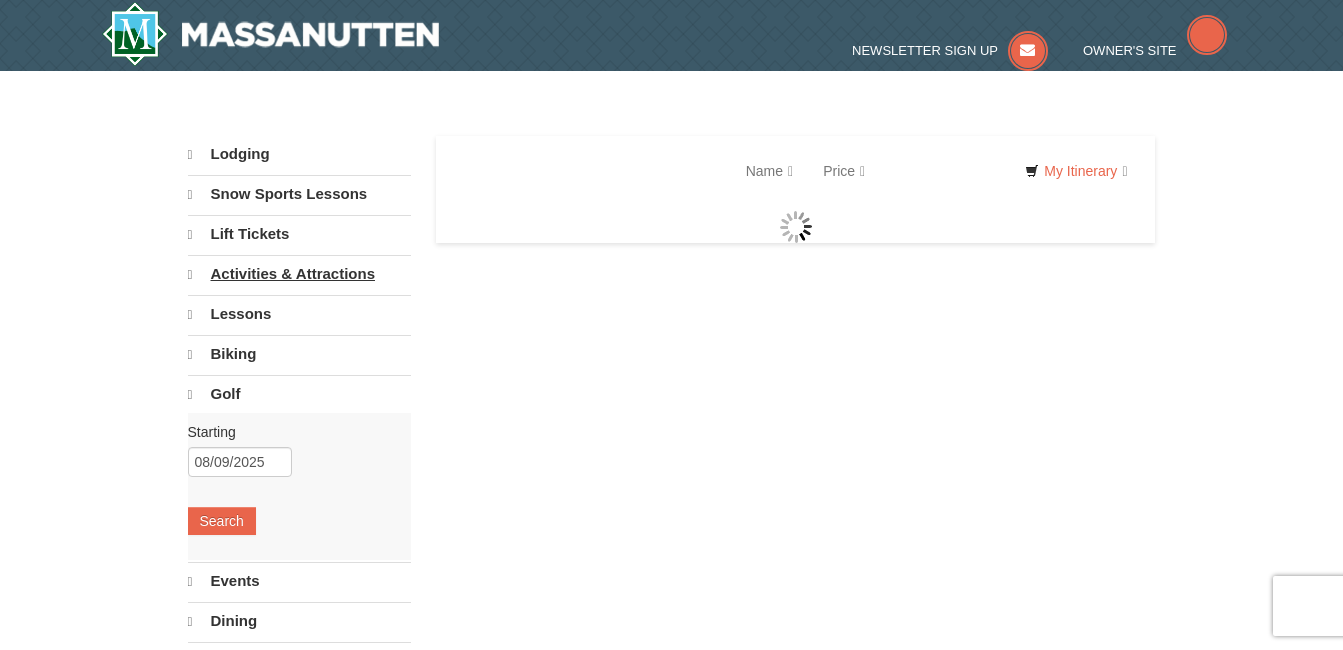 scroll, scrollTop: 0, scrollLeft: 0, axis: both 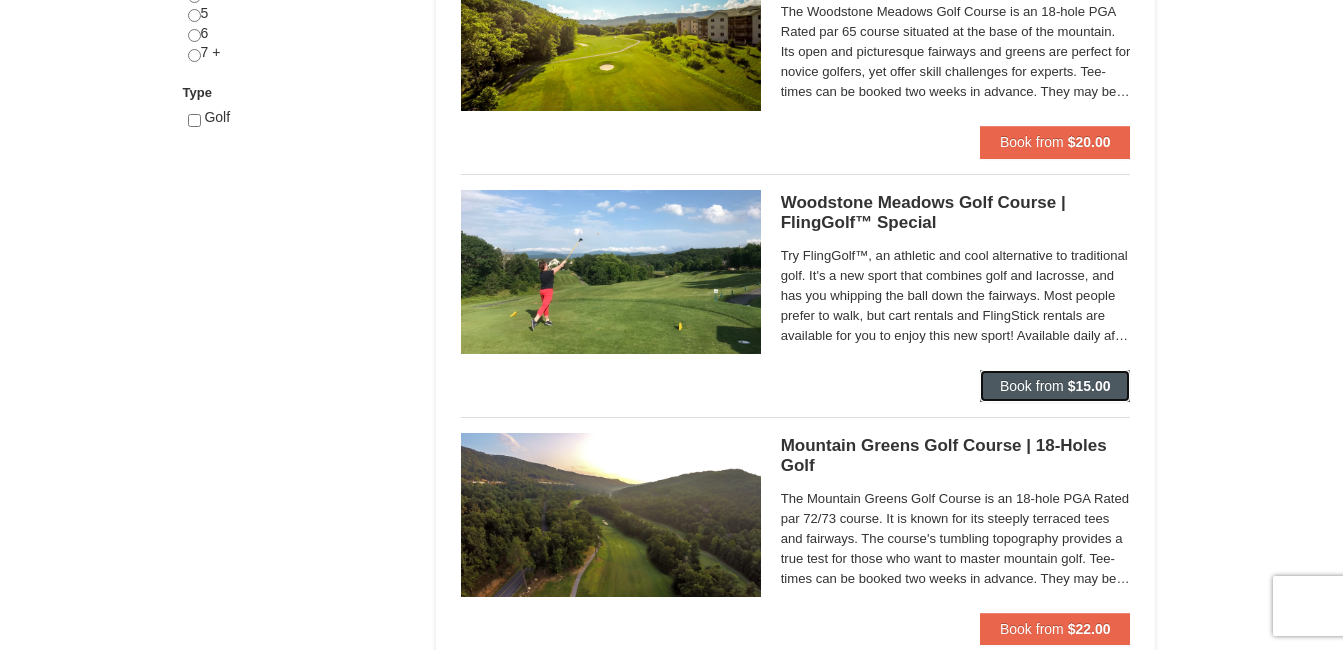 click on "Book from" at bounding box center (1032, 386) 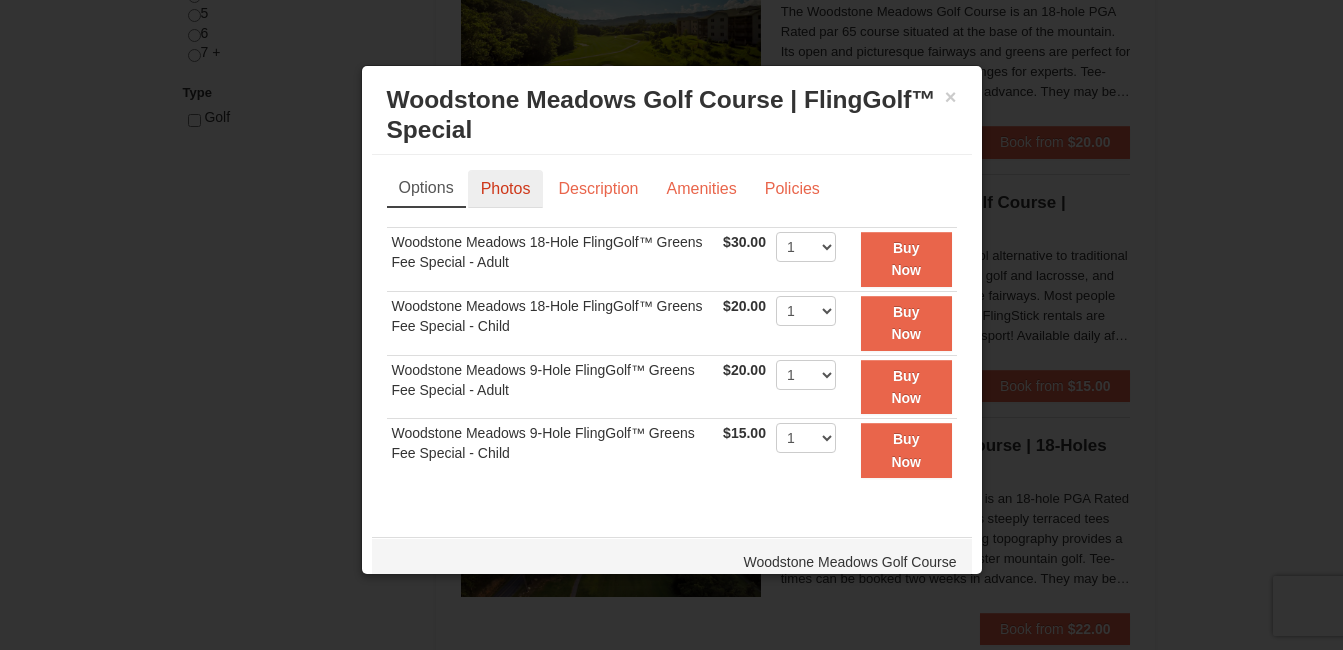 click on "Photos" at bounding box center (506, 189) 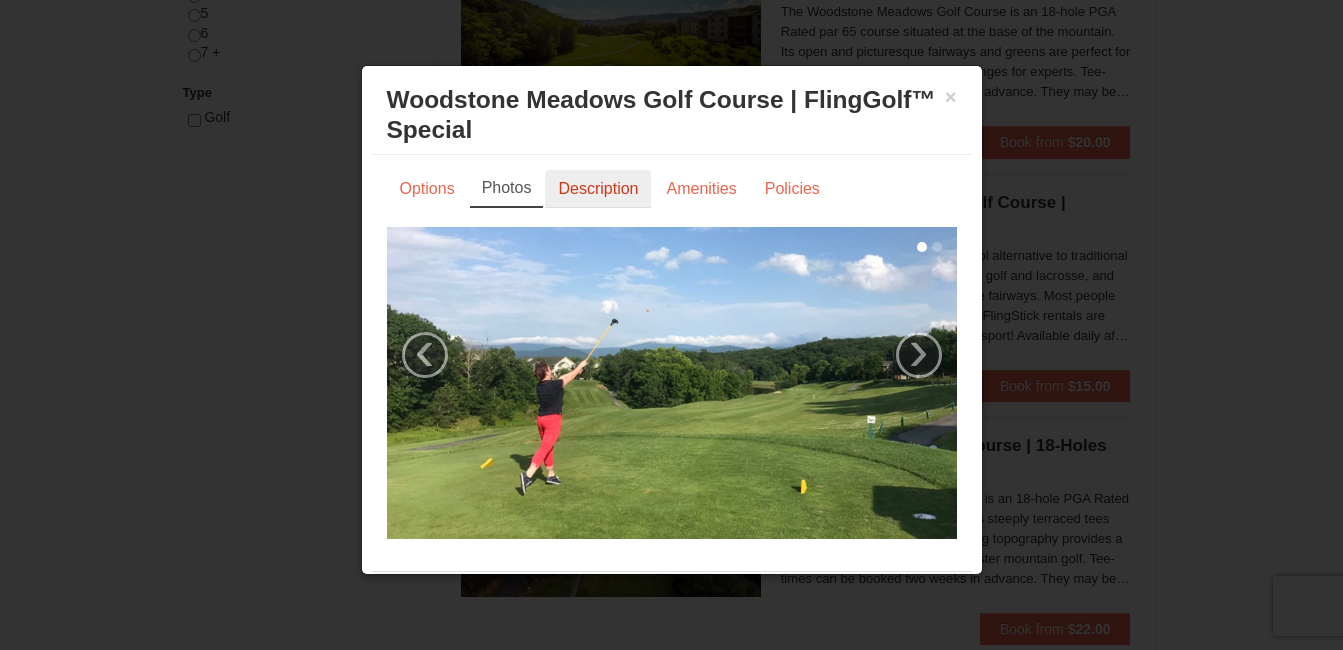 click on "Description" at bounding box center (598, 189) 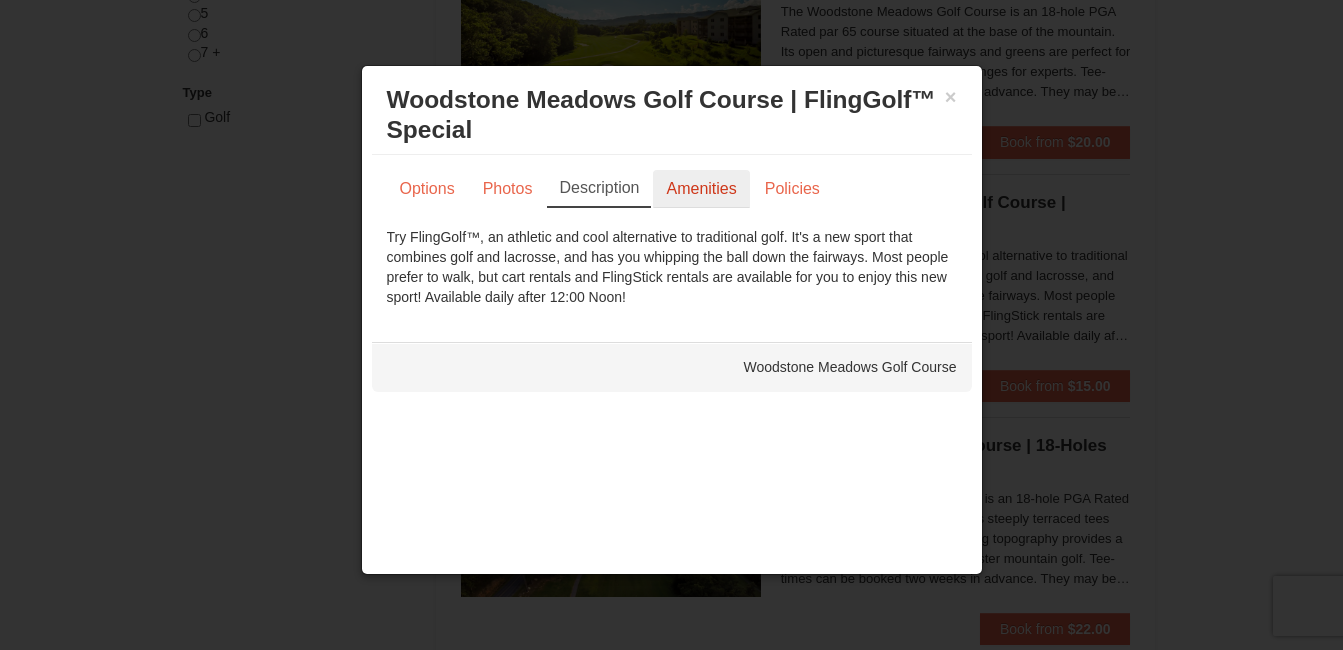 click on "Amenities" at bounding box center (701, 189) 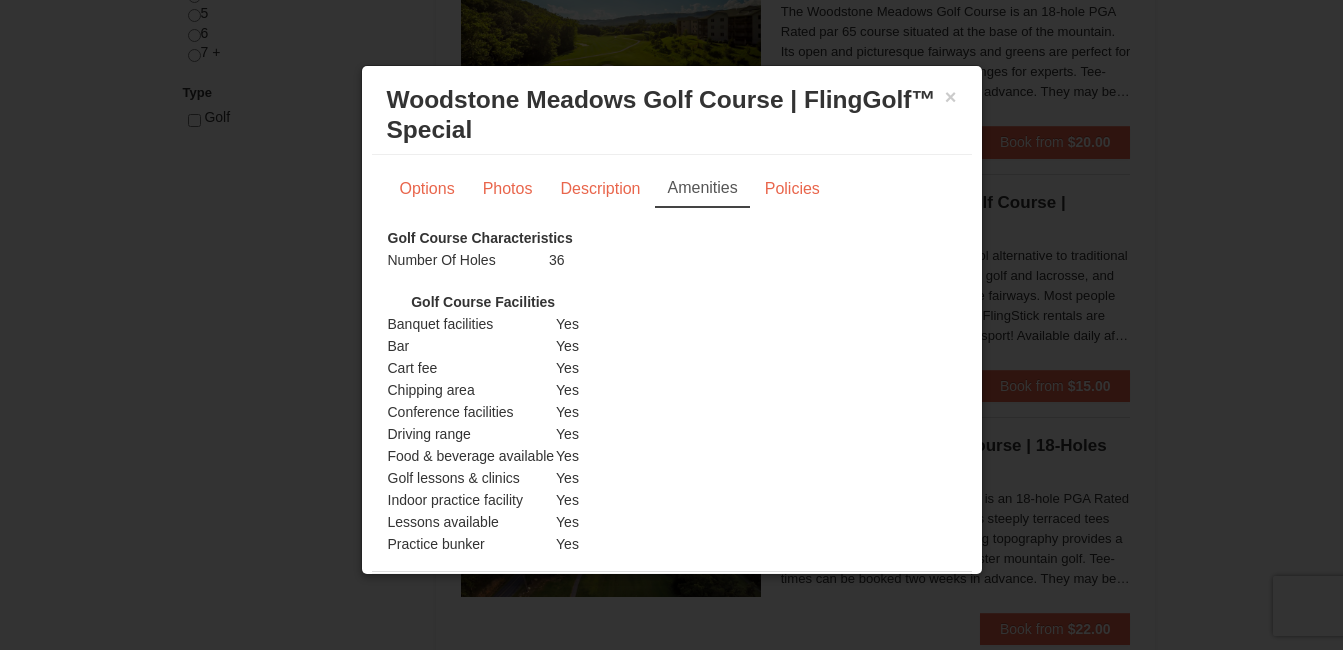 click on "Amenities" at bounding box center (702, 189) 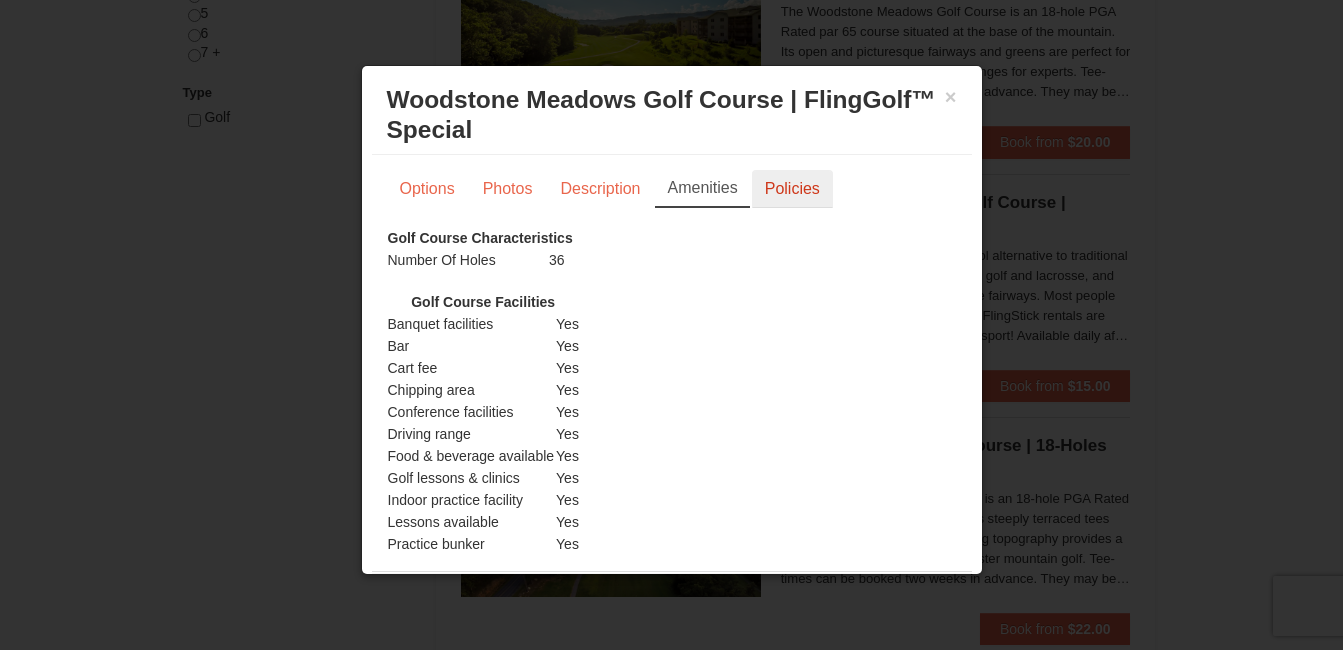 click on "Policies" at bounding box center (792, 189) 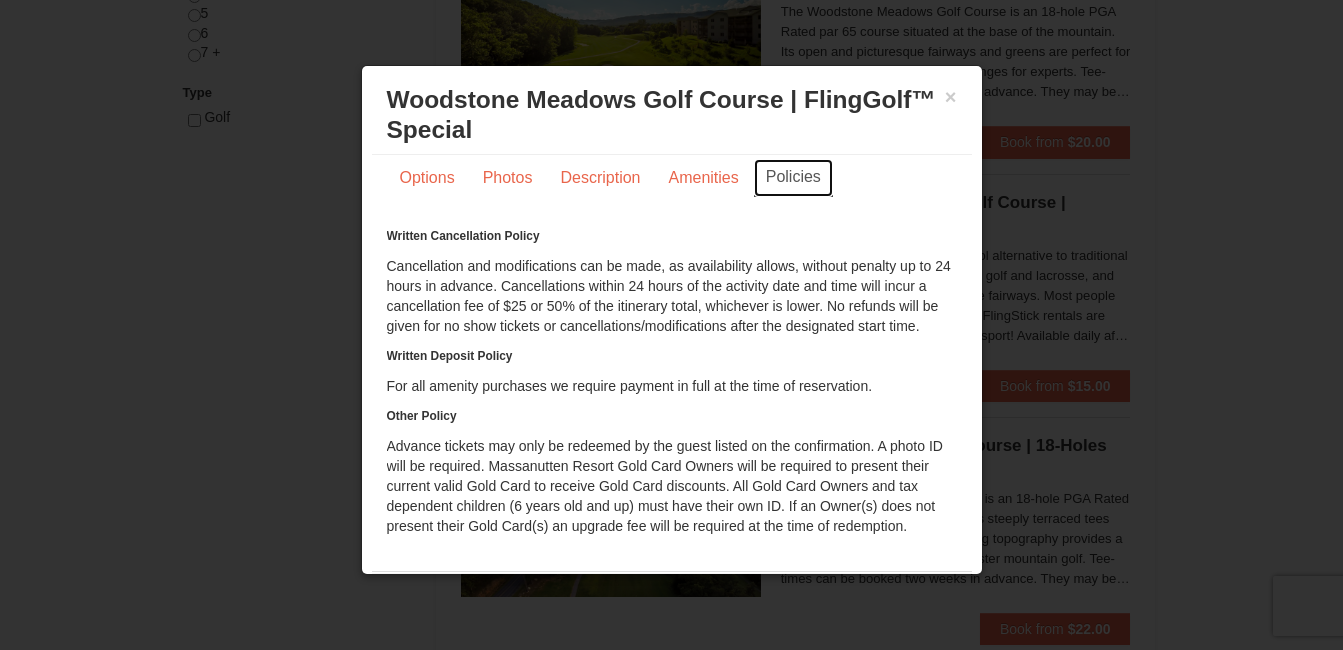 scroll, scrollTop: 0, scrollLeft: 0, axis: both 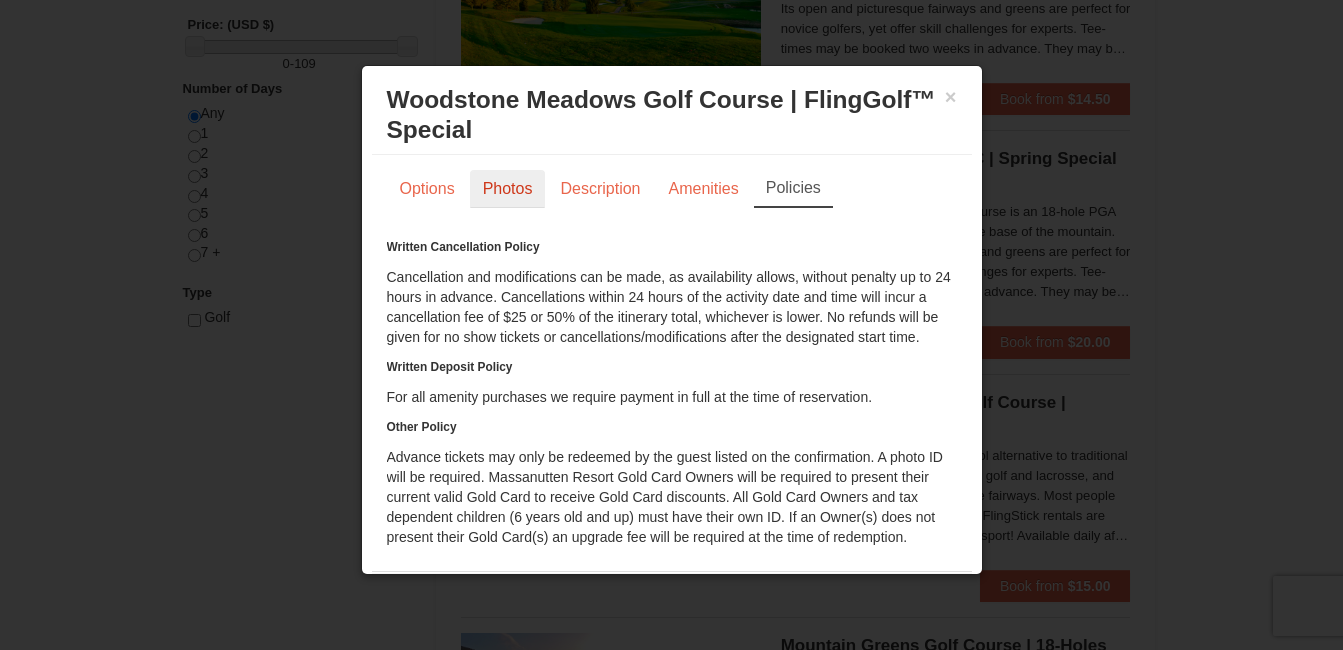 click on "Photos" at bounding box center [508, 189] 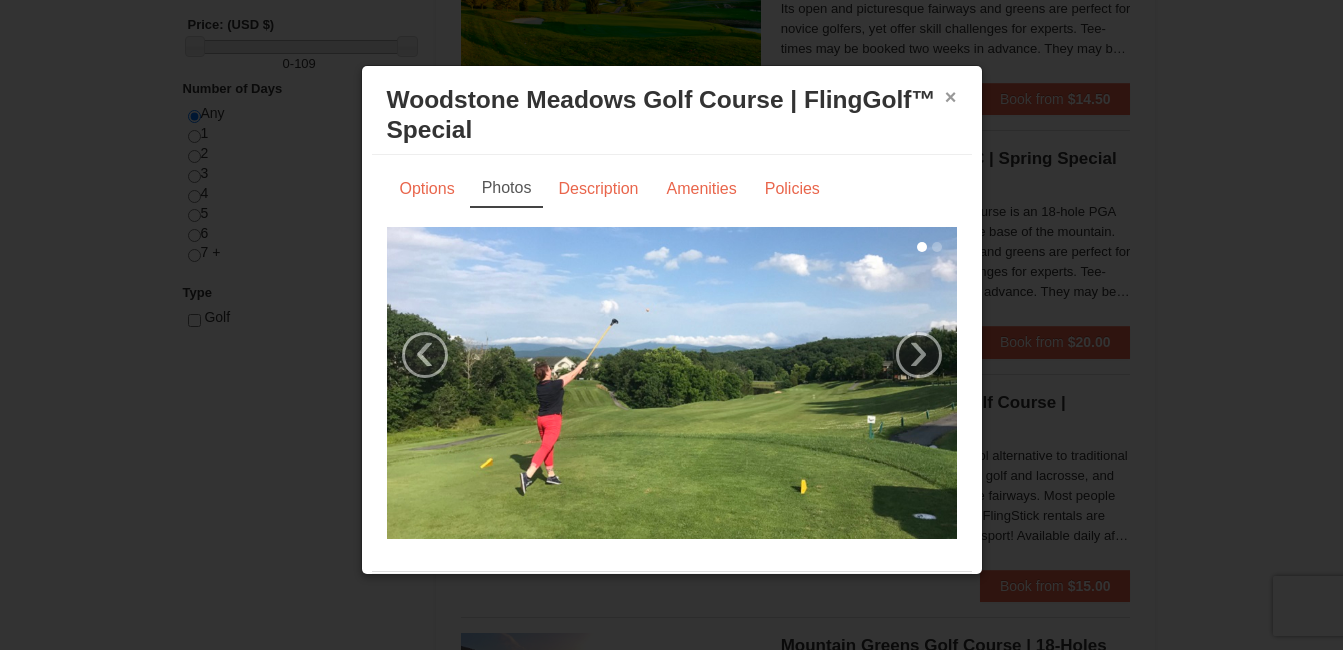 click on "×" at bounding box center [951, 97] 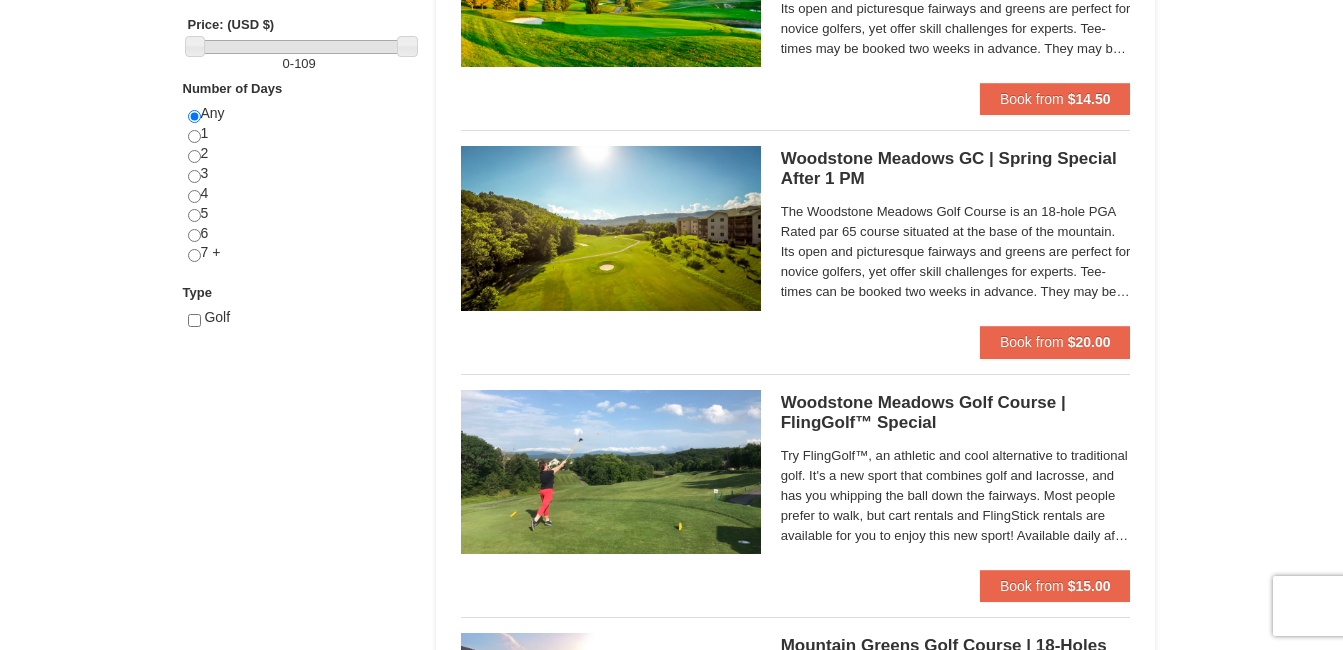 scroll, scrollTop: 900, scrollLeft: 0, axis: vertical 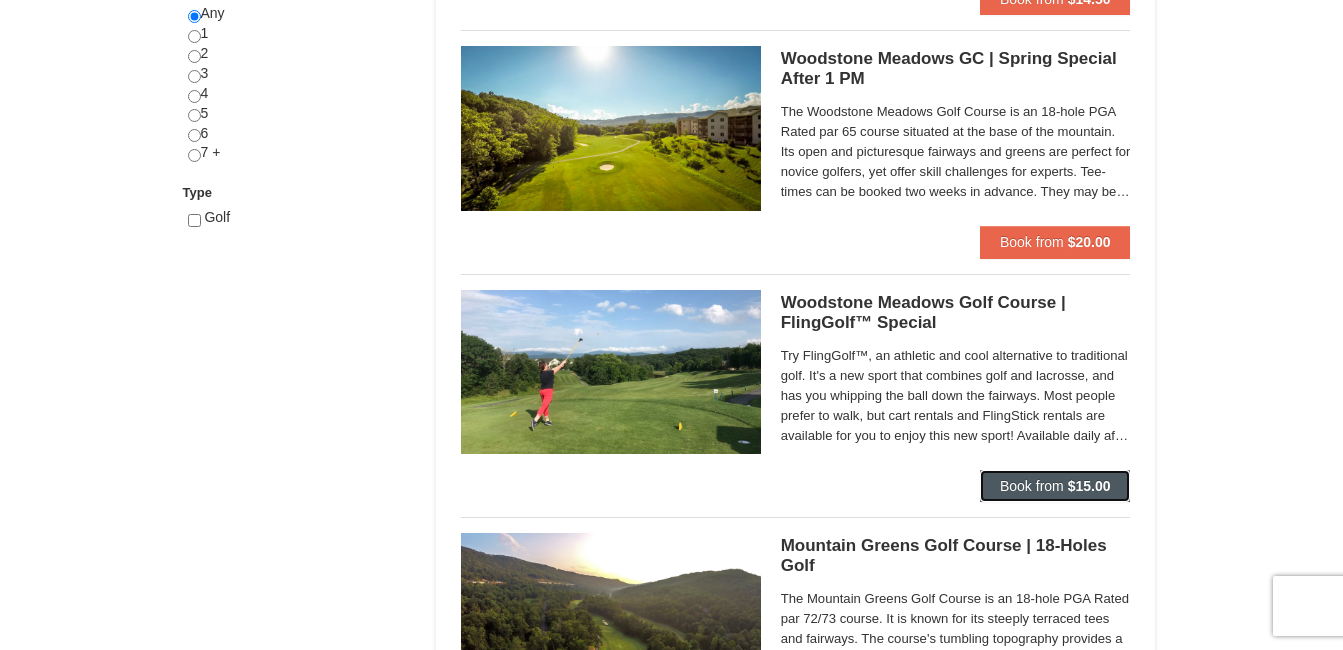 click on "Book from" at bounding box center (1032, 486) 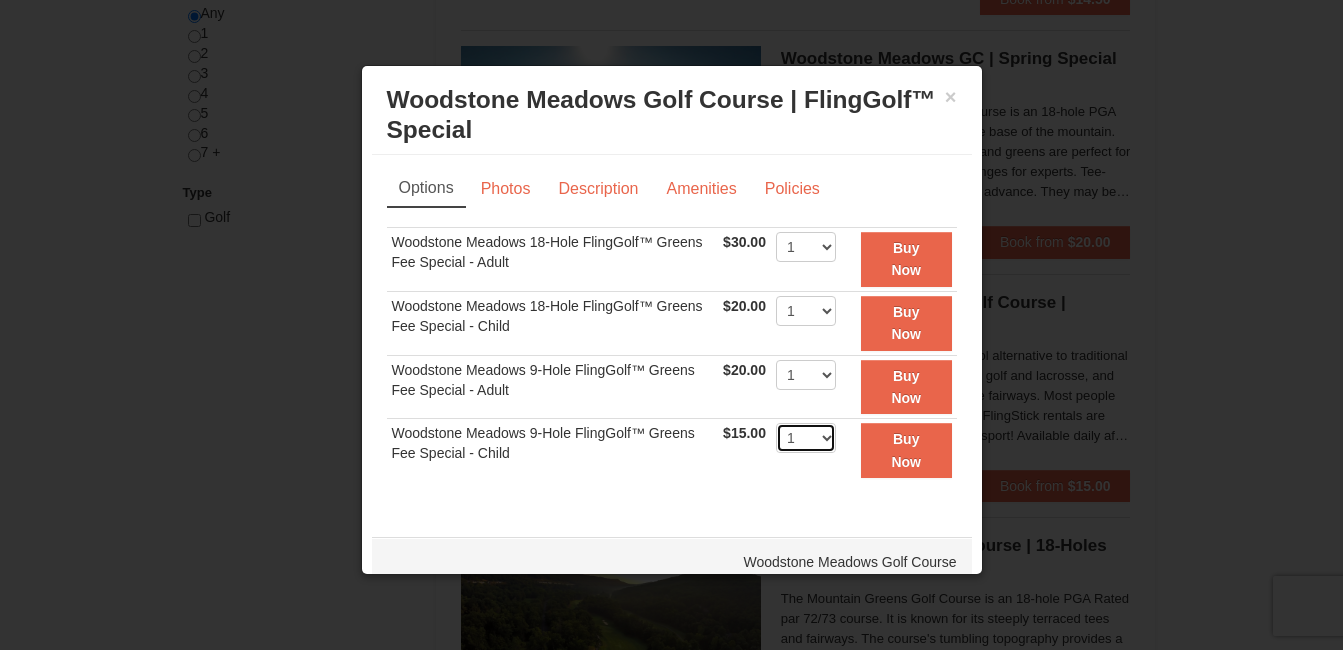 click on "1
2
3
4
5
6
7
8
9
10
11
12
13
14
15
16
17
18
19
20" at bounding box center (806, 438) 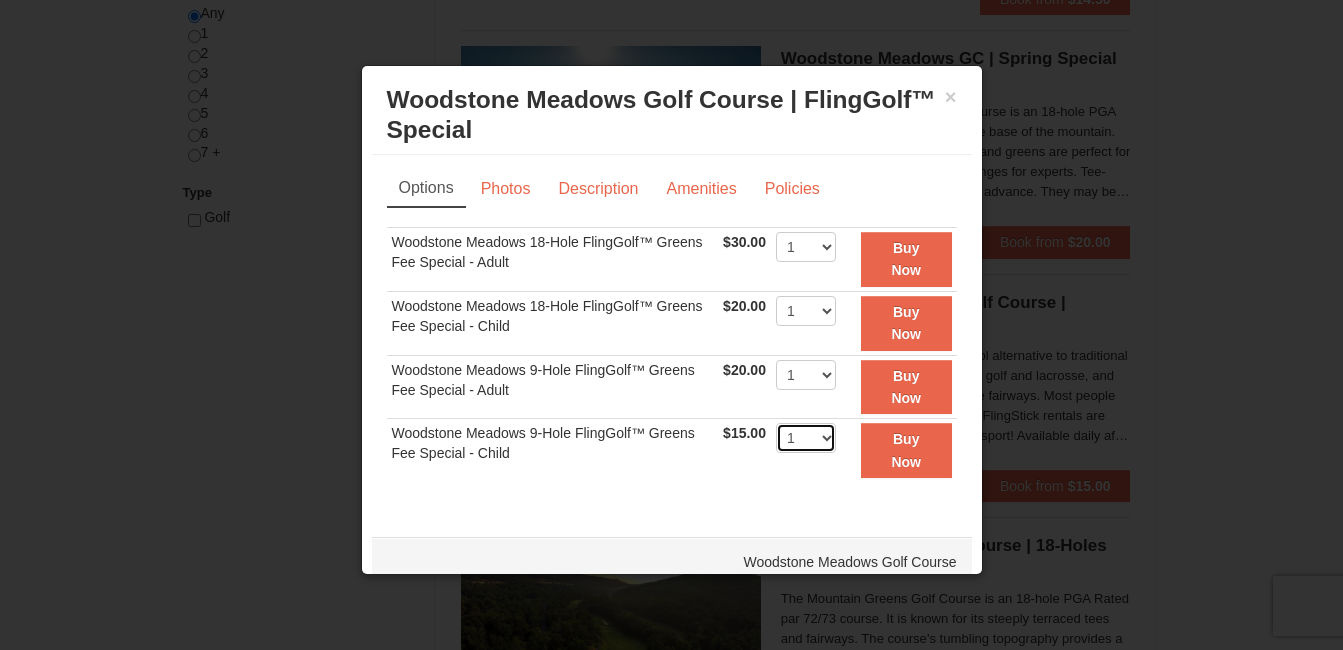select on "3" 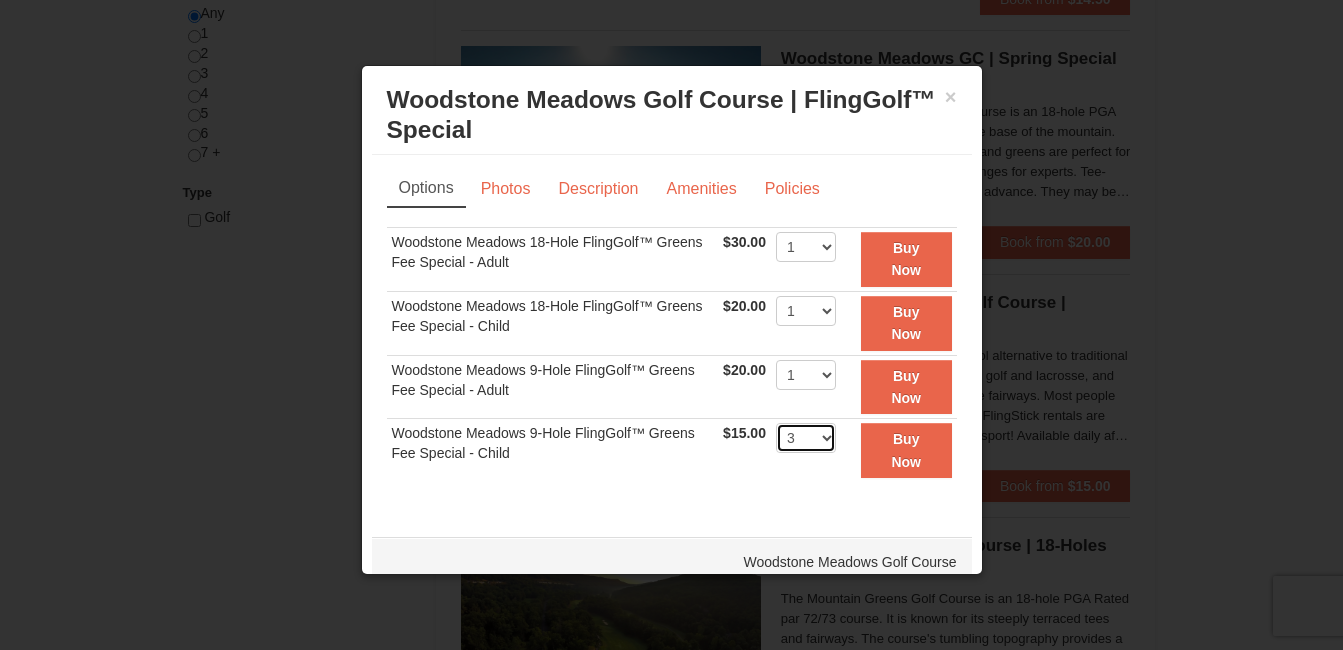 click on "1
2
3
4
5
6
7
8
9
10
11
12
13
14
15
16
17
18
19
20" at bounding box center [806, 438] 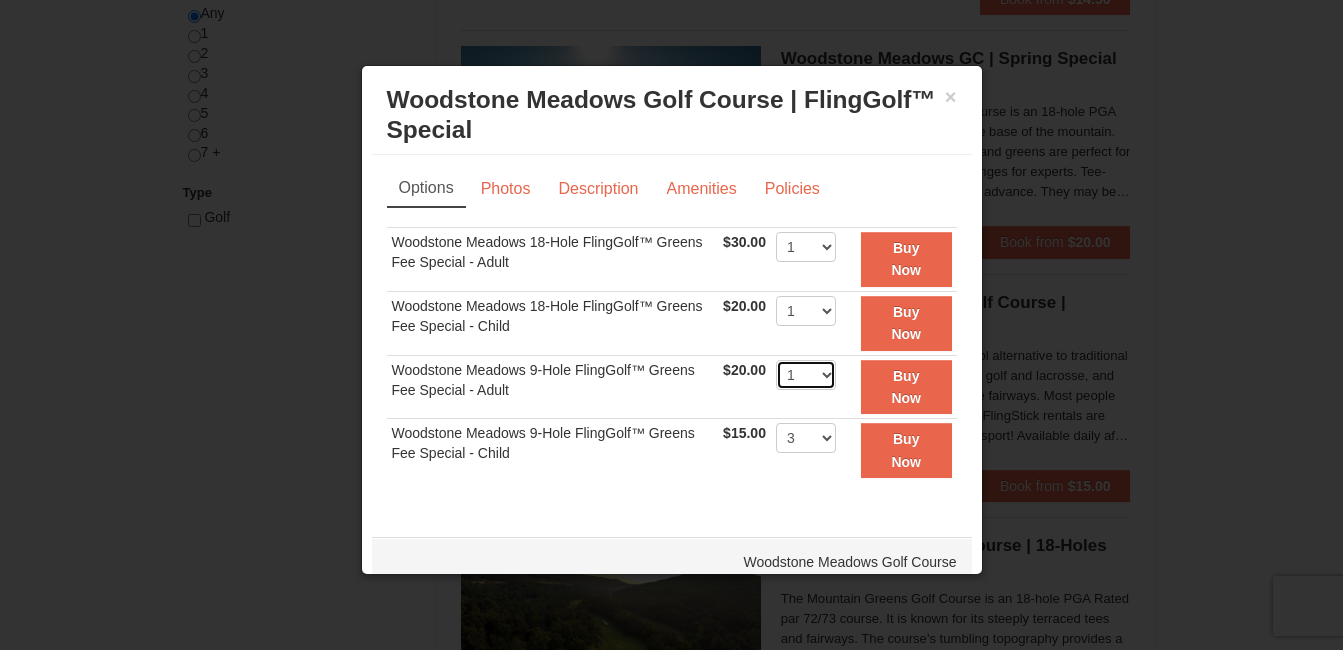 click on "1
2
3
4
5
6
7
8
9
10
11
12
13
14
15
16
17
18
19
20" at bounding box center [806, 375] 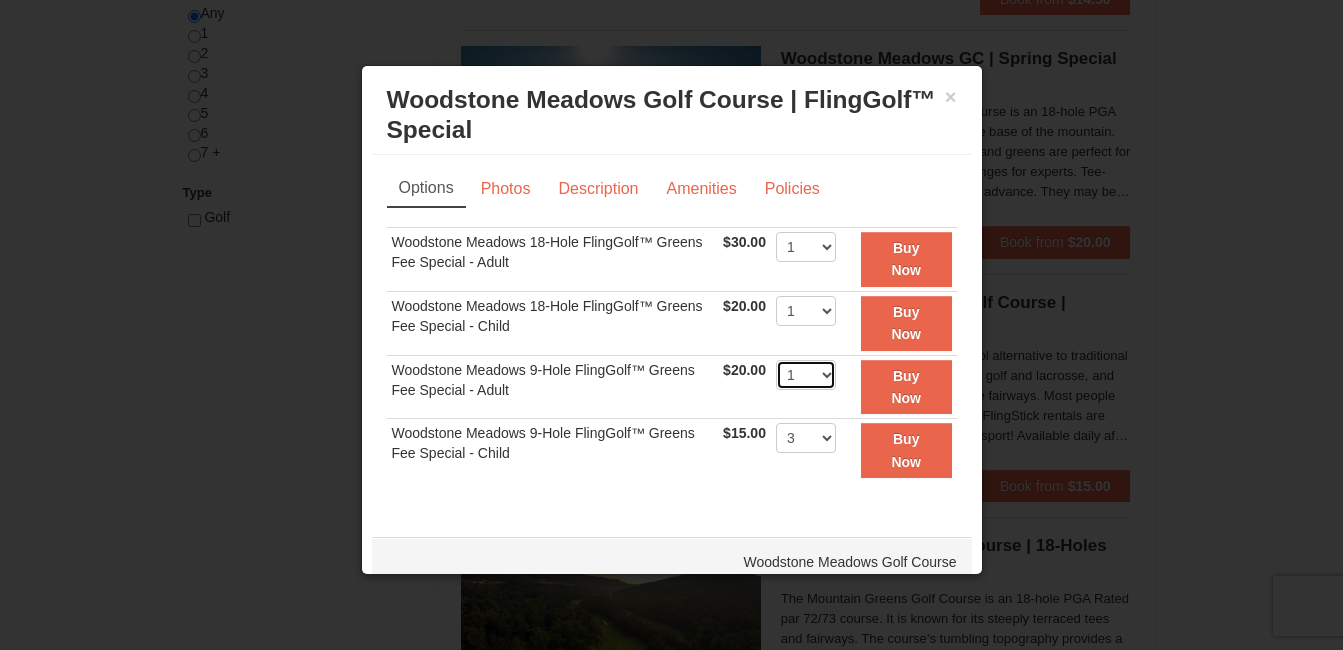click on "1
2
3
4
5
6
7
8
9
10
11
12
13
14
15
16
17
18
19
20" at bounding box center [806, 375] 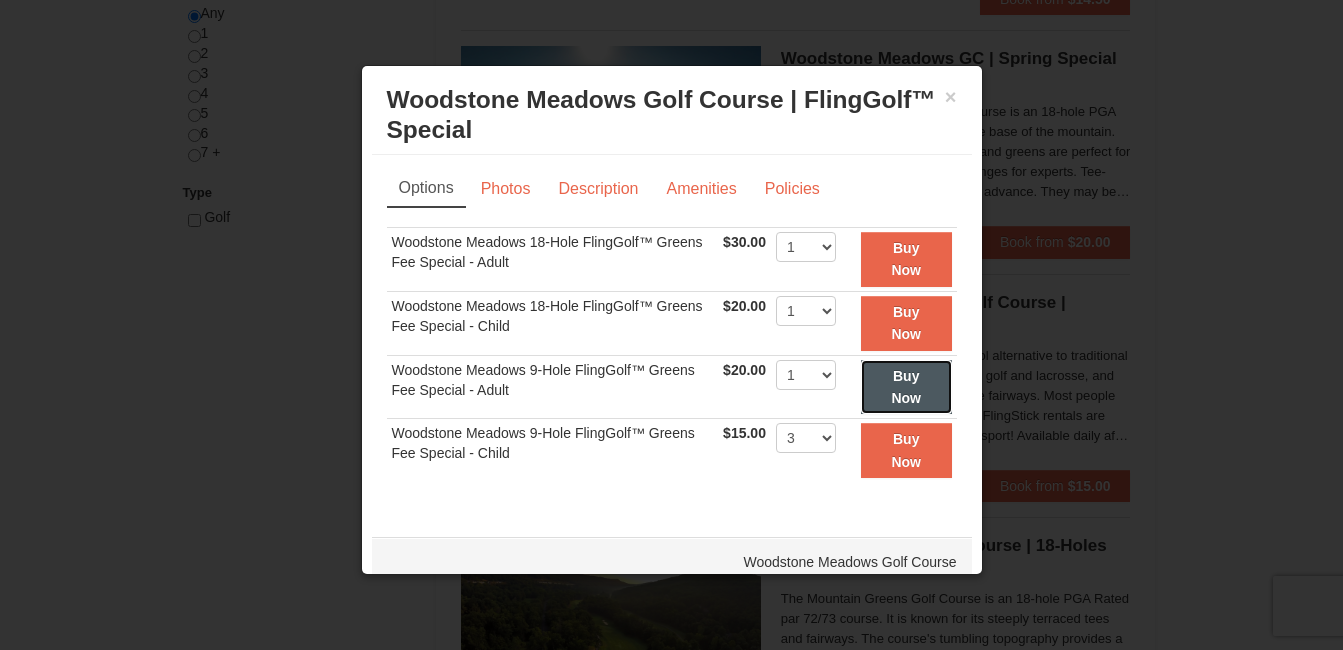 click on "Buy Now" at bounding box center [906, 387] 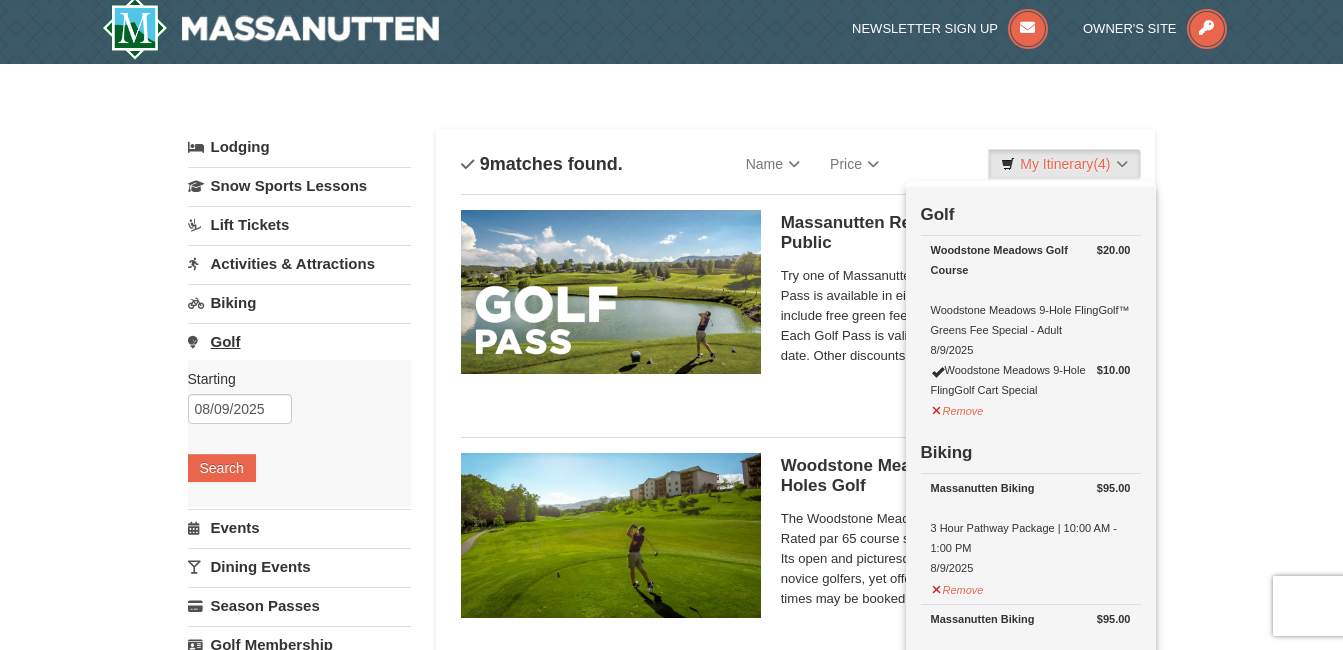scroll, scrollTop: 106, scrollLeft: 0, axis: vertical 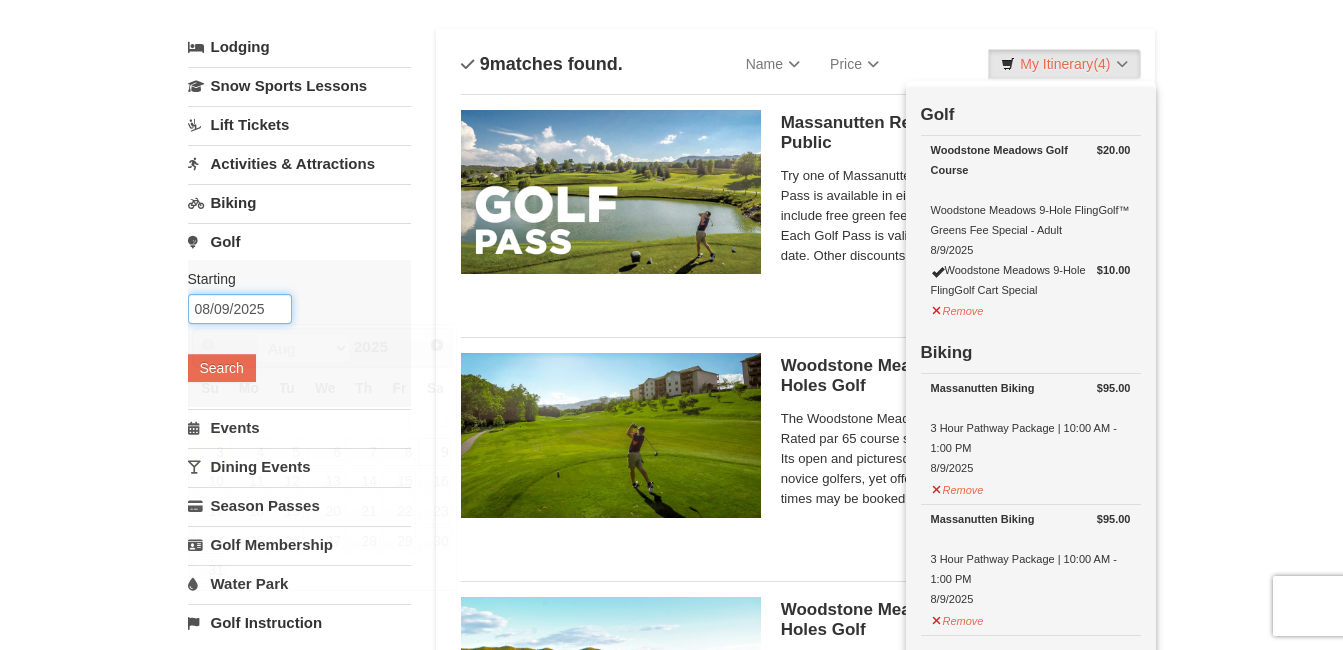 click on "08/09/2025" at bounding box center (240, 309) 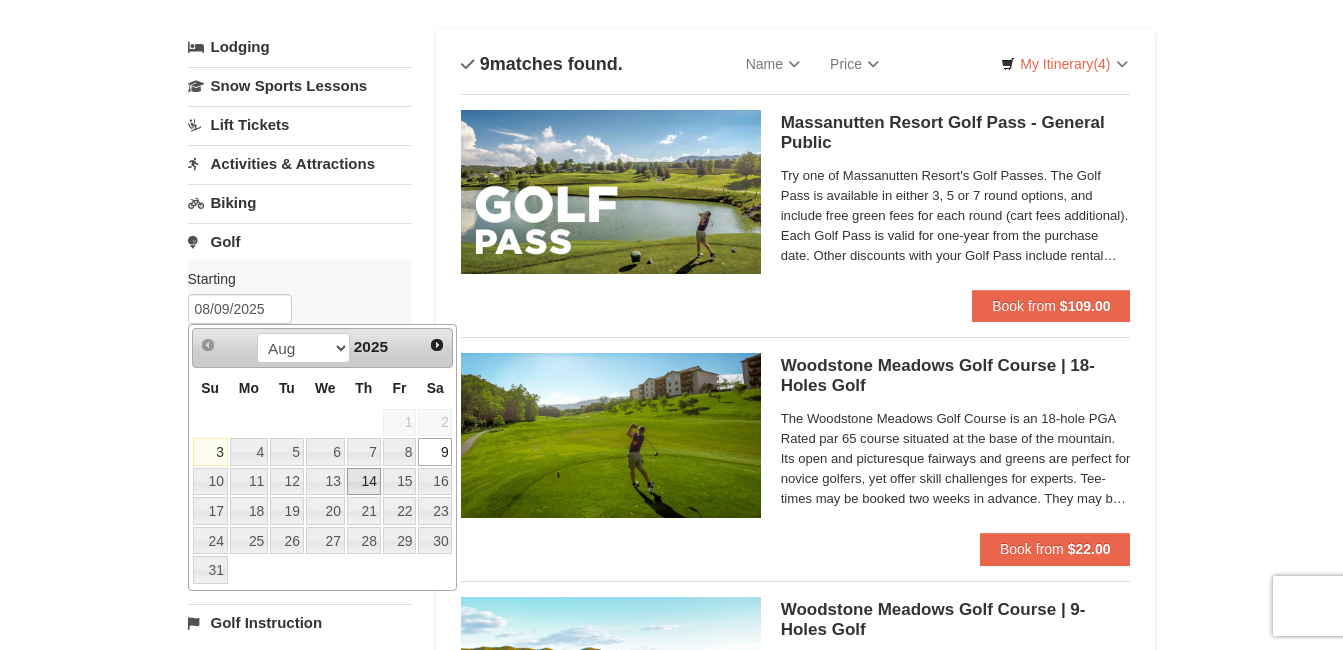 click on "14" at bounding box center (364, 482) 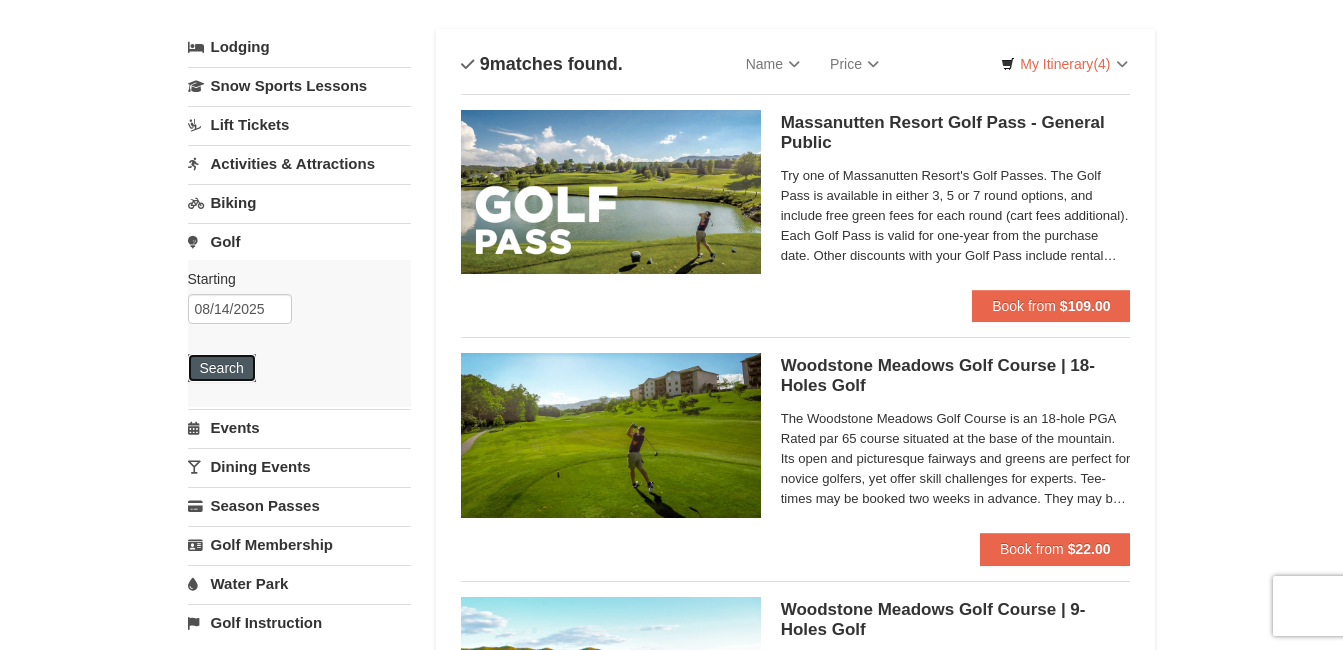 click on "Search" at bounding box center [222, 368] 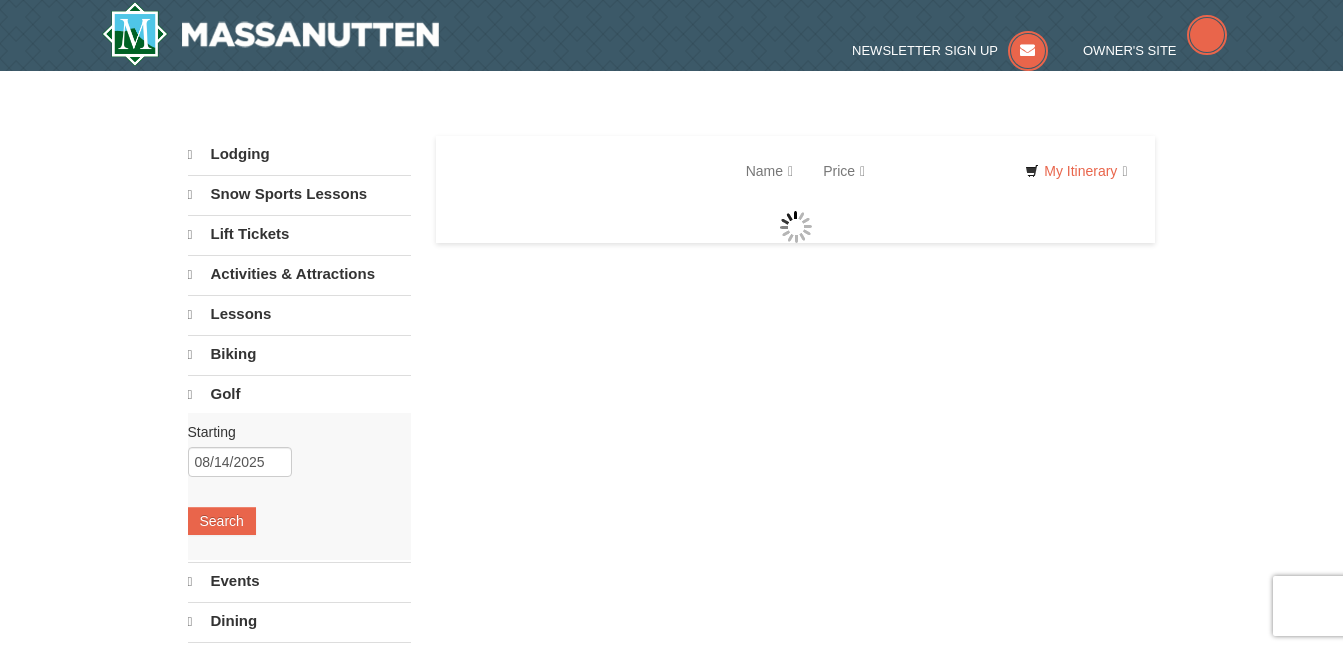 scroll, scrollTop: 0, scrollLeft: 0, axis: both 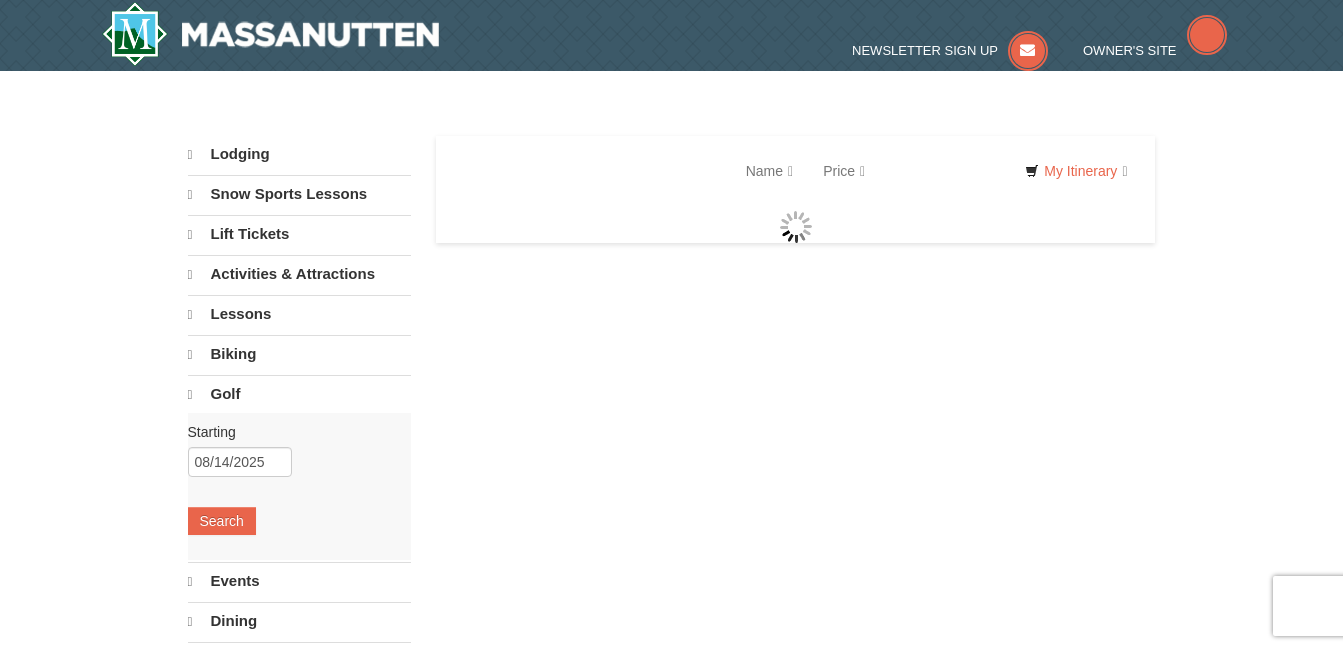 select on "8" 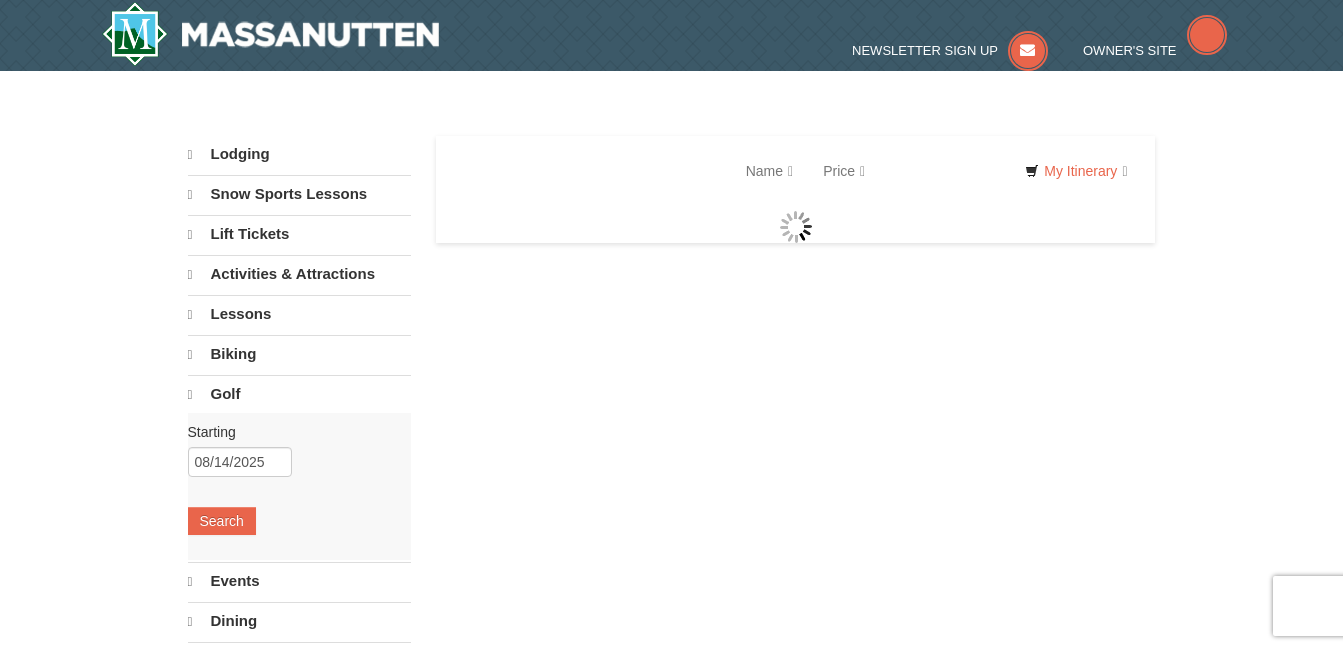 select on "8" 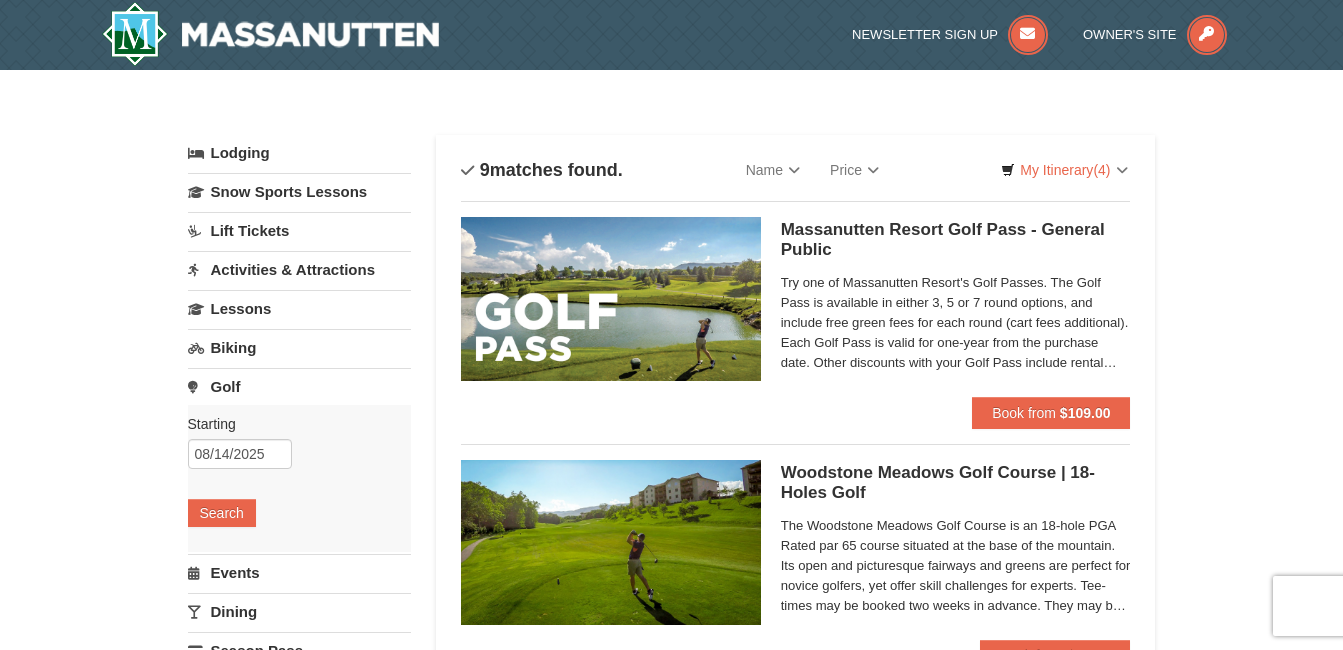 scroll, scrollTop: 0, scrollLeft: 0, axis: both 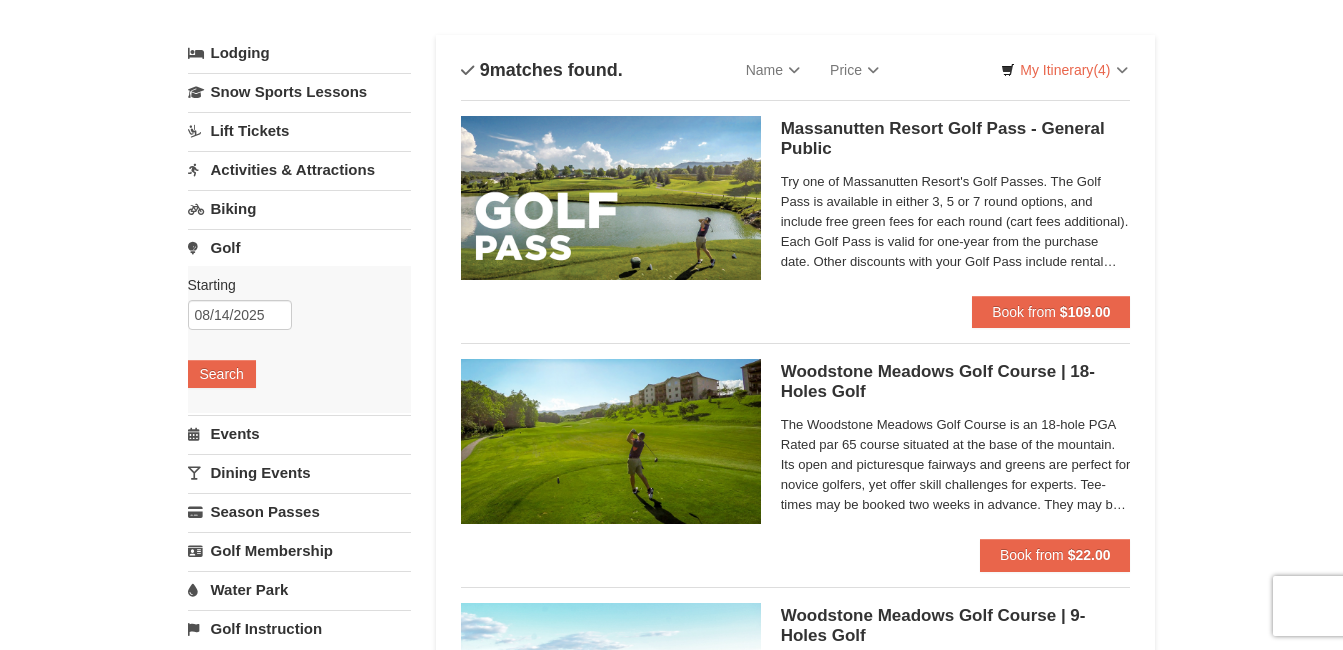 click on "Activities & Attractions" at bounding box center (299, 169) 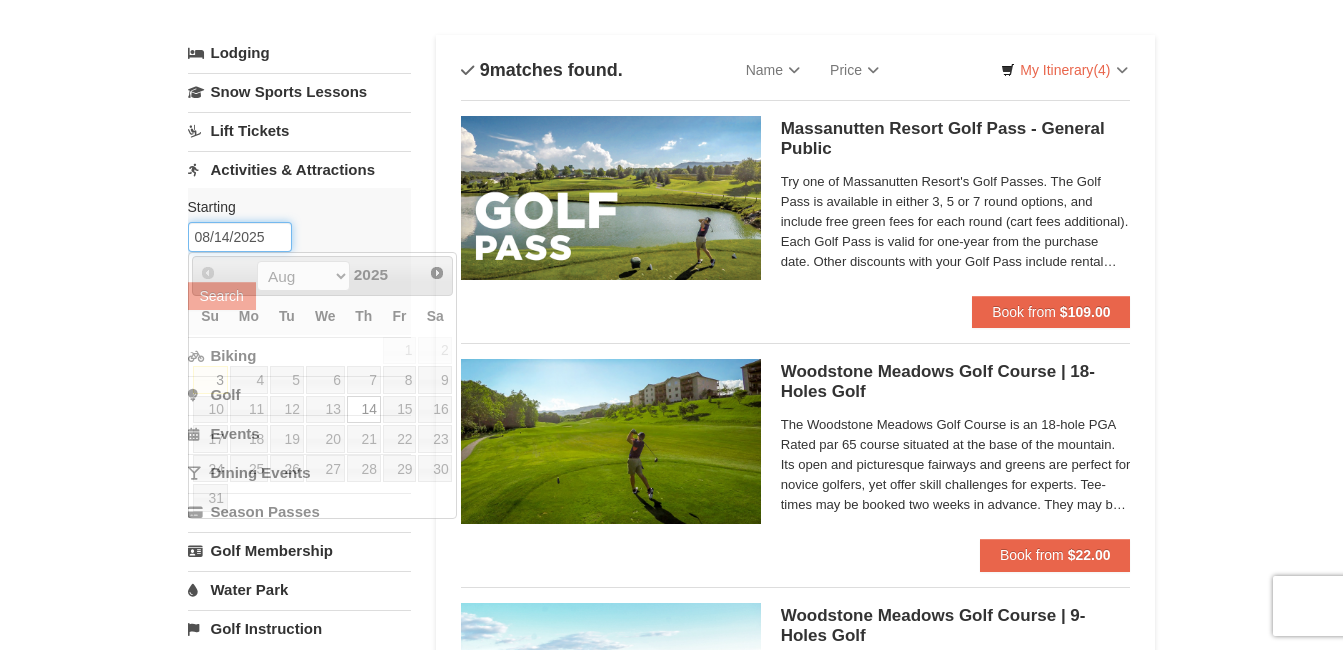 click on "08/14/2025" at bounding box center [240, 237] 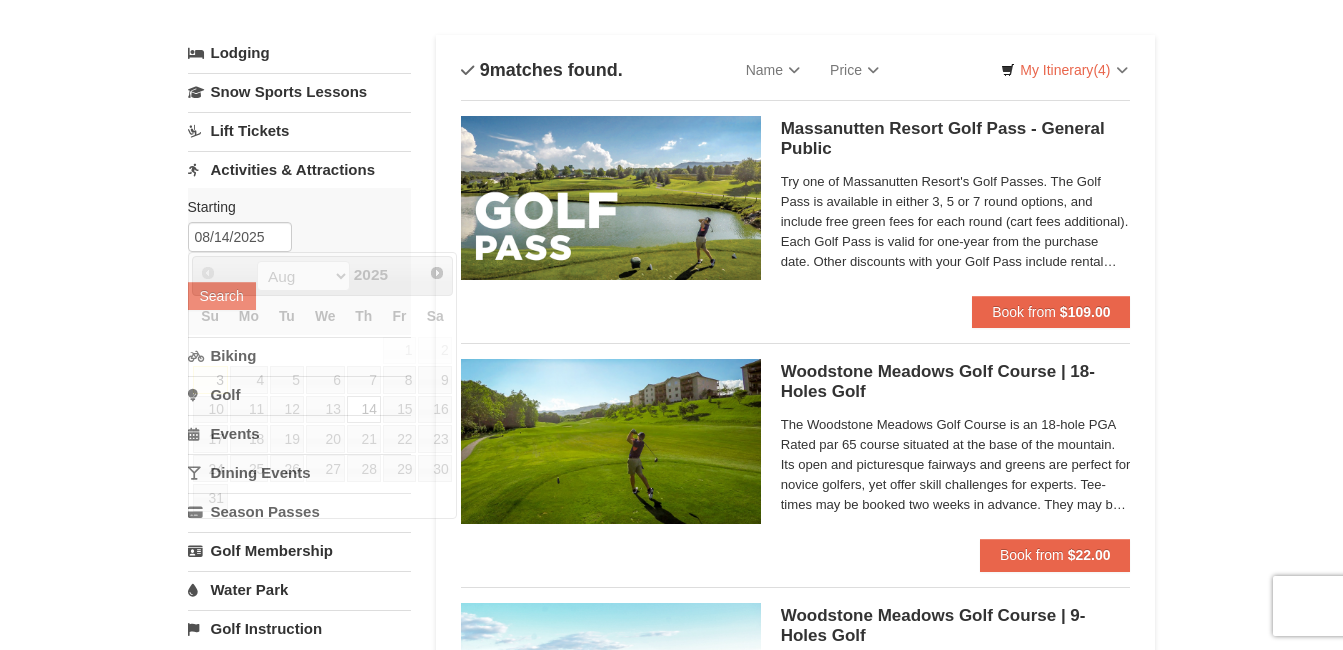 click on "×
Categories
List
Filter
My Itinerary (4)
Check Out Now
Golf
$20.00
Woodstone Meadows Golf Course
Woodstone Meadows 9-Hole FlingGolf™ Greens Fee Special - Adult
8/9/2025
$10.00 Biking" at bounding box center (671, 1158) 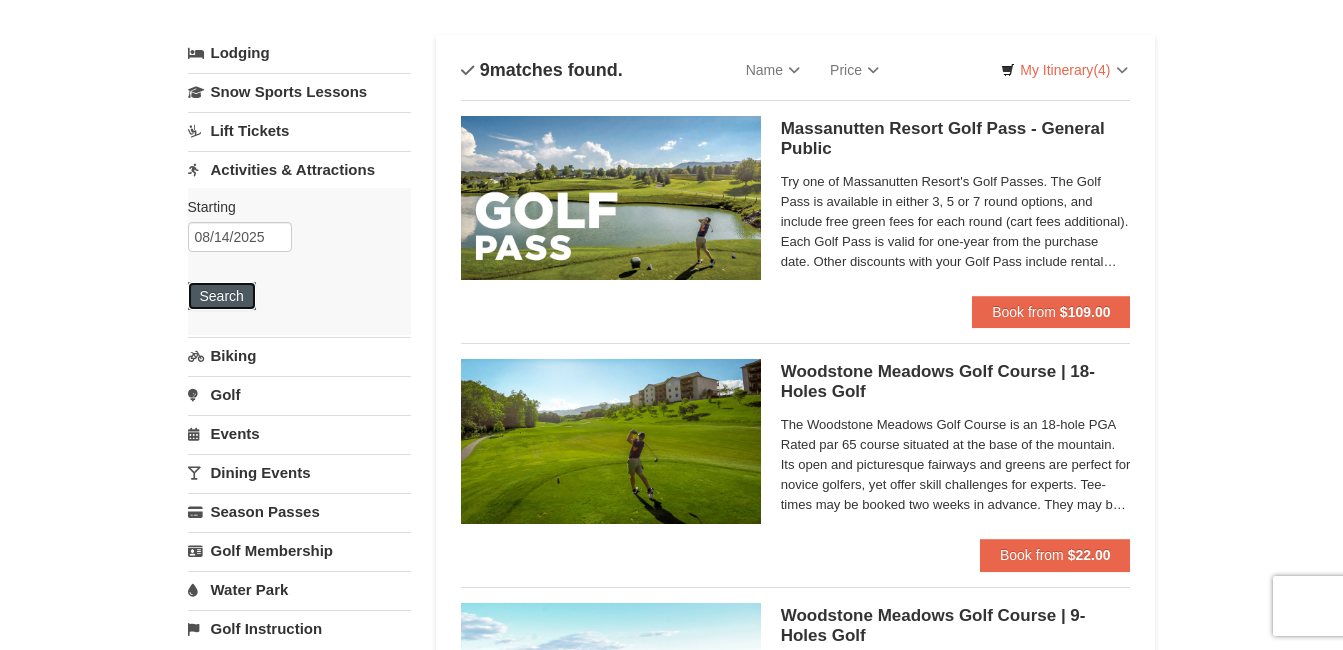 click on "Search" at bounding box center [222, 296] 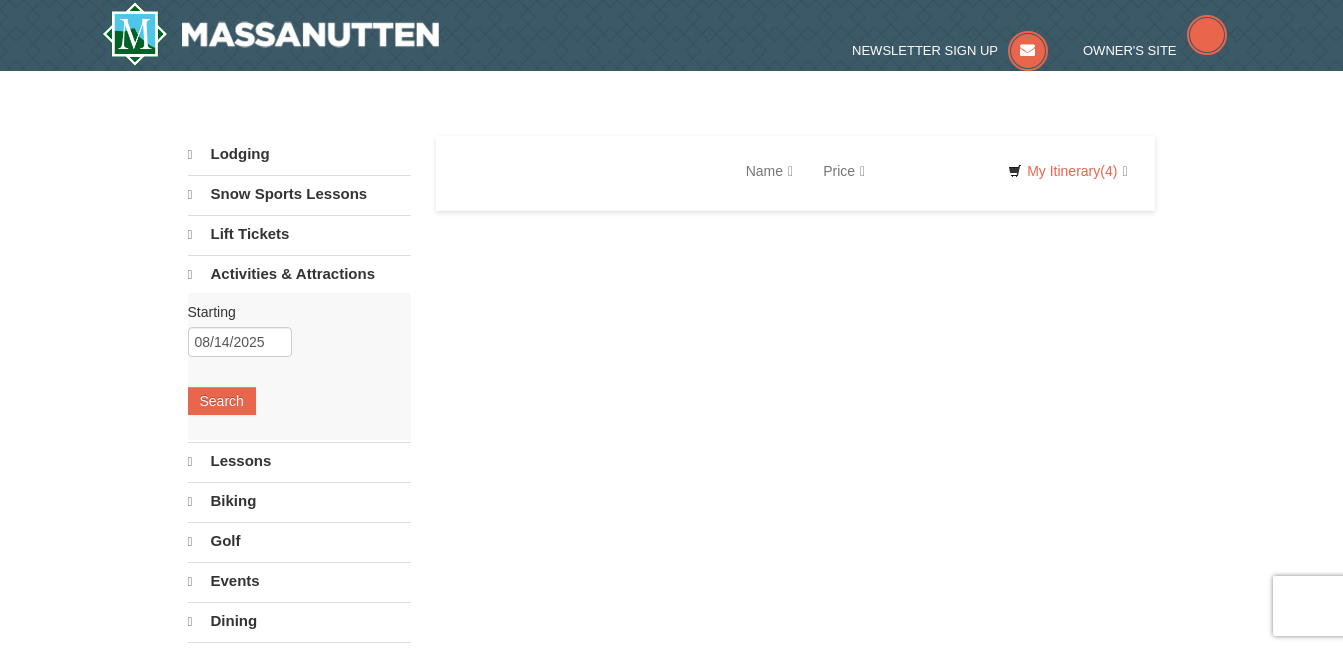 scroll, scrollTop: 0, scrollLeft: 0, axis: both 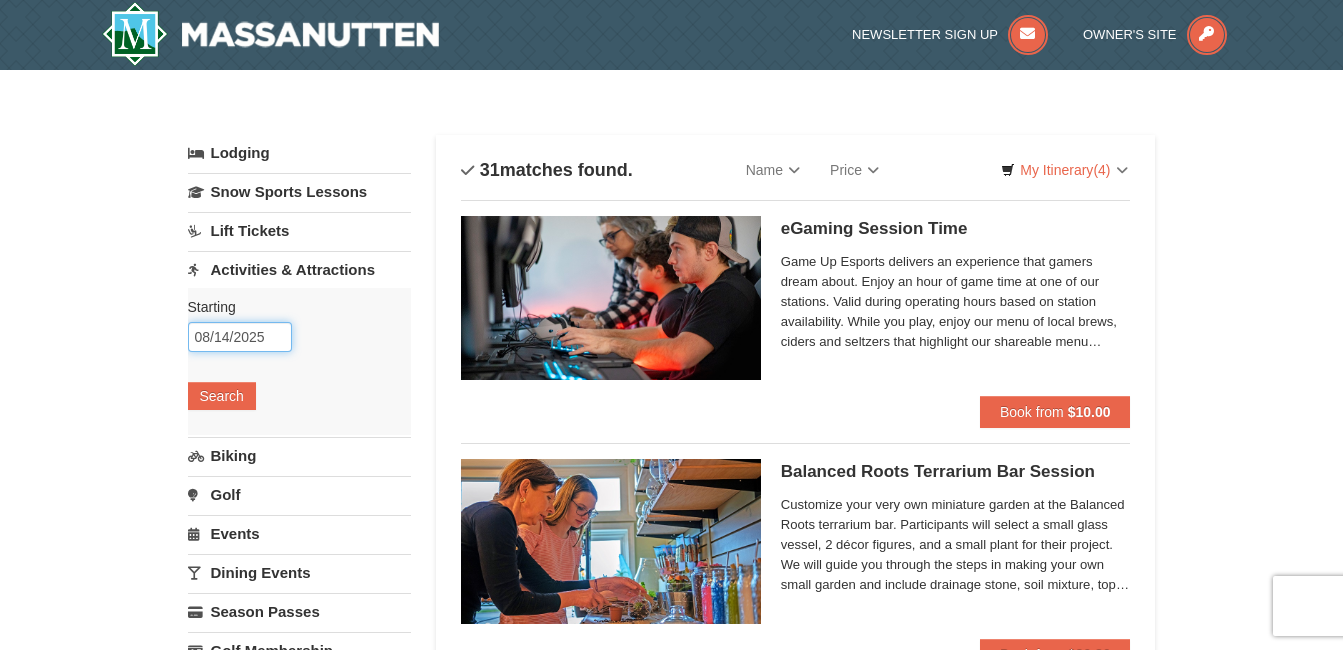 click on "08/14/2025" at bounding box center (240, 337) 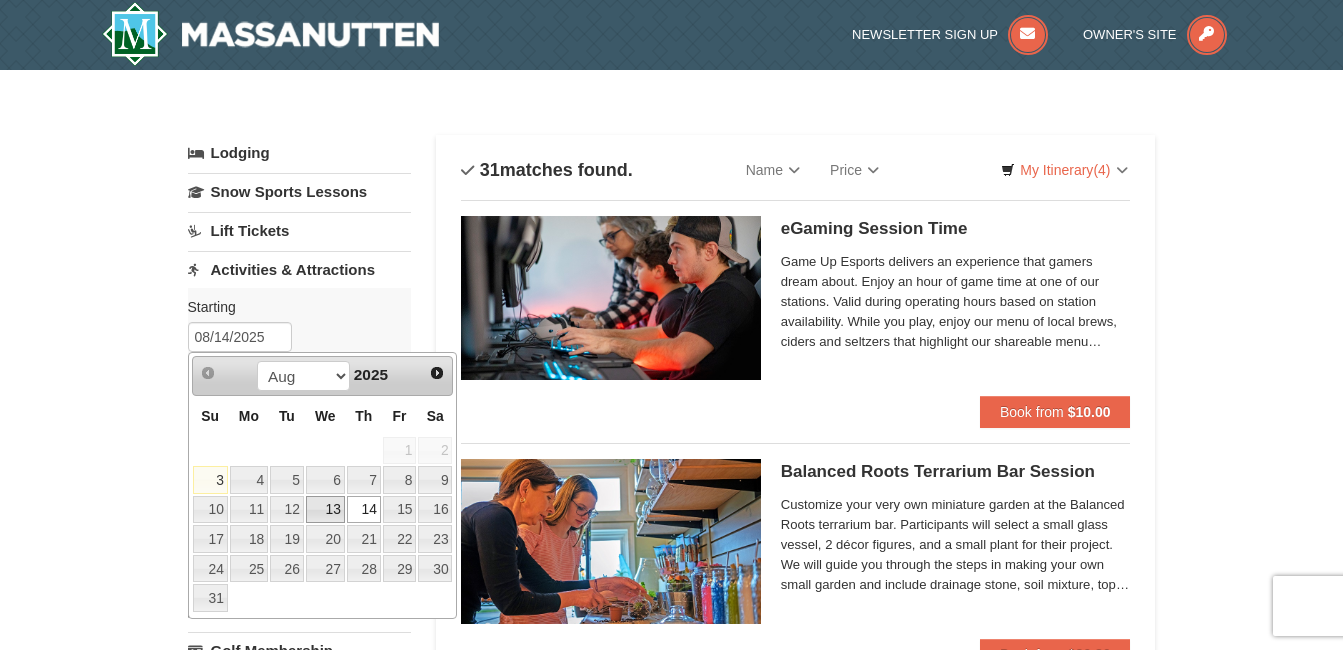 click on "13" at bounding box center (325, 510) 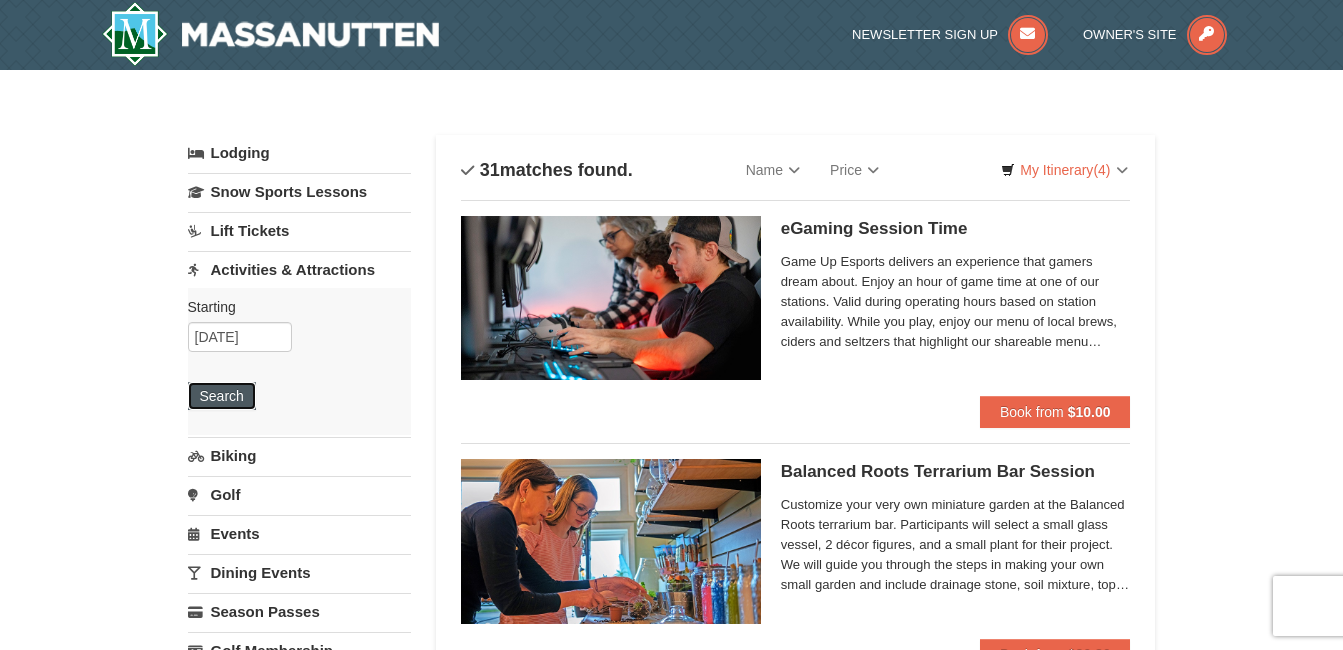 click on "Search" at bounding box center [222, 396] 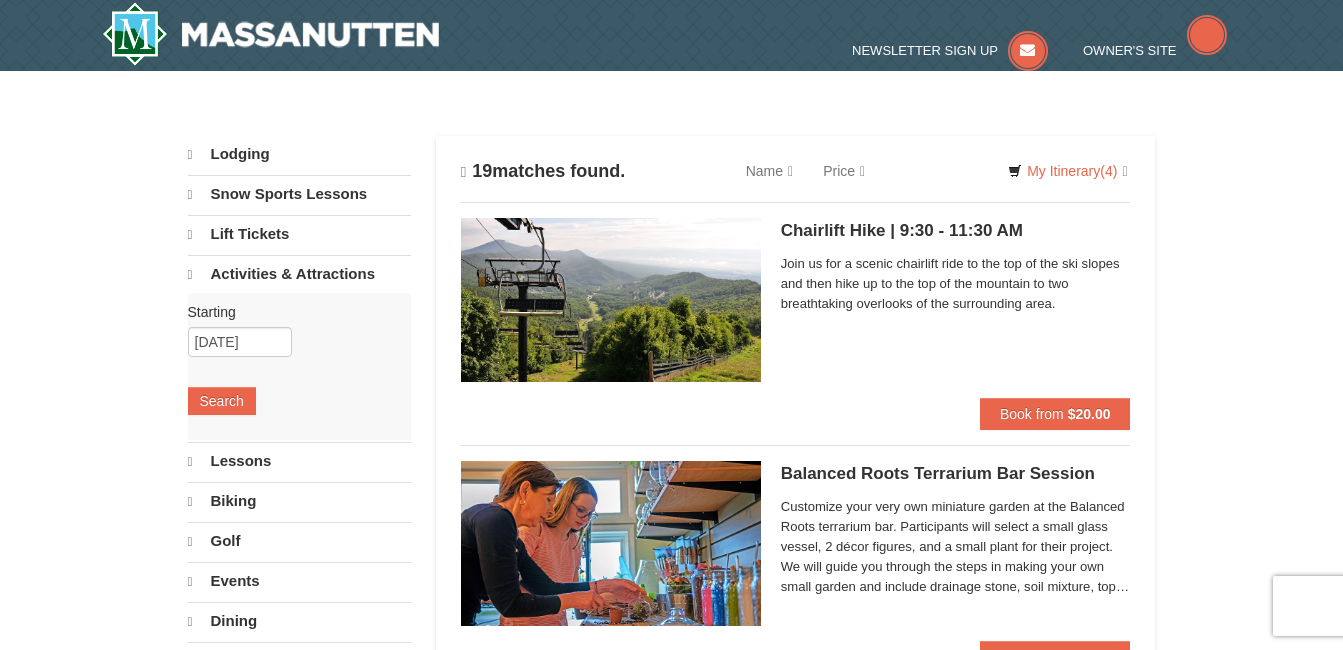 scroll, scrollTop: 0, scrollLeft: 0, axis: both 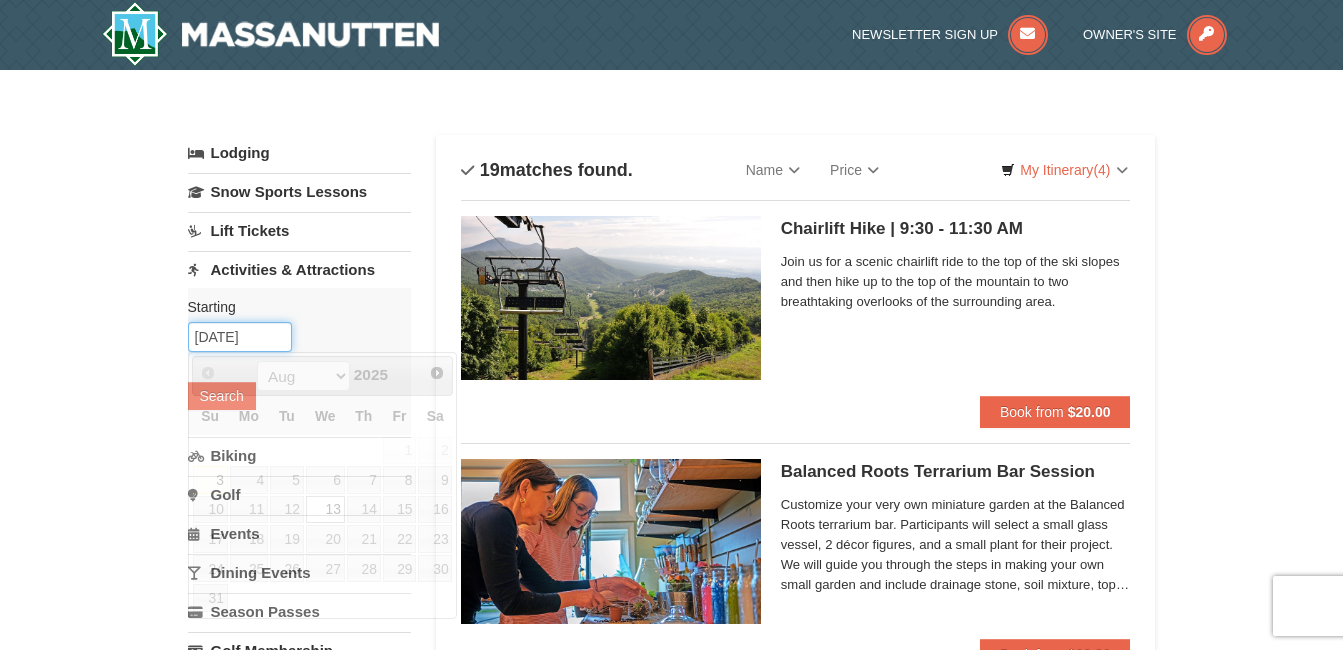 click on "[DATE]" at bounding box center [240, 337] 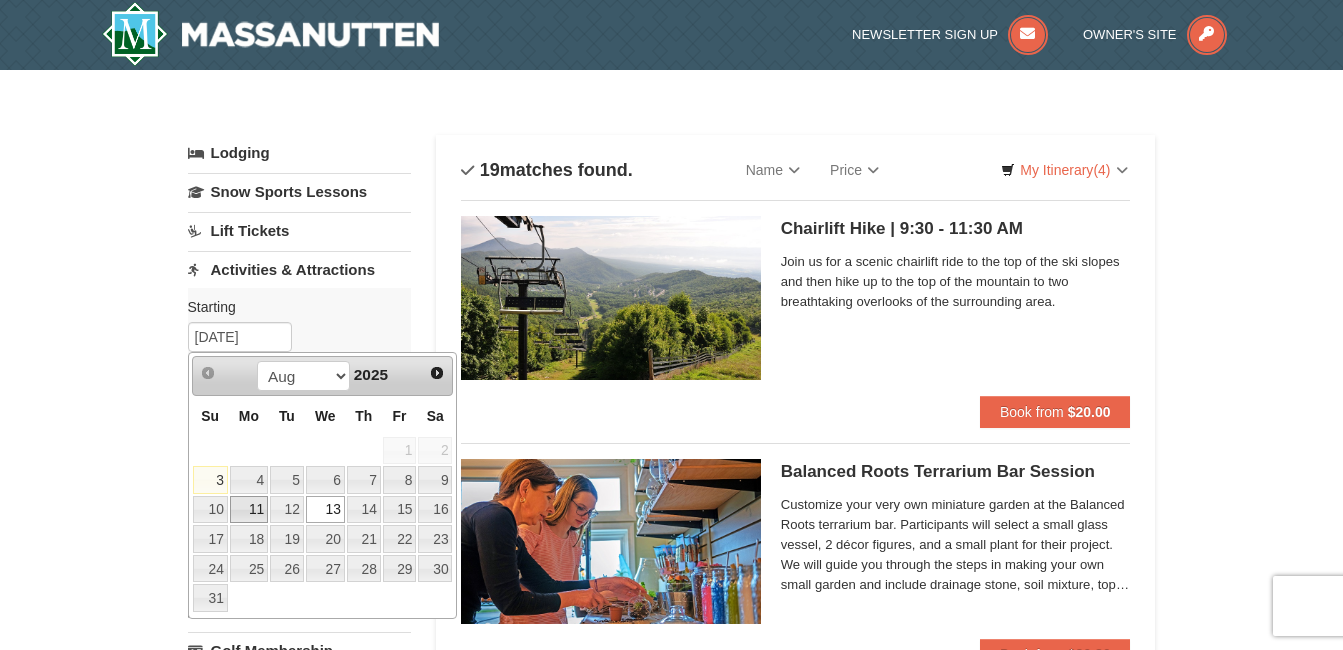 click on "11" at bounding box center [249, 510] 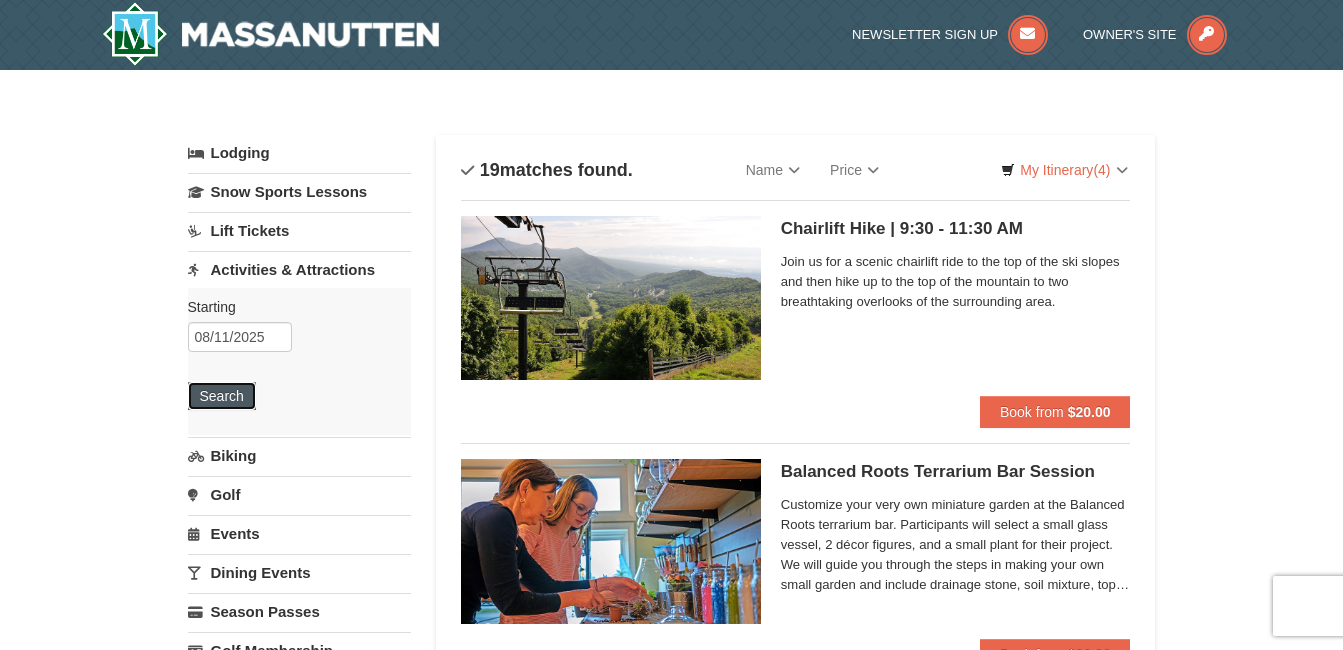 click on "Search" at bounding box center (222, 396) 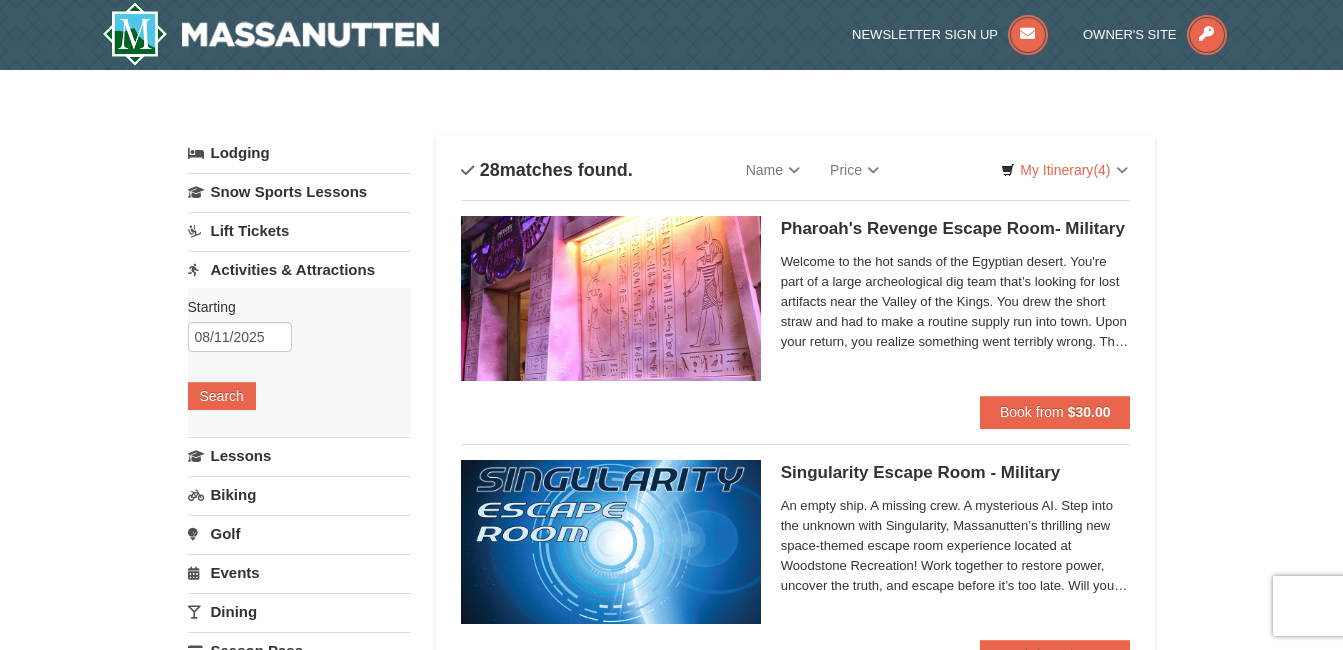 scroll, scrollTop: 0, scrollLeft: 0, axis: both 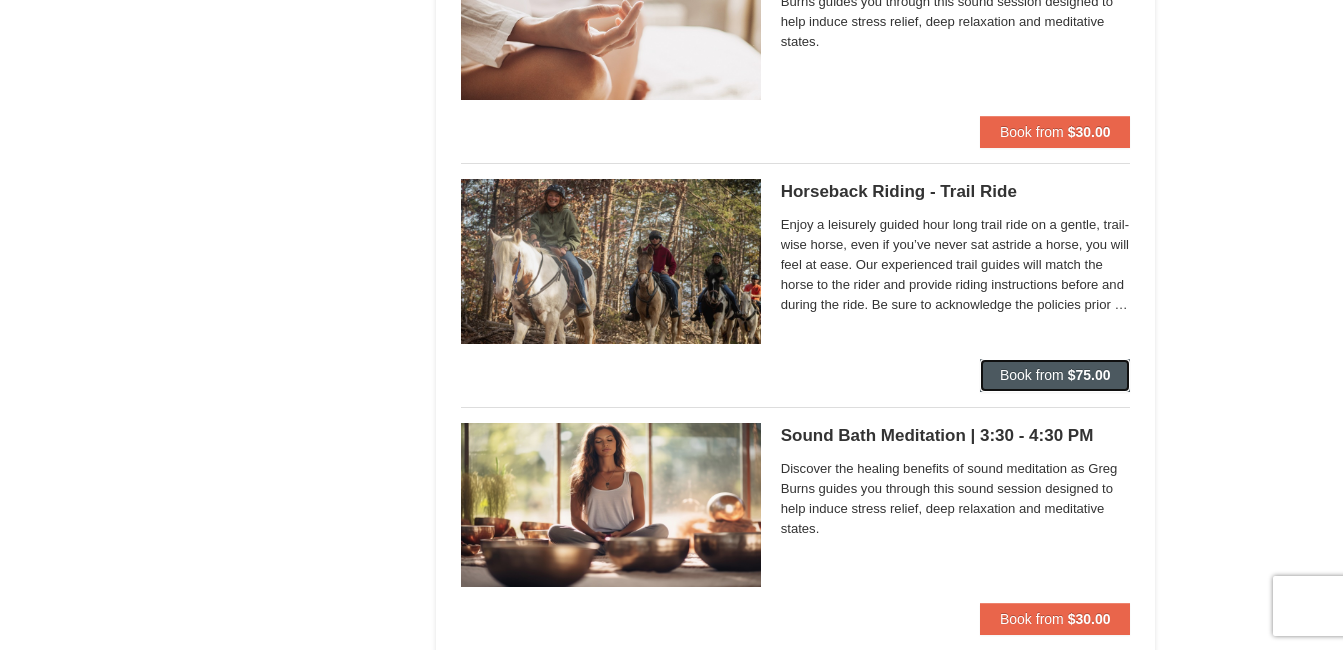 click on "$75.00" at bounding box center (1089, 375) 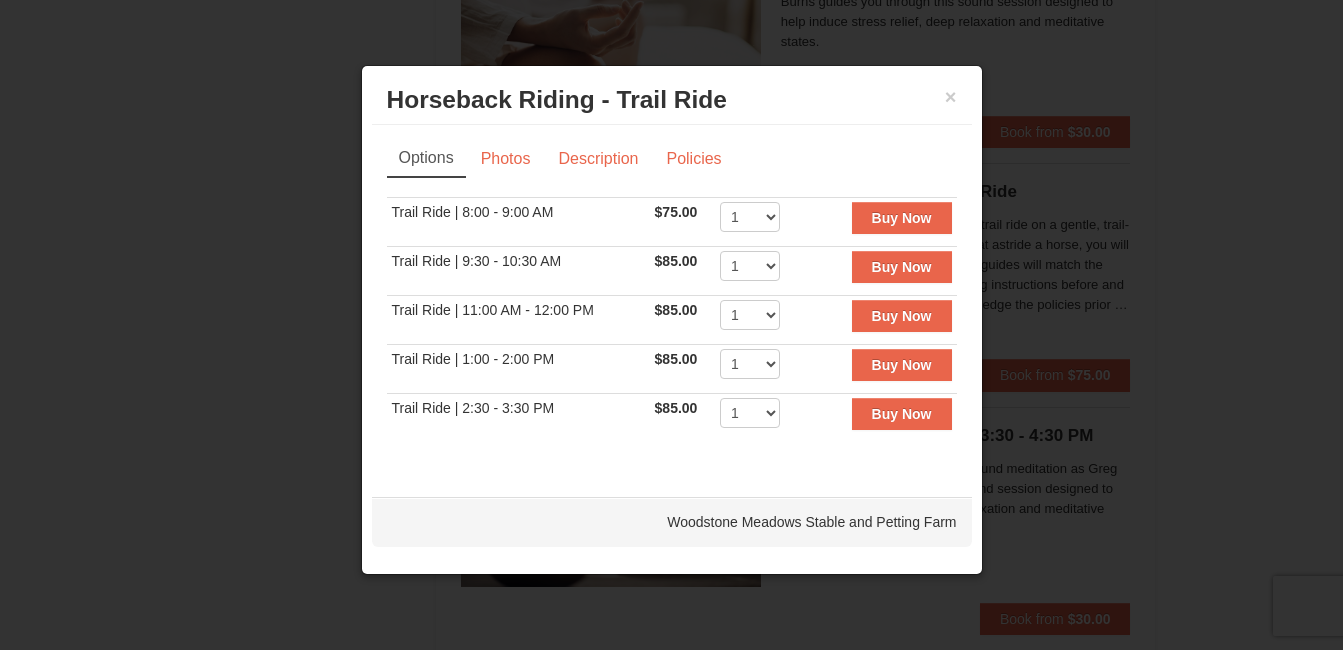click on "×
Horseback Riding - Trail Ride  Woodstone Meadows Stable and Petting Farm" at bounding box center (672, 100) 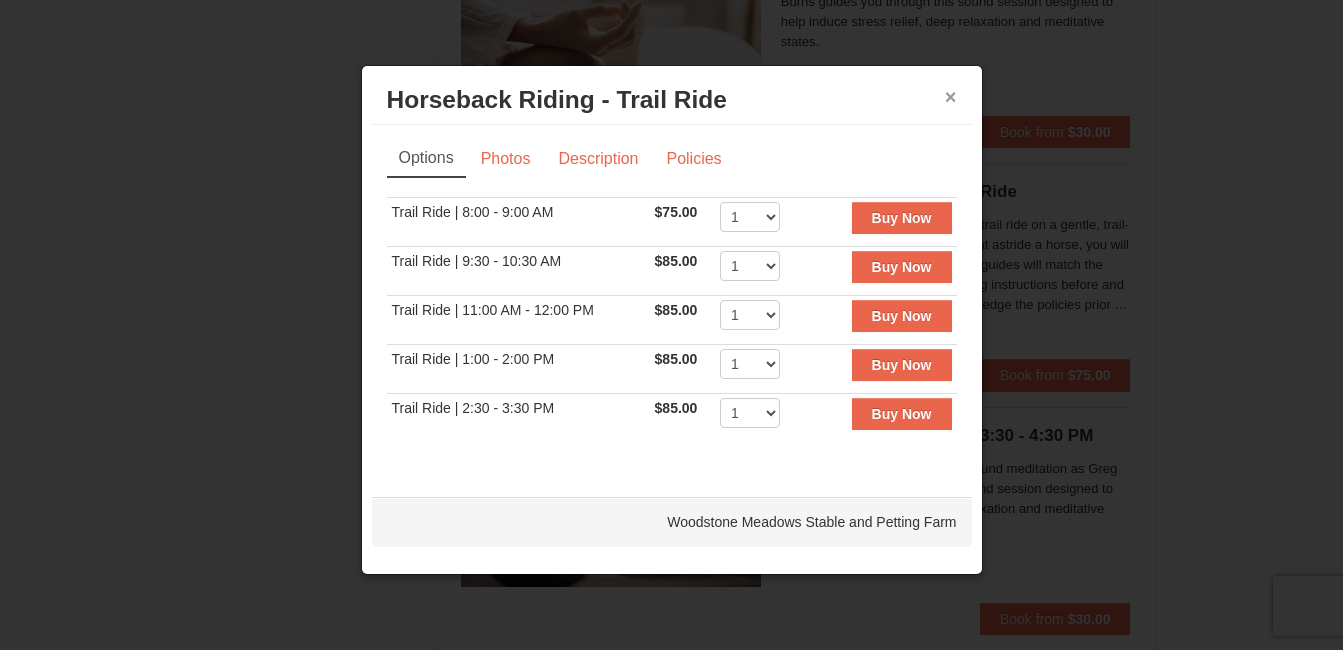 click on "×" at bounding box center [951, 97] 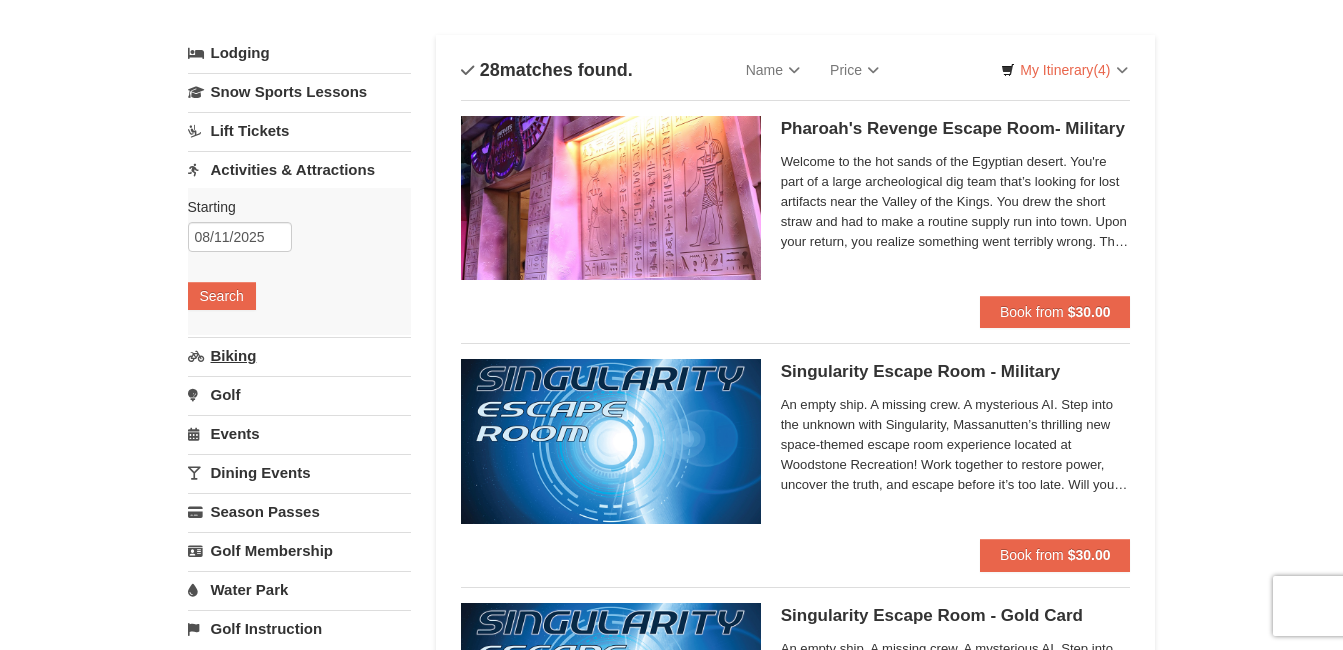 scroll, scrollTop: 200, scrollLeft: 0, axis: vertical 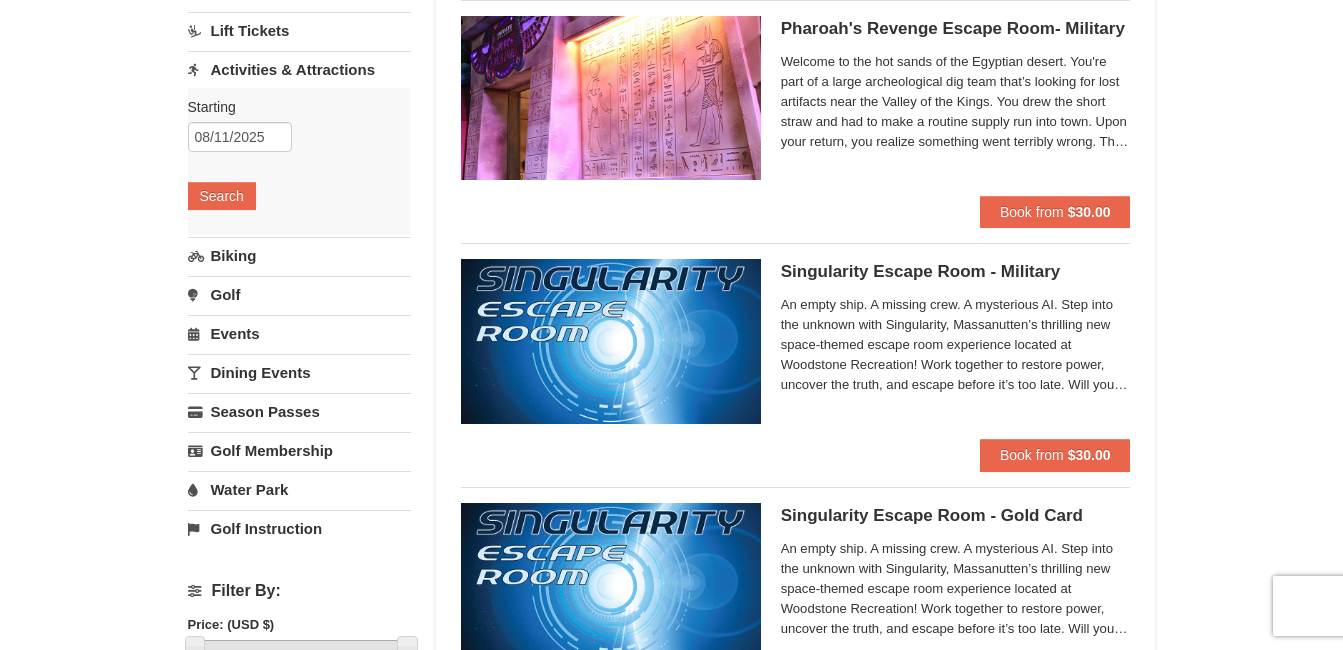 click on "Water Park" at bounding box center [299, 489] 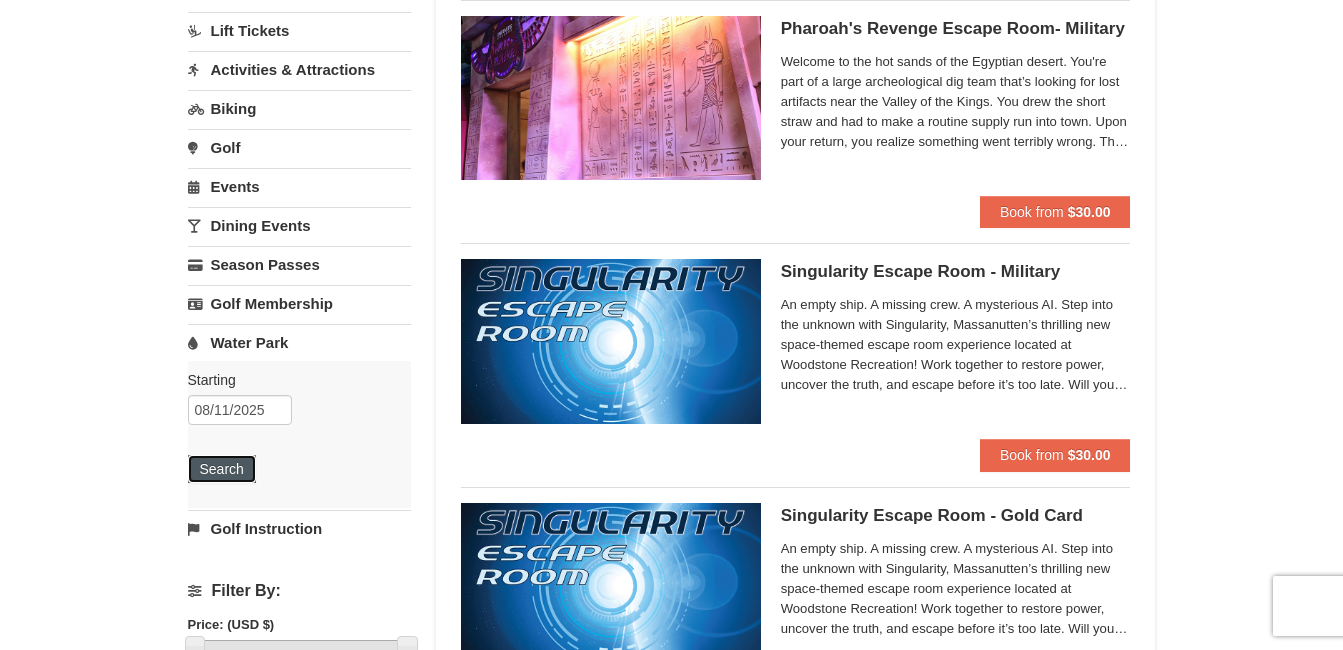 click on "Search" at bounding box center [222, 469] 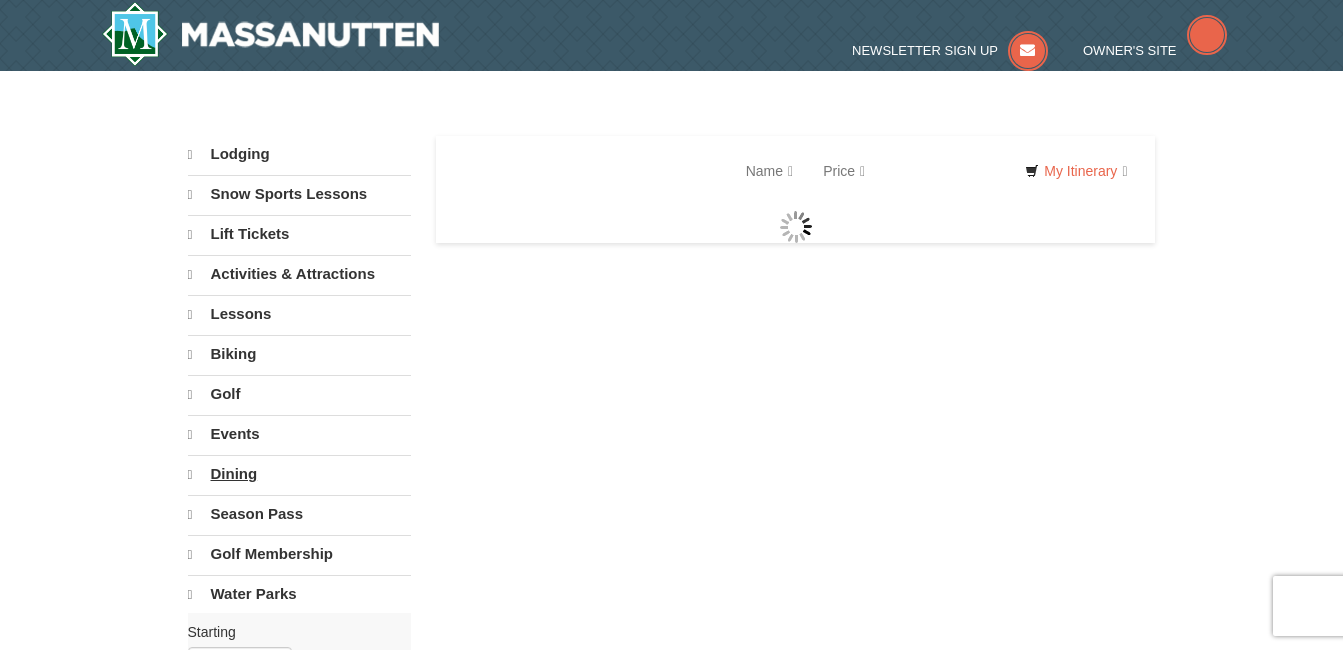 scroll, scrollTop: 0, scrollLeft: 0, axis: both 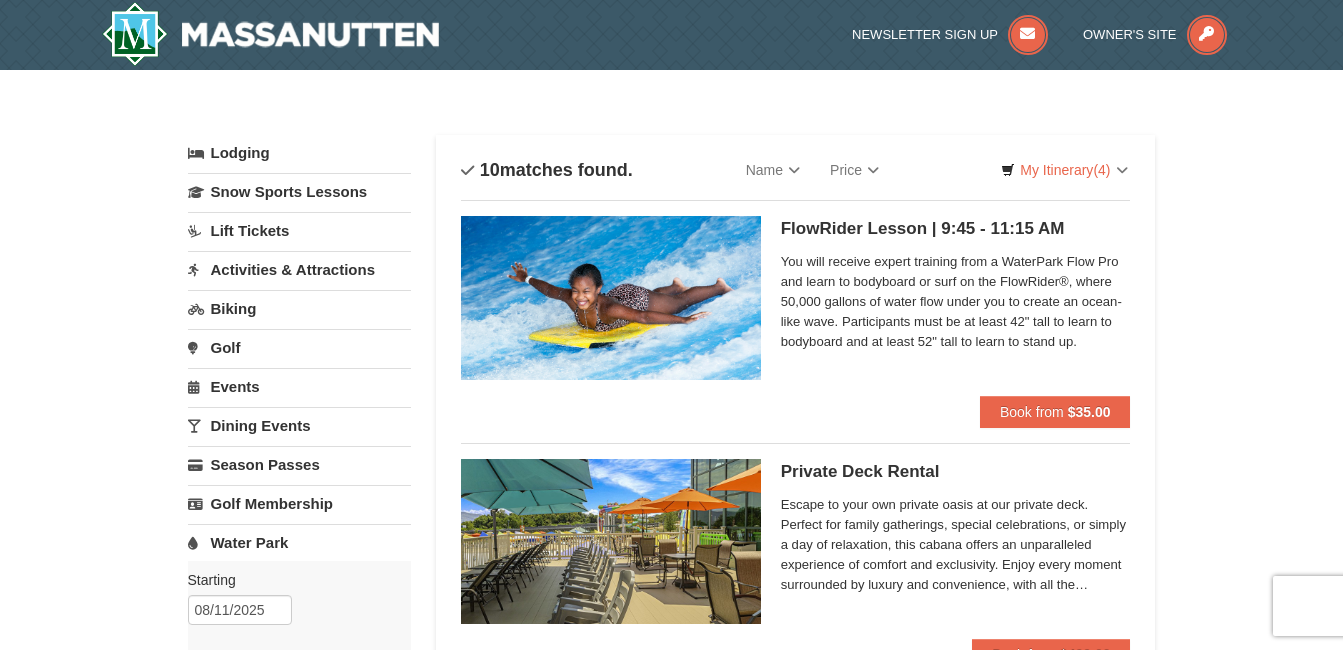 click on "Activities & Attractions" at bounding box center [299, 269] 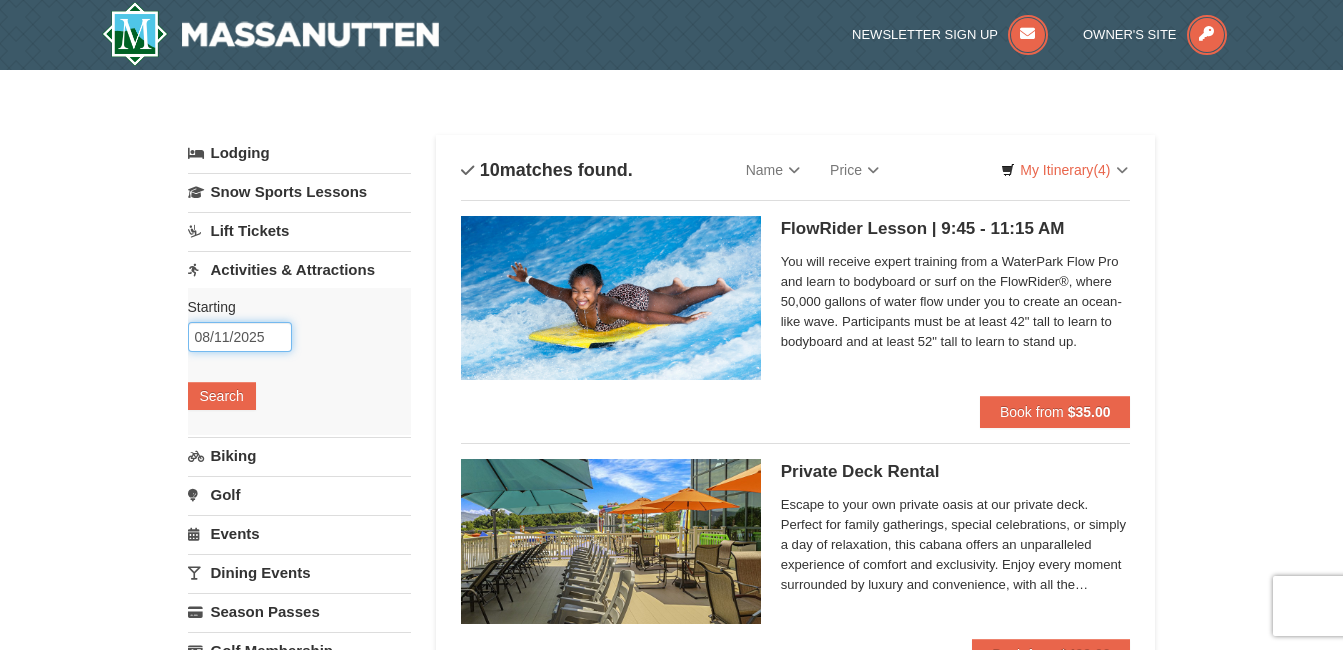 click on "08/11/2025" at bounding box center [240, 337] 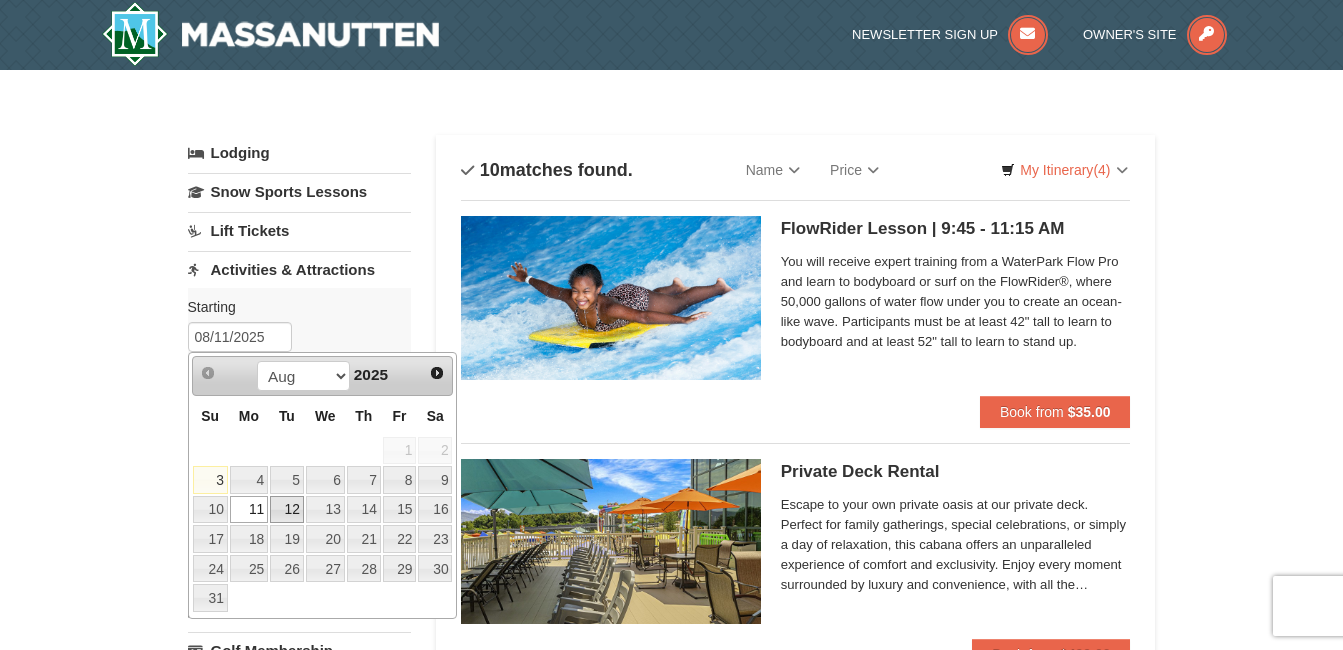 click on "12" at bounding box center [287, 510] 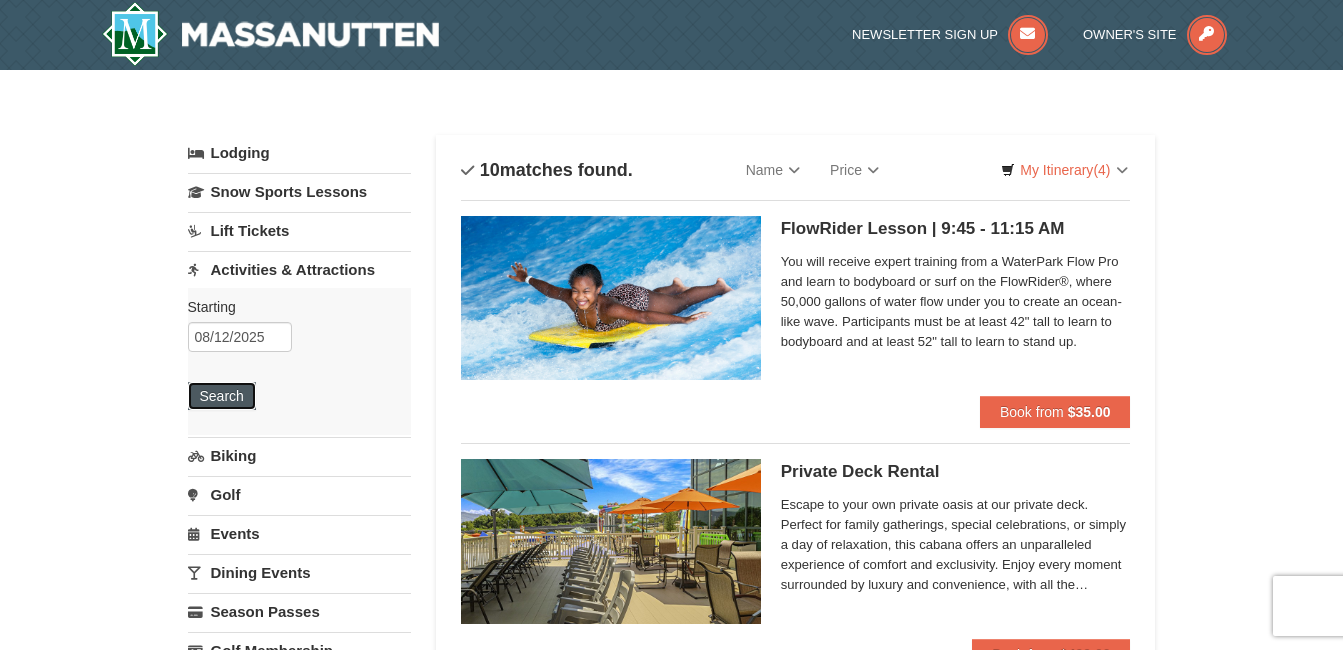 click on "Search" at bounding box center [222, 396] 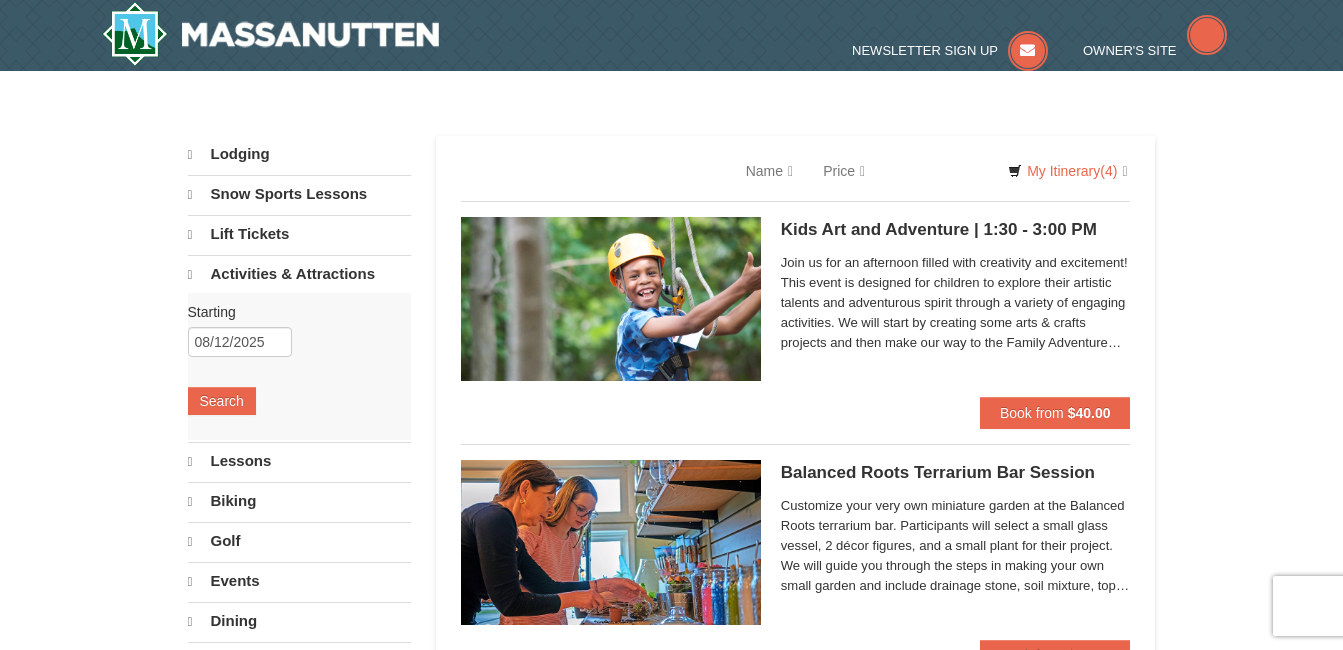 scroll, scrollTop: 0, scrollLeft: 0, axis: both 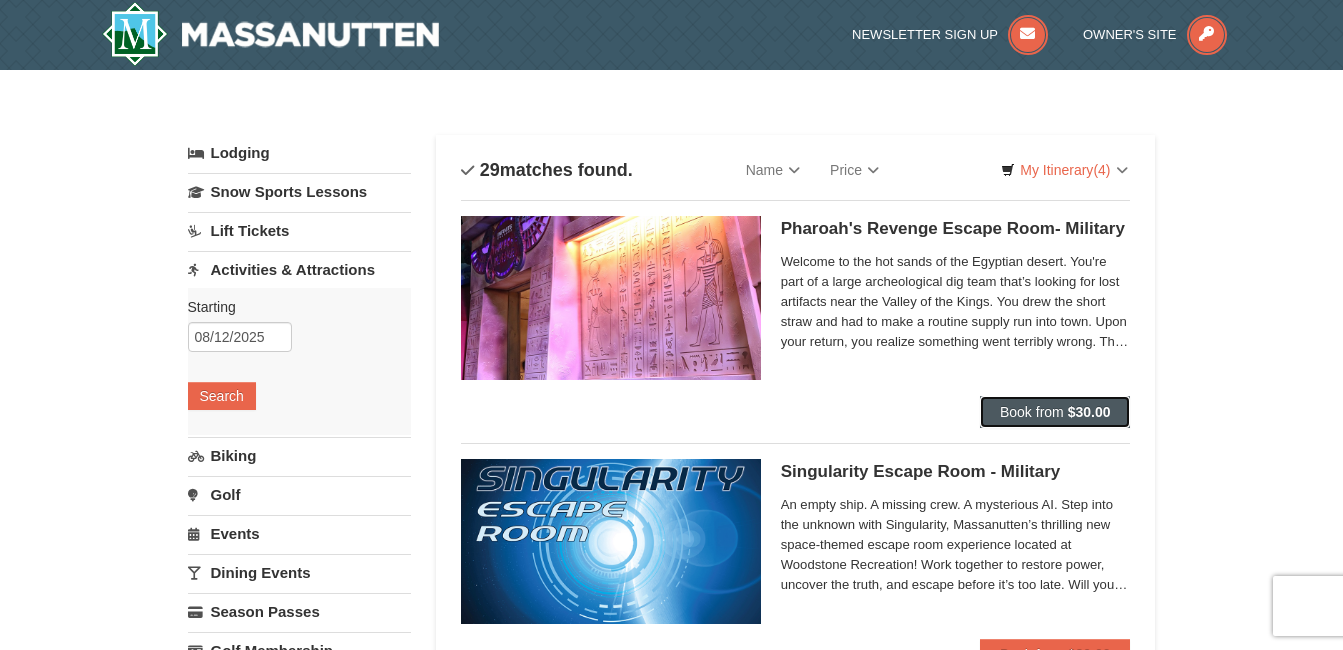 click on "$30.00" at bounding box center (1089, 412) 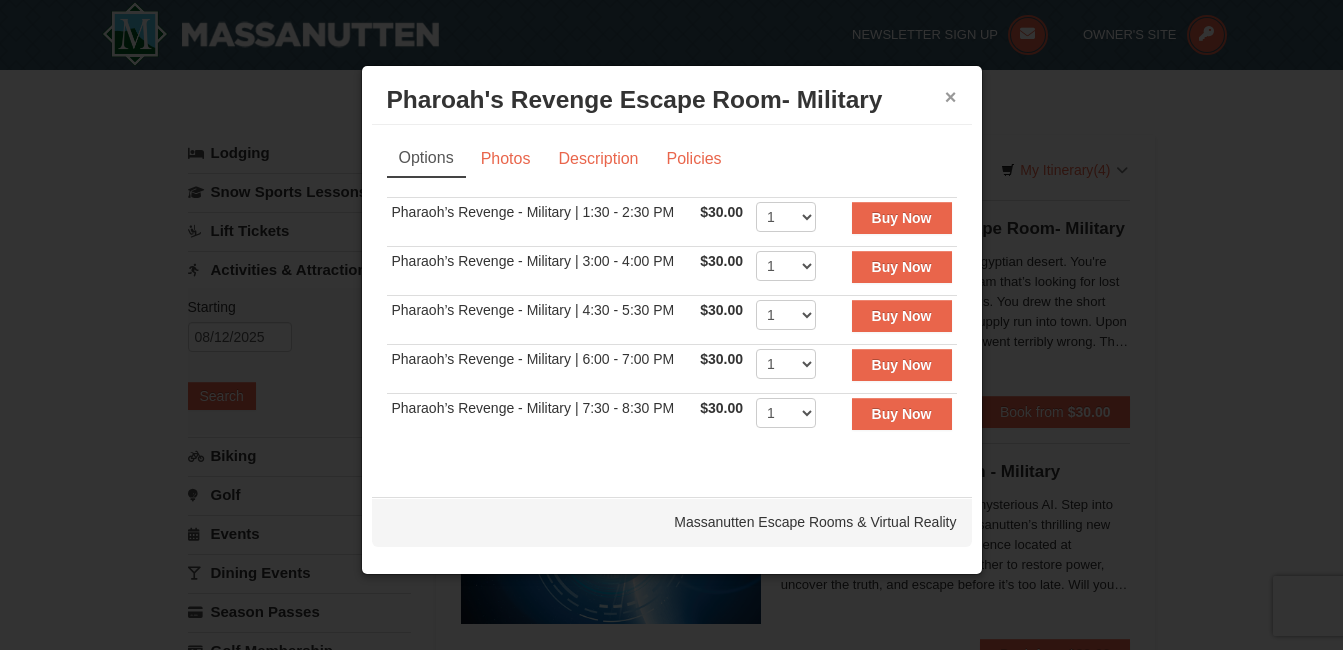 click on "×" at bounding box center (951, 97) 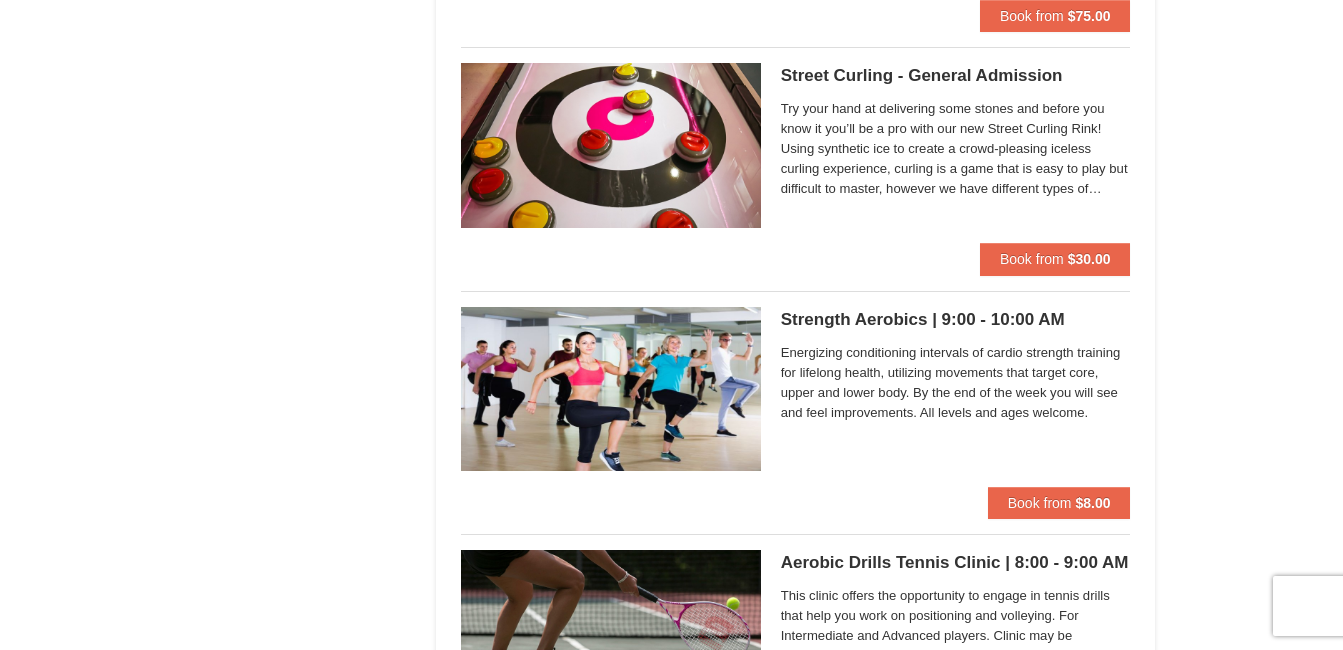 scroll, scrollTop: 2000, scrollLeft: 0, axis: vertical 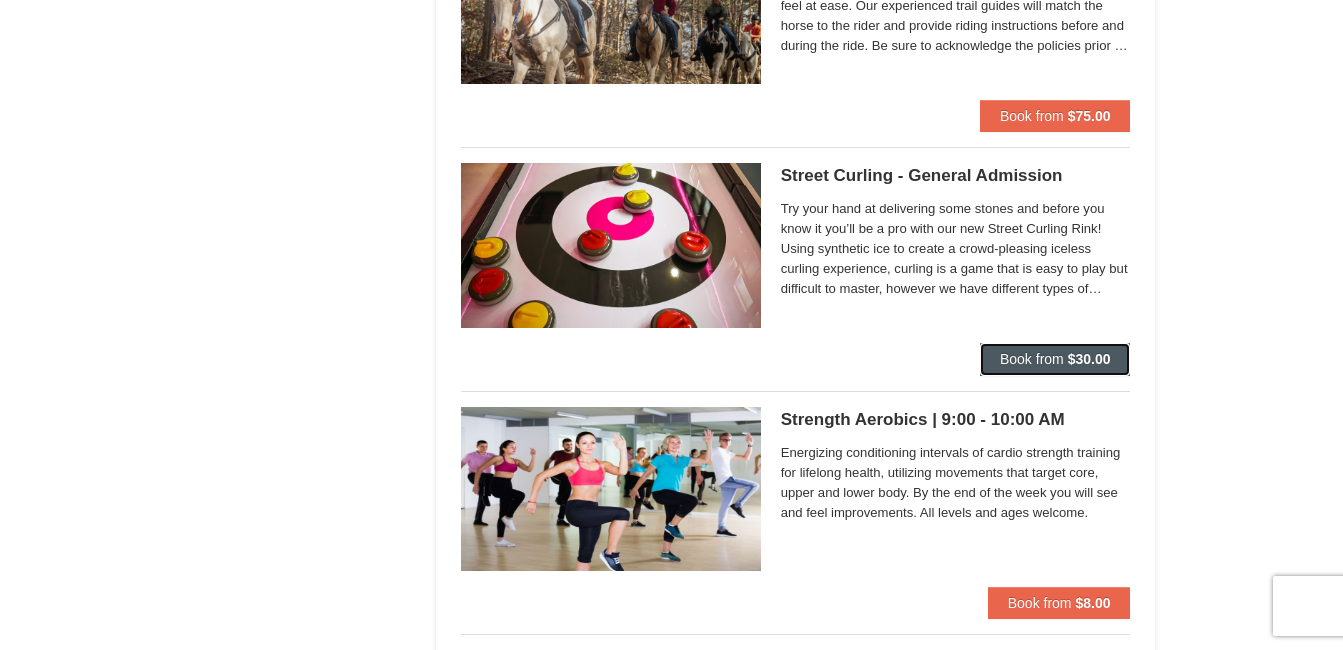 click on "Book from   $30.00" at bounding box center [1055, 359] 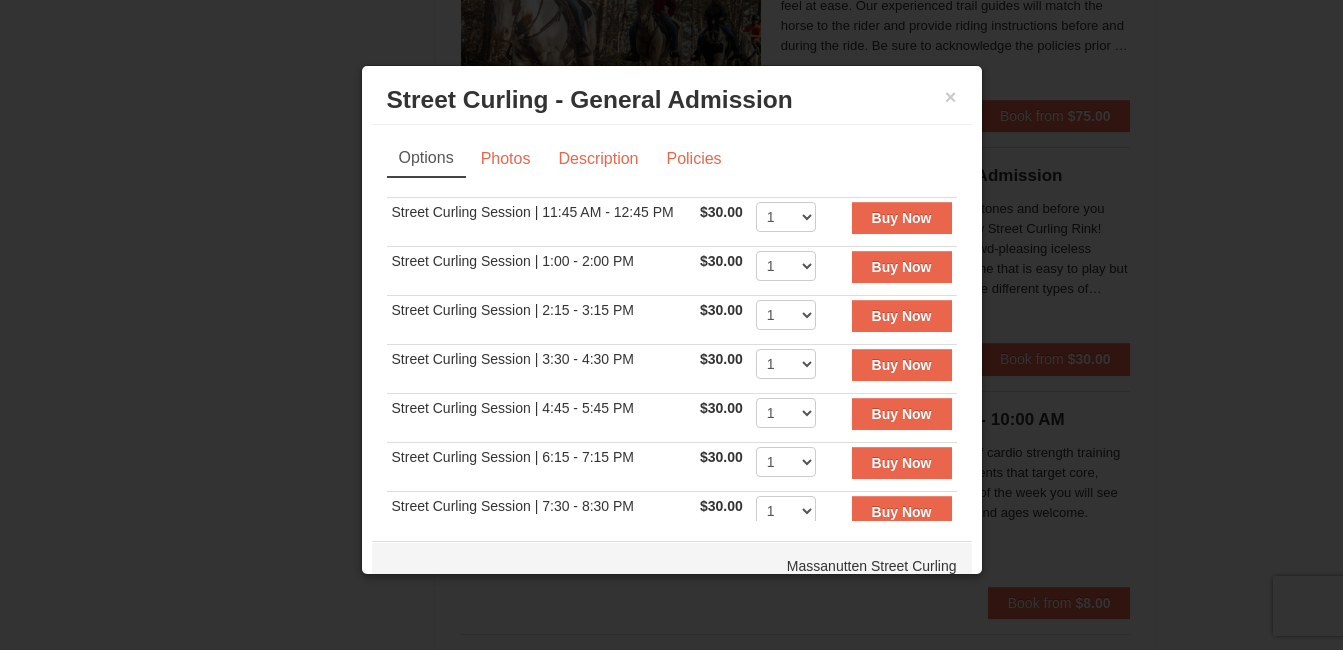 scroll, scrollTop: 1800, scrollLeft: 0, axis: vertical 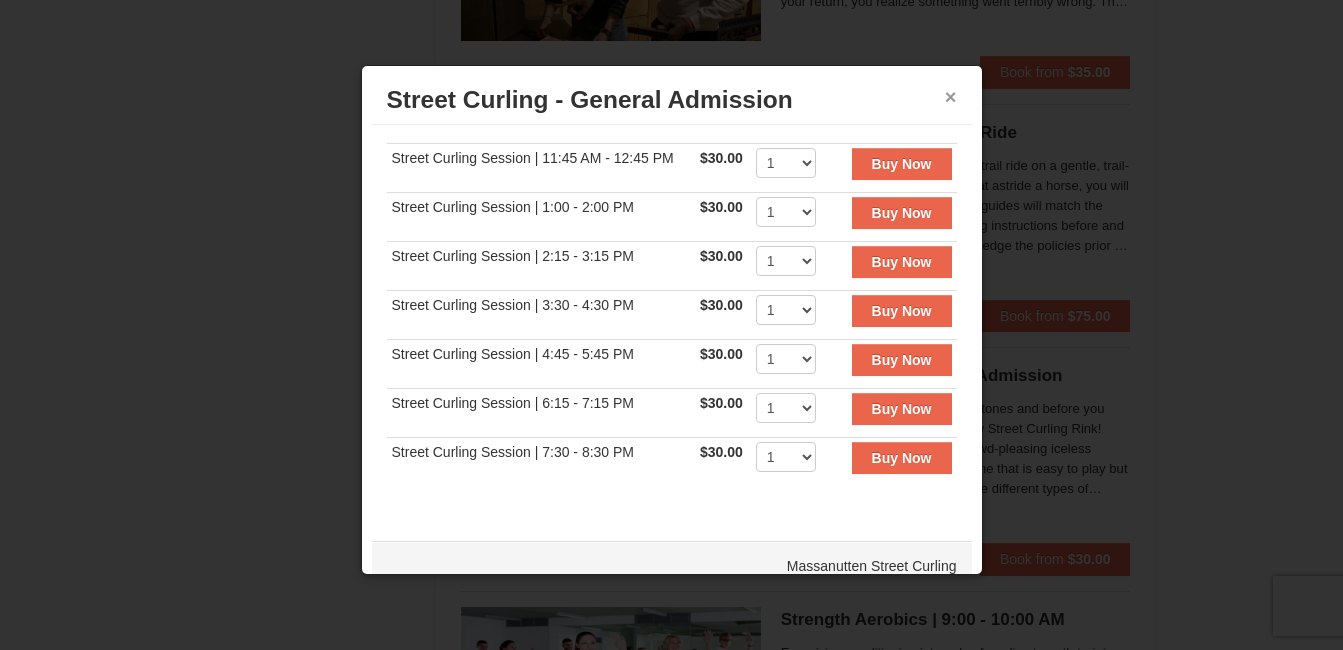 click on "×" at bounding box center [951, 97] 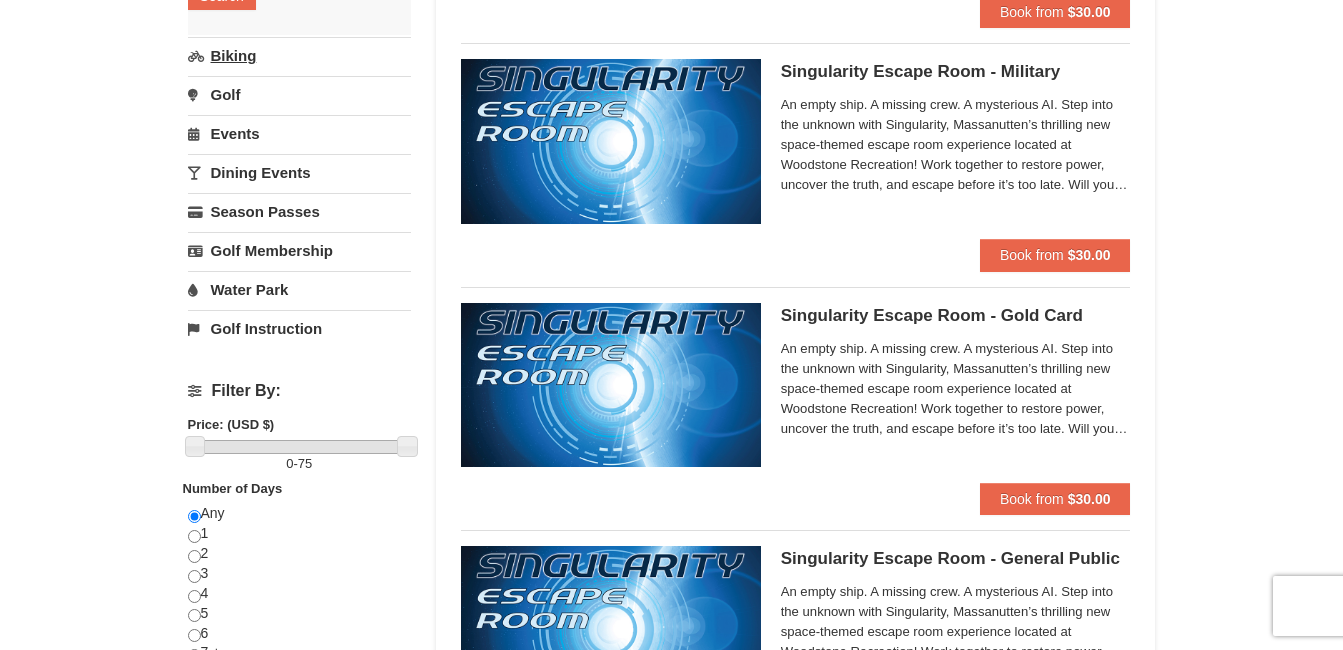 scroll, scrollTop: 200, scrollLeft: 0, axis: vertical 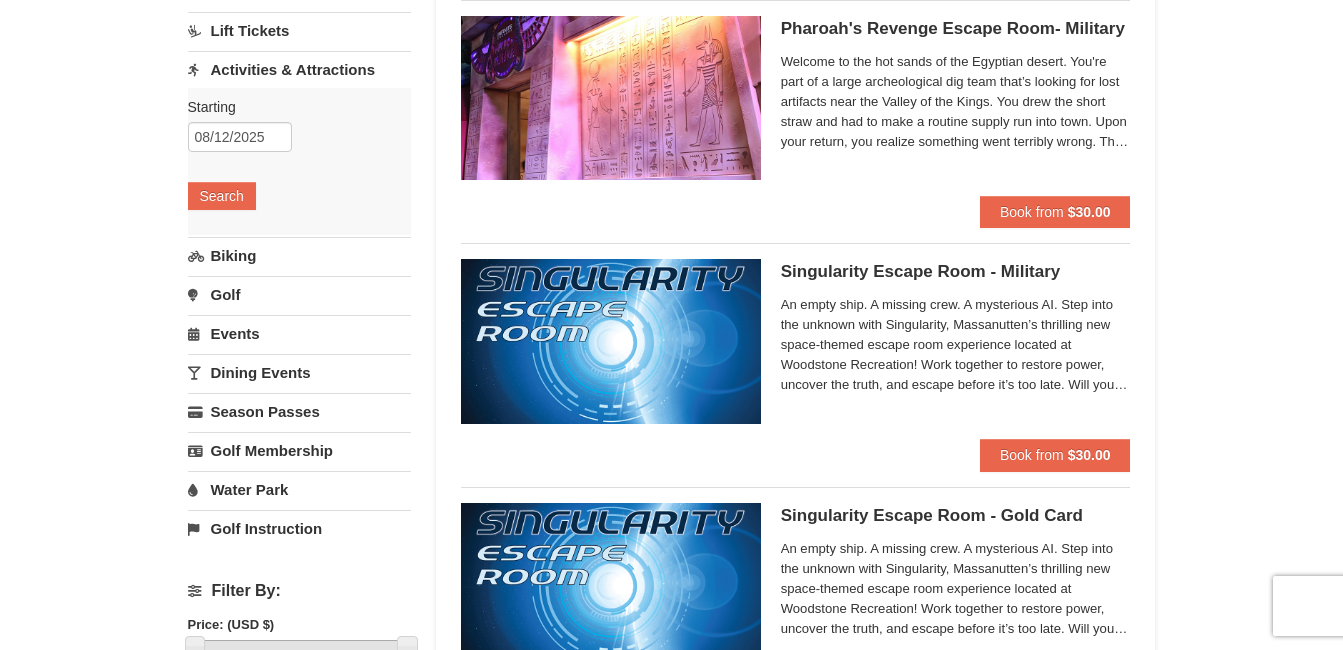 click on "Golf" at bounding box center (299, 294) 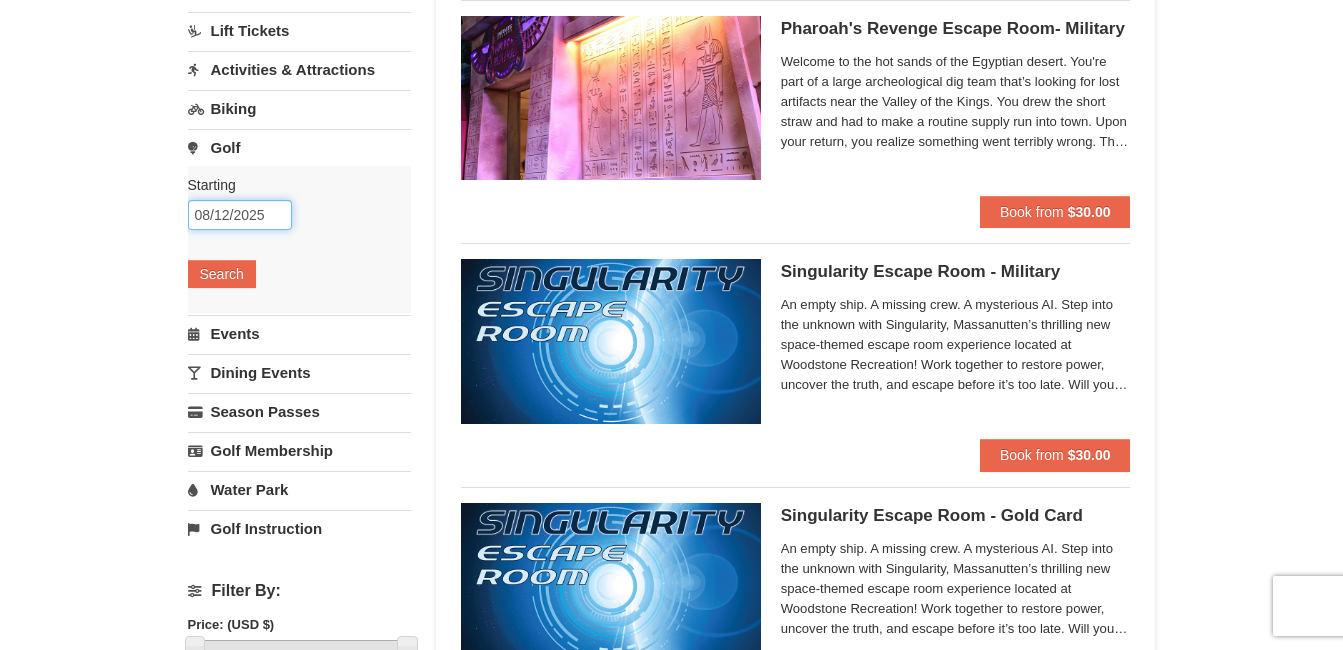 click on "08/12/2025" at bounding box center (240, 215) 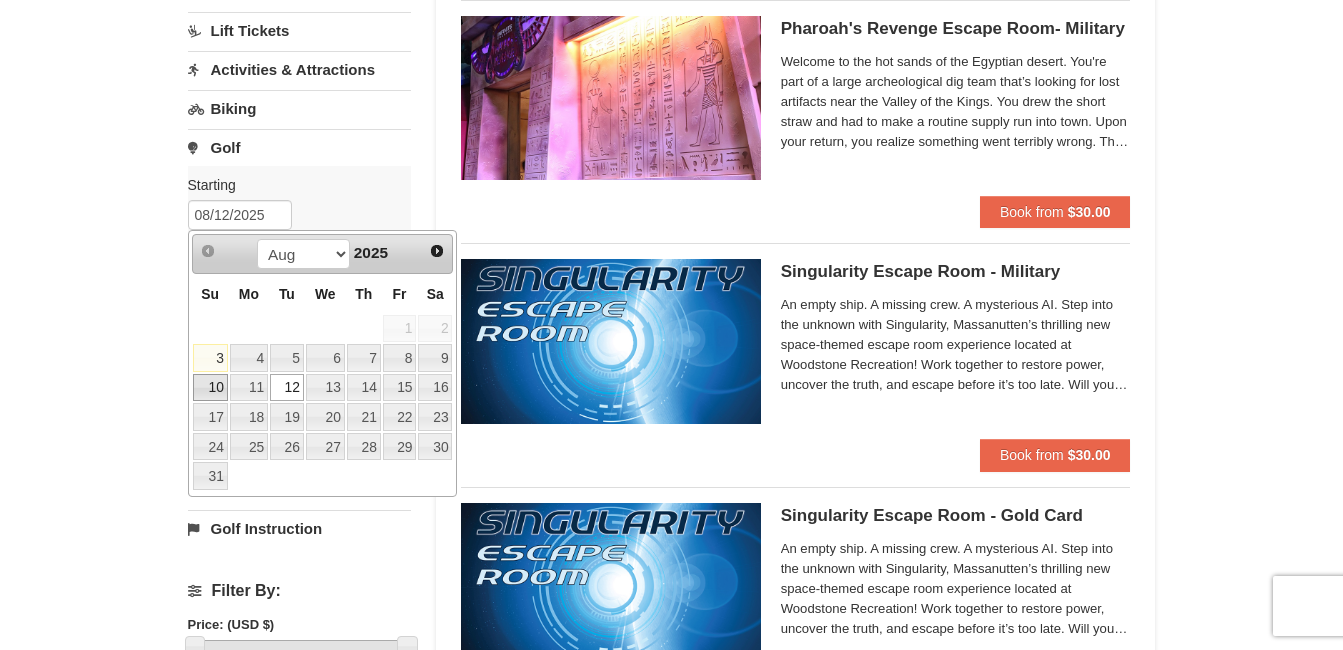 click on "10" at bounding box center (210, 388) 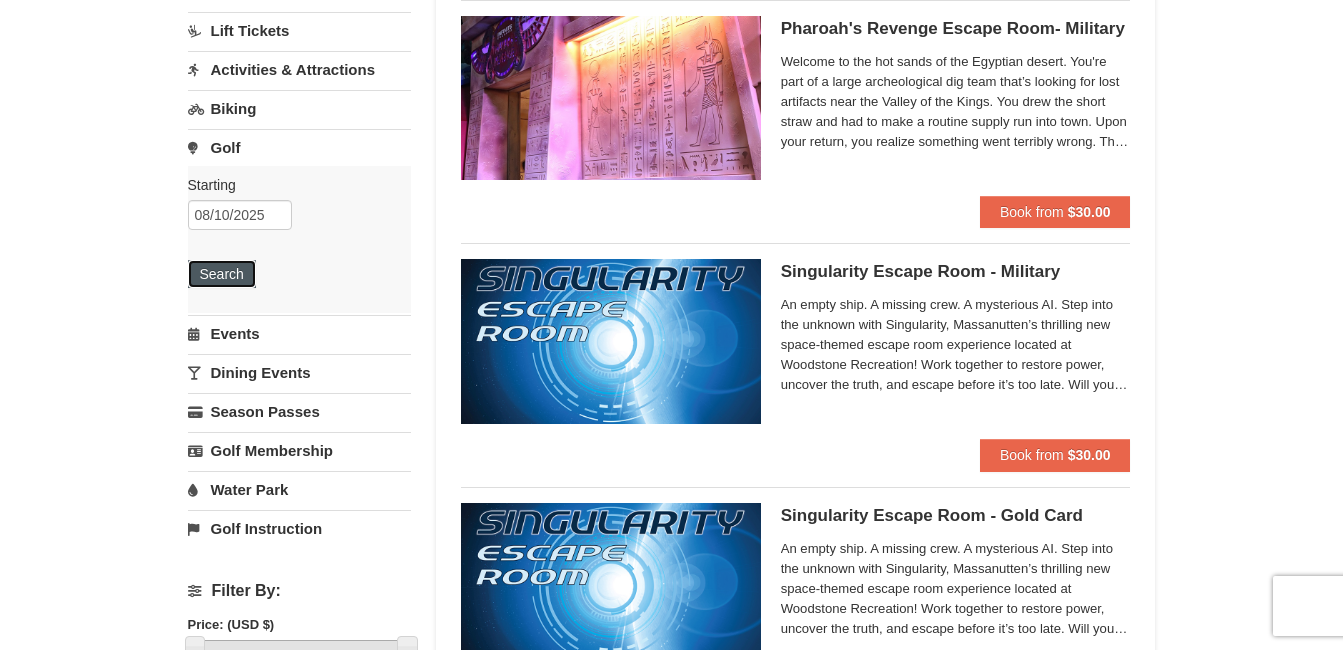click on "Search" at bounding box center (222, 274) 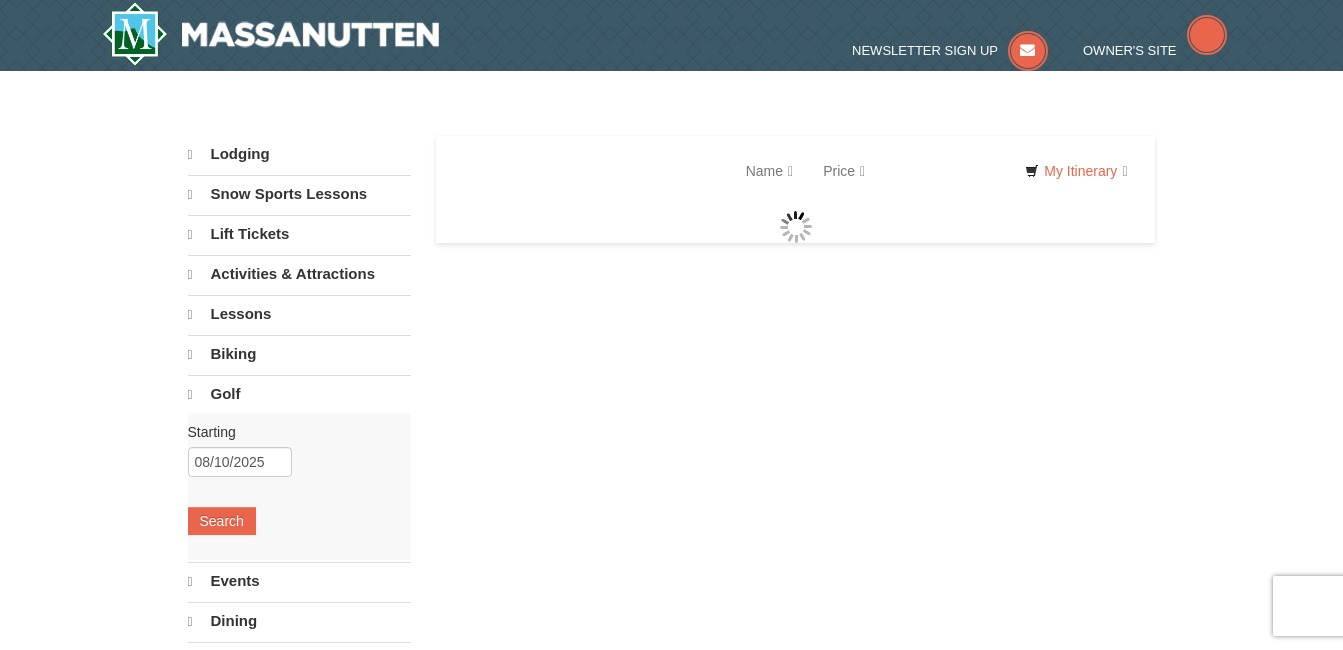 scroll, scrollTop: 0, scrollLeft: 0, axis: both 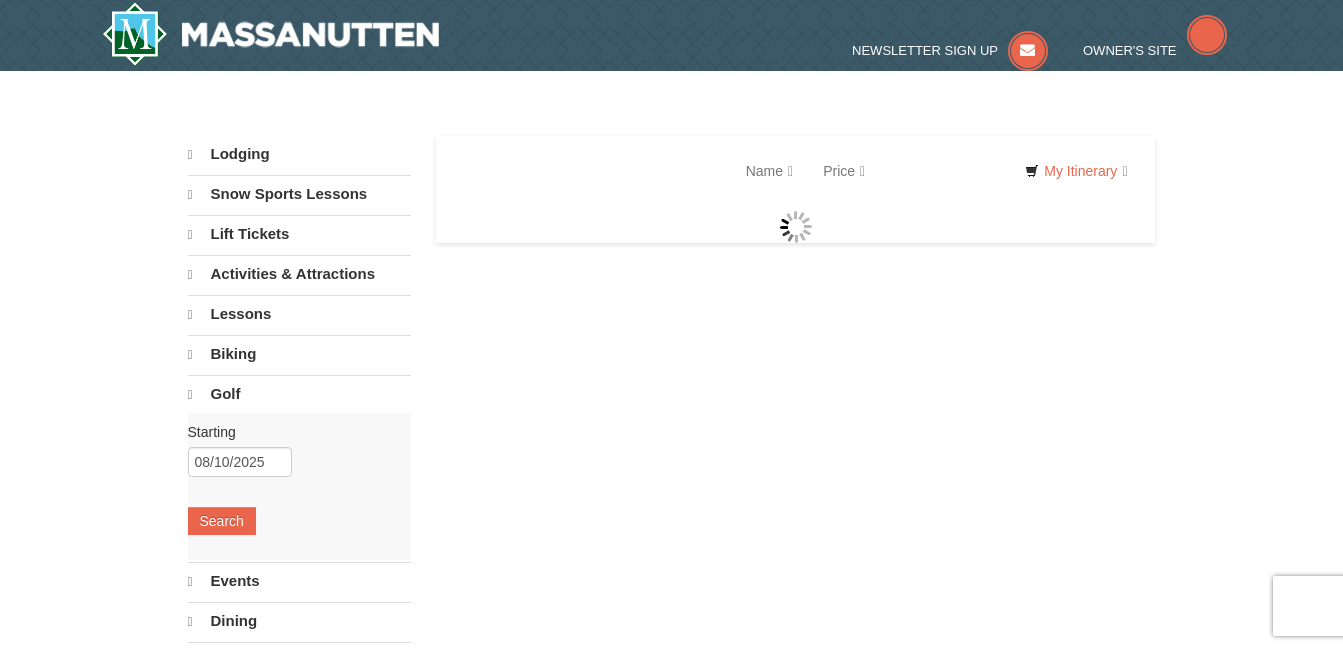 select on "8" 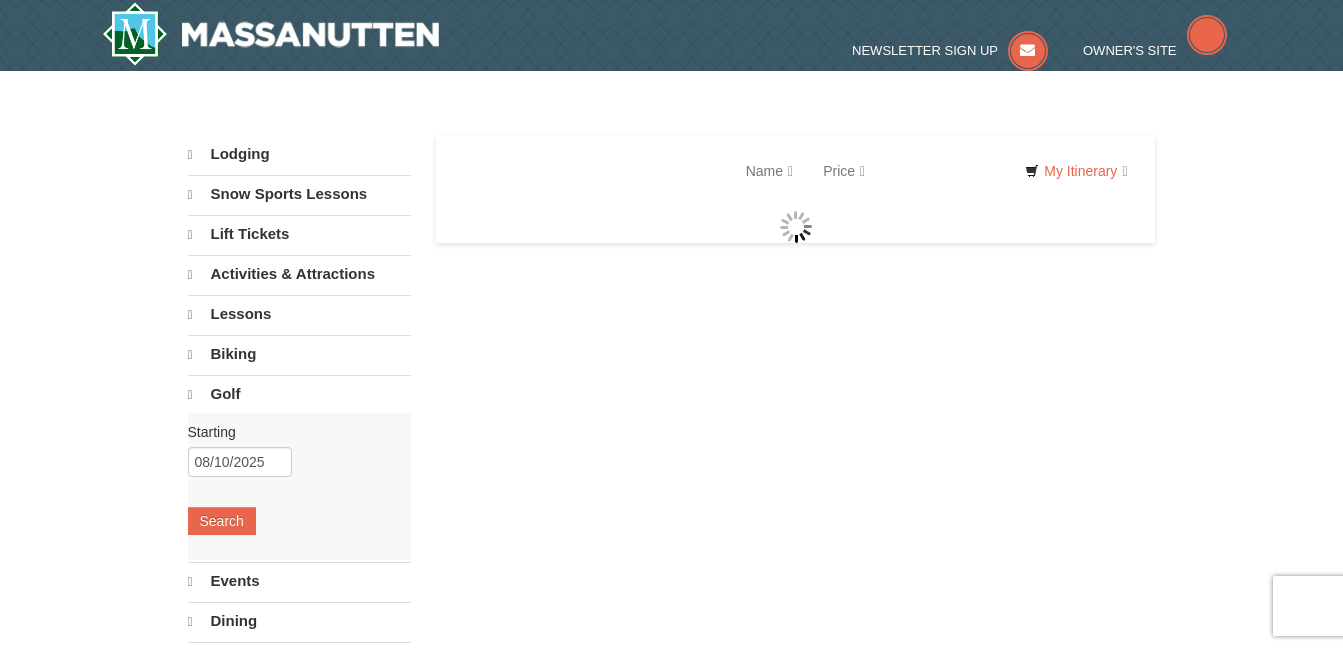 select on "8" 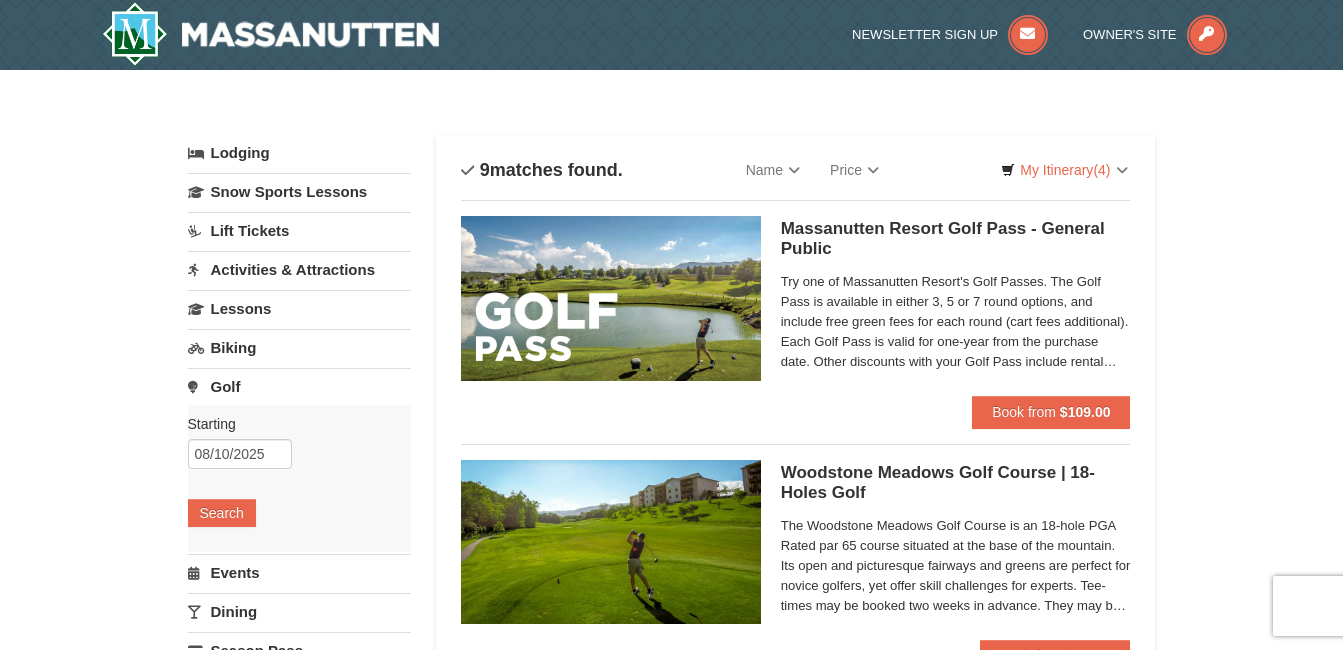 scroll, scrollTop: 0, scrollLeft: 0, axis: both 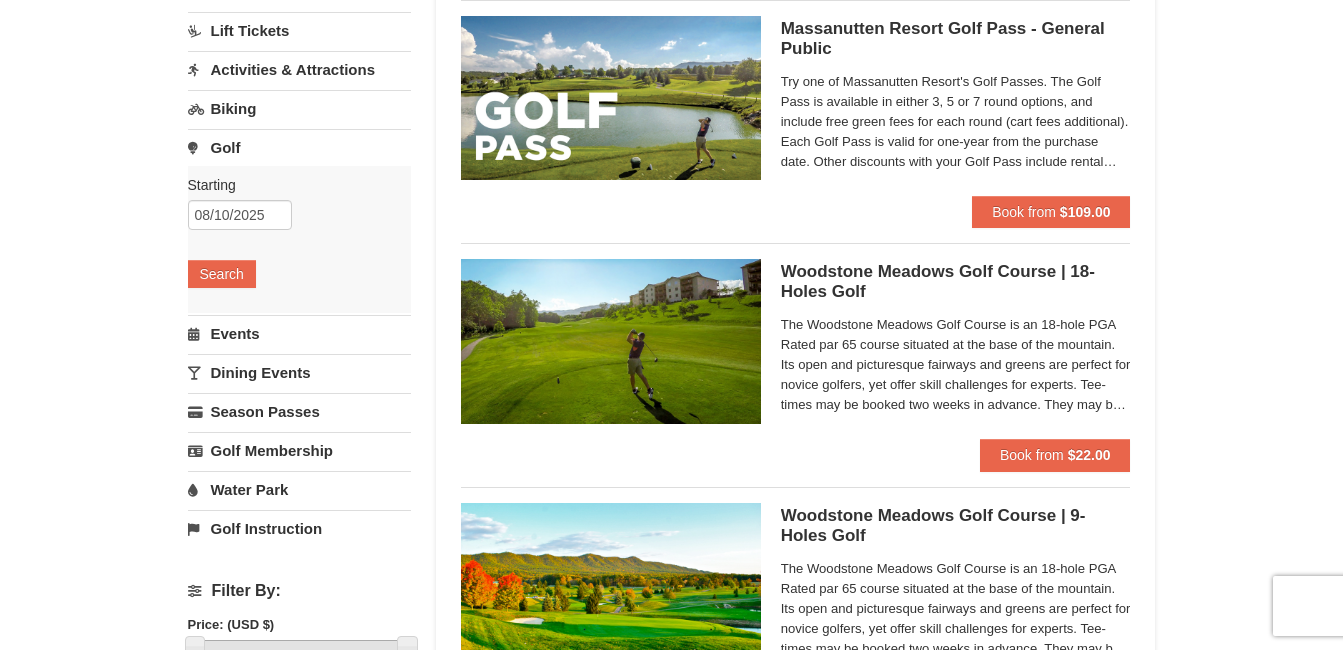click on "Activities & Attractions" at bounding box center [299, 69] 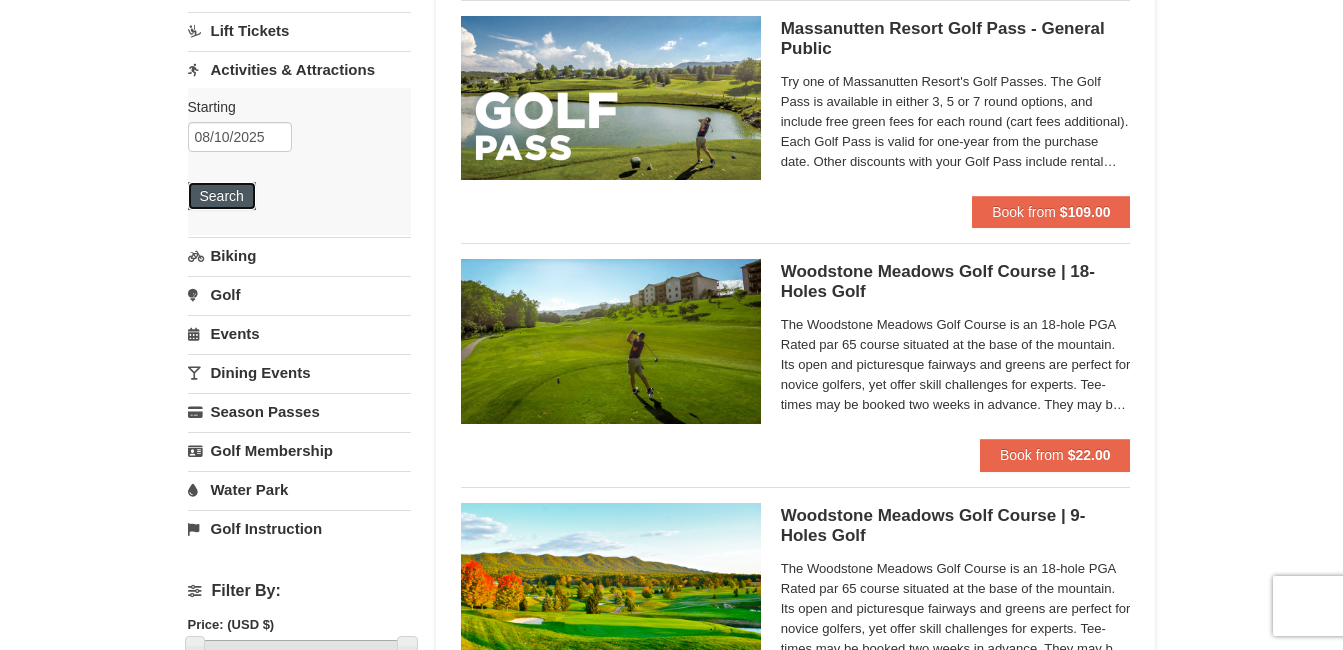 click on "Search" at bounding box center [222, 196] 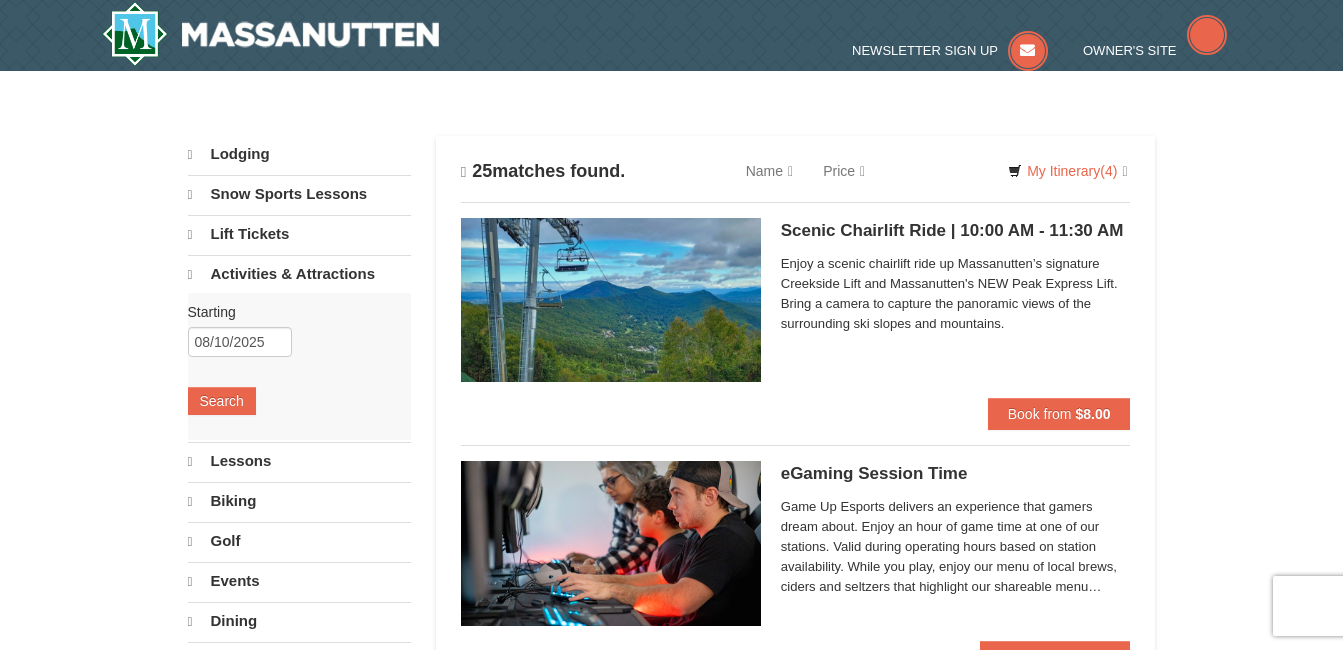scroll, scrollTop: 0, scrollLeft: 0, axis: both 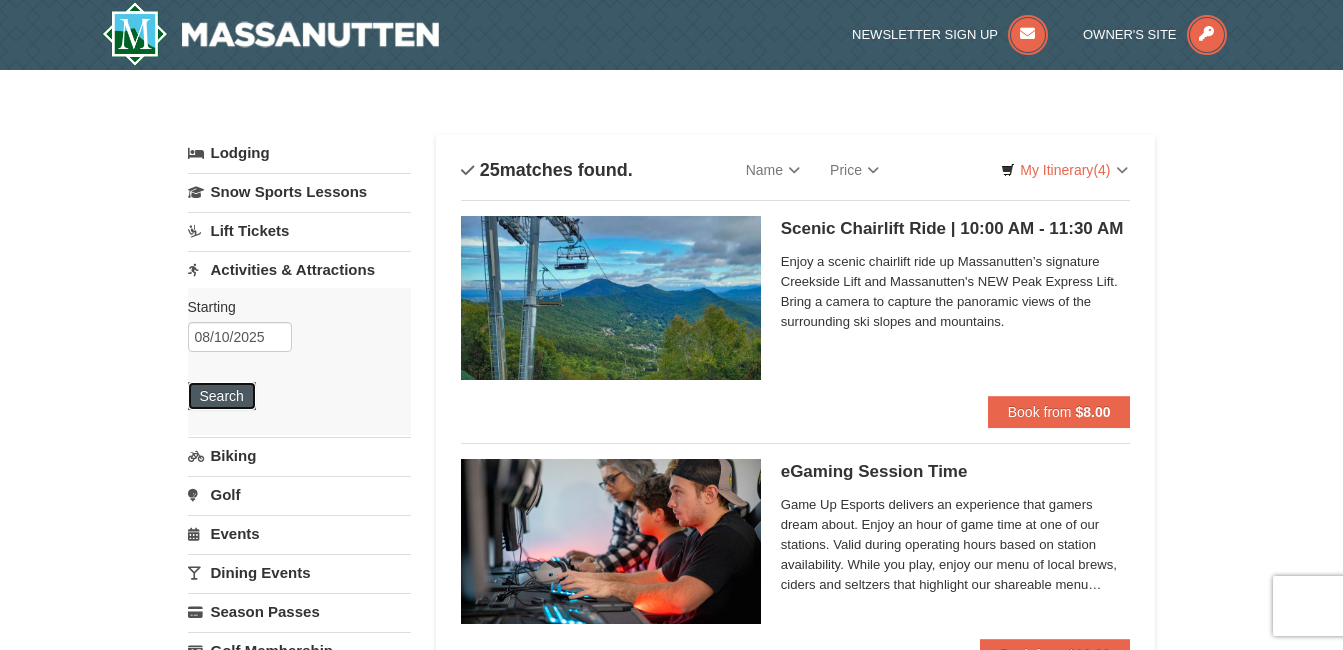 click on "Search" at bounding box center (222, 396) 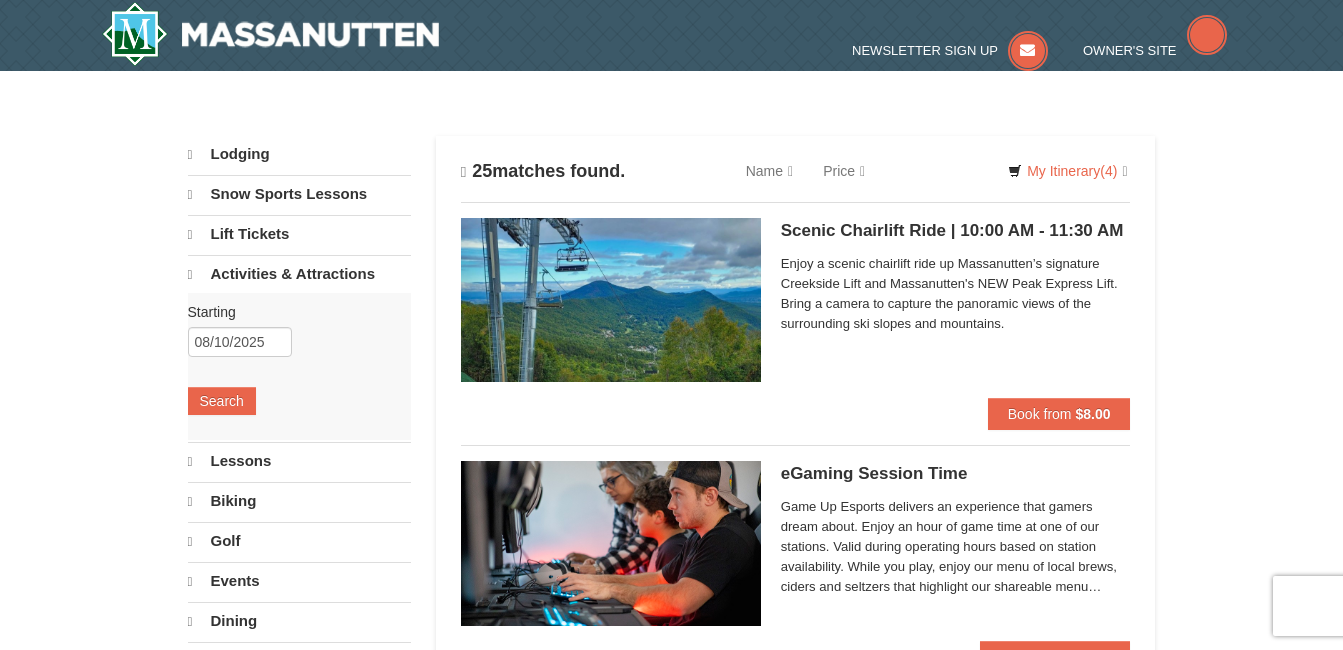 scroll, scrollTop: 0, scrollLeft: 0, axis: both 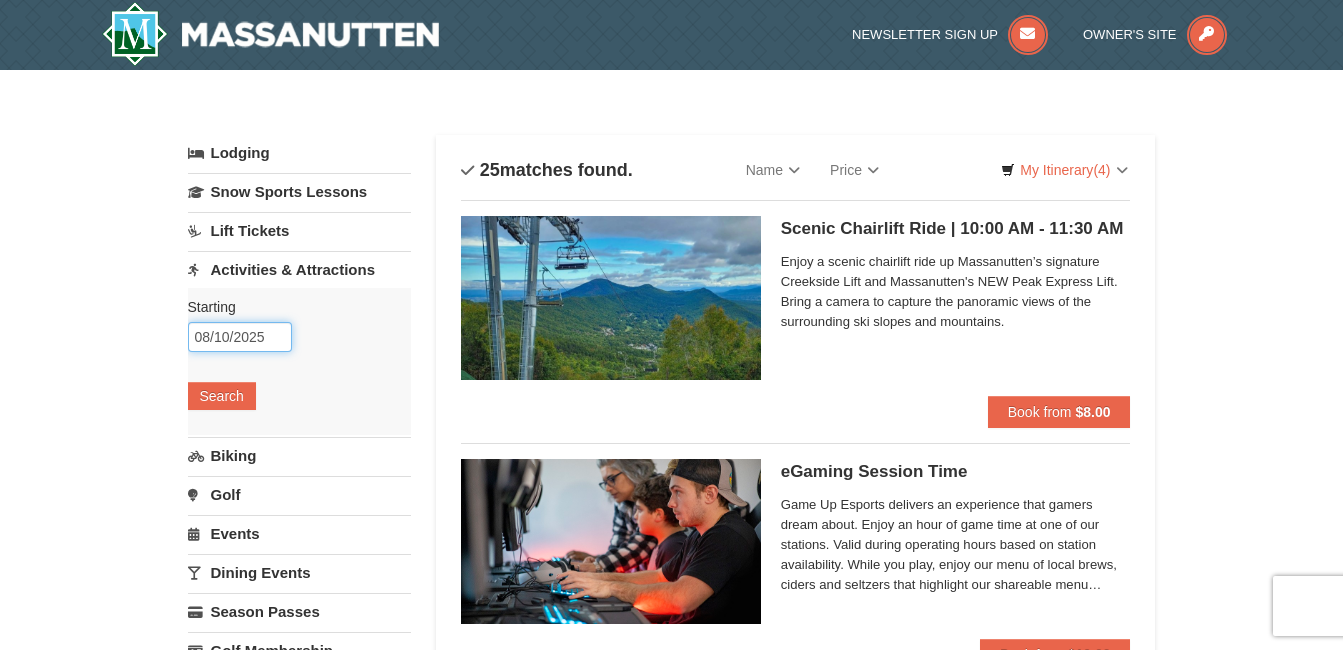 click on "08/10/2025" at bounding box center (240, 337) 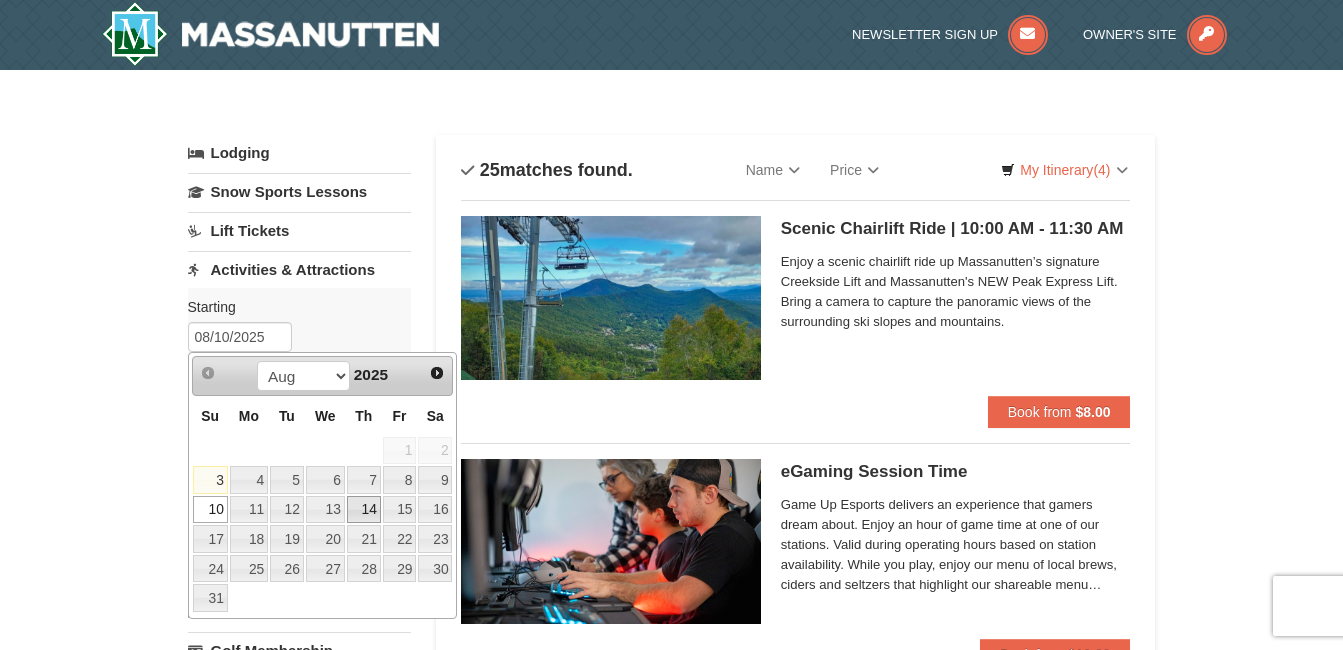 click on "14" at bounding box center [364, 510] 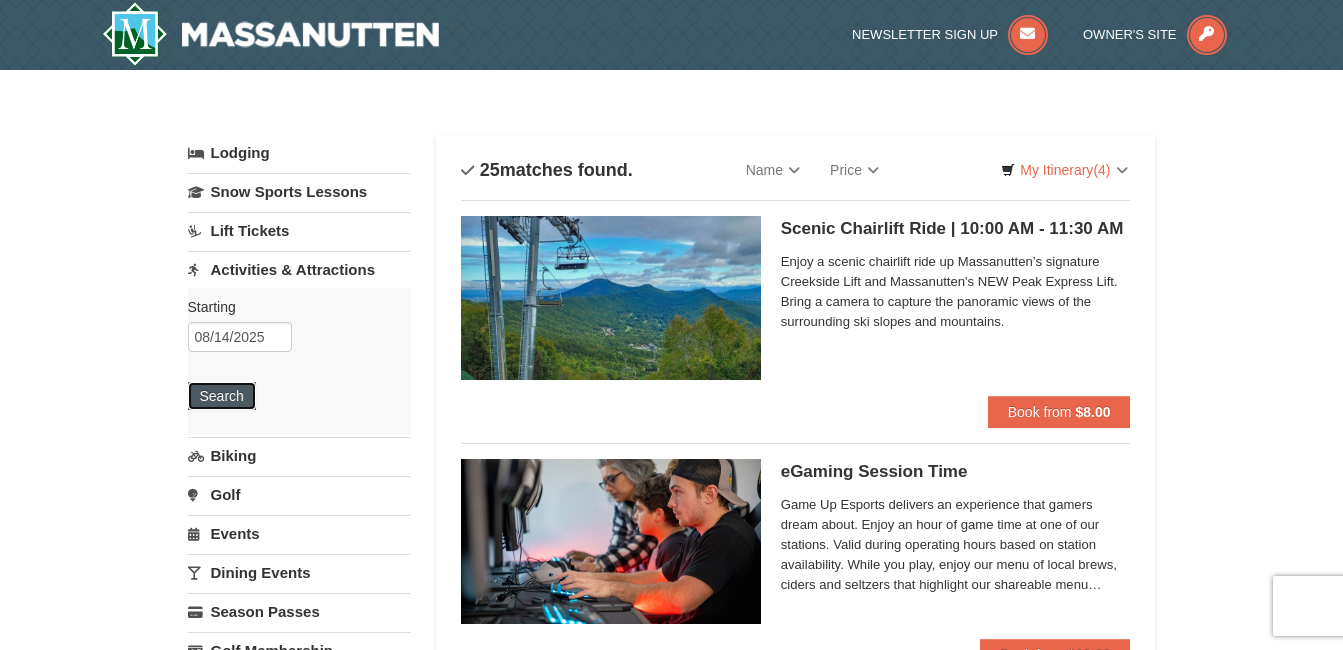 click on "Search" at bounding box center (222, 396) 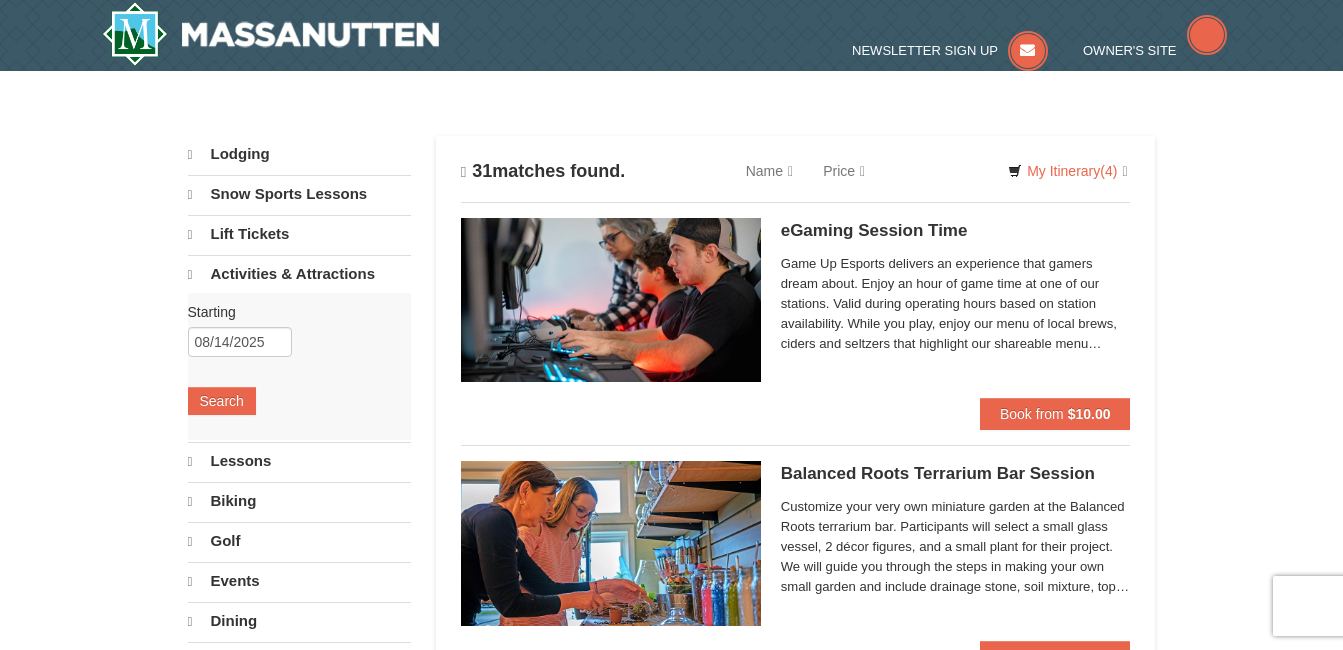 scroll, scrollTop: 0, scrollLeft: 0, axis: both 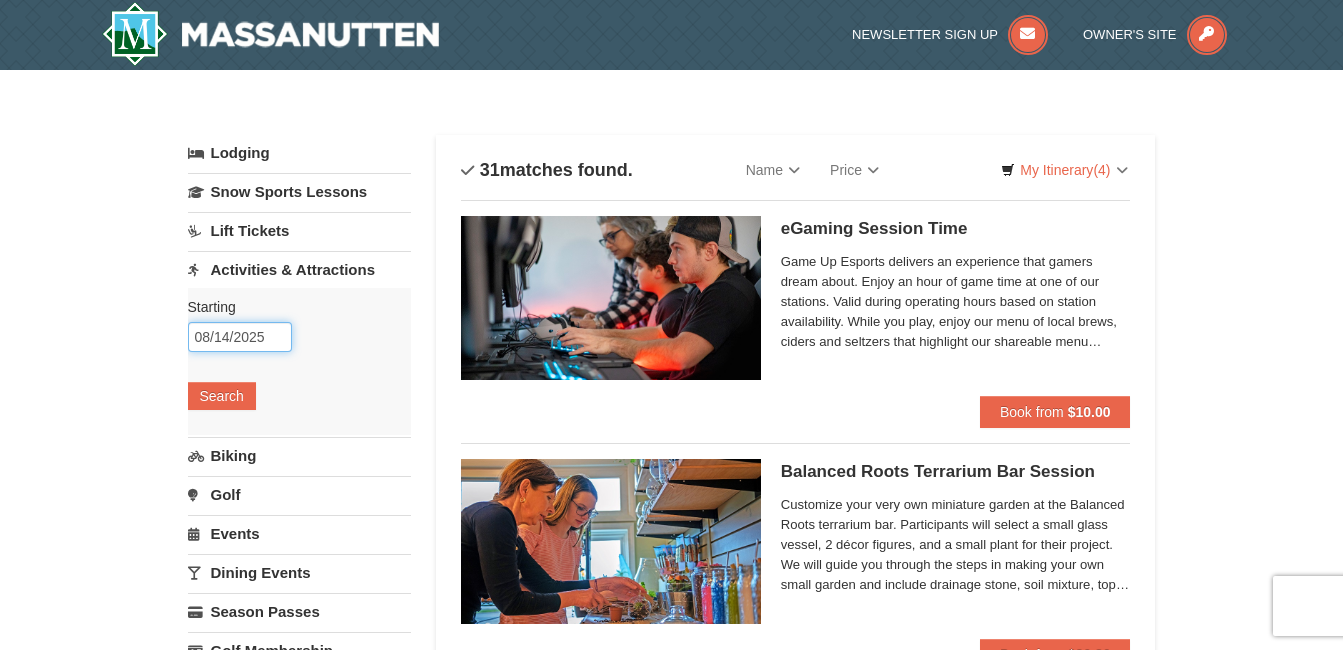 click on "08/14/2025" at bounding box center [240, 337] 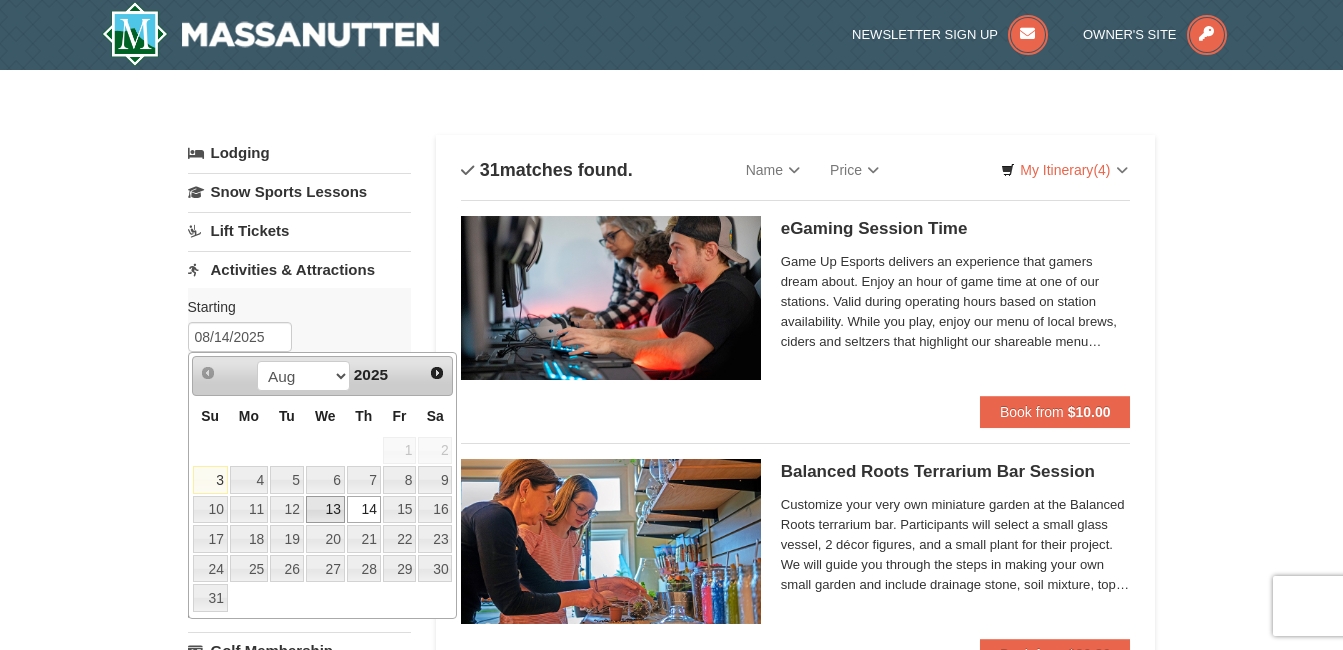 click on "13" at bounding box center [325, 510] 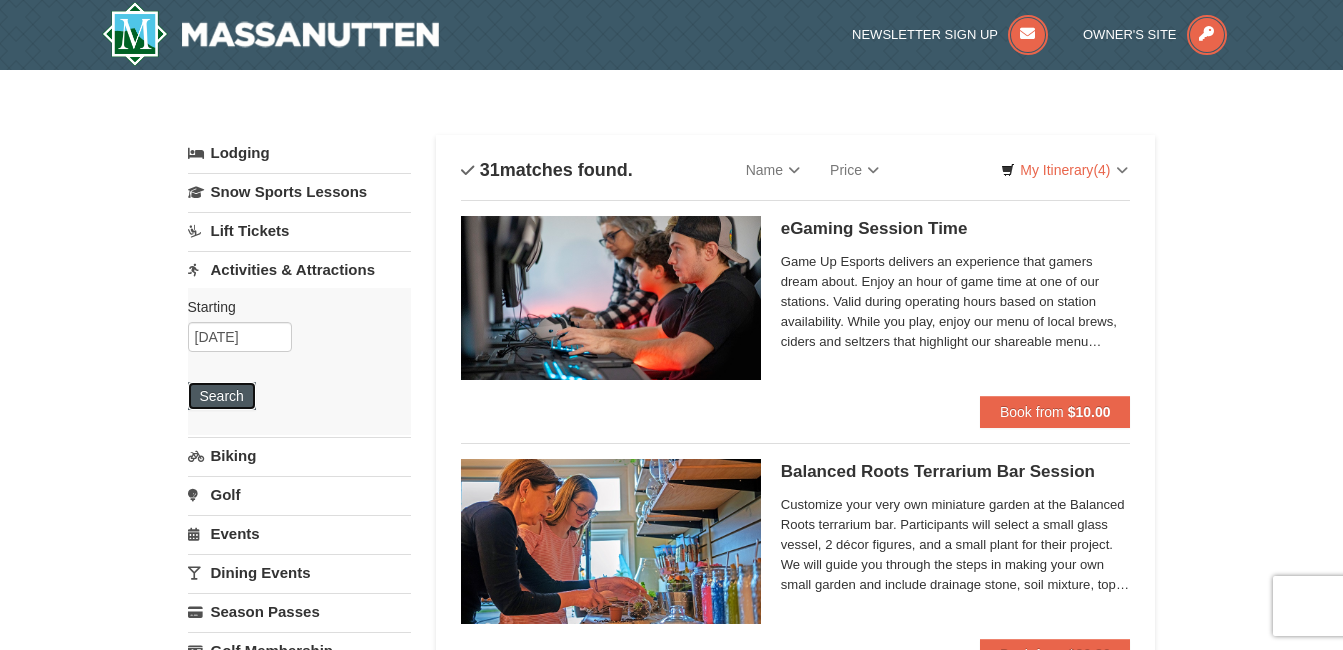 click on "Search" at bounding box center [222, 396] 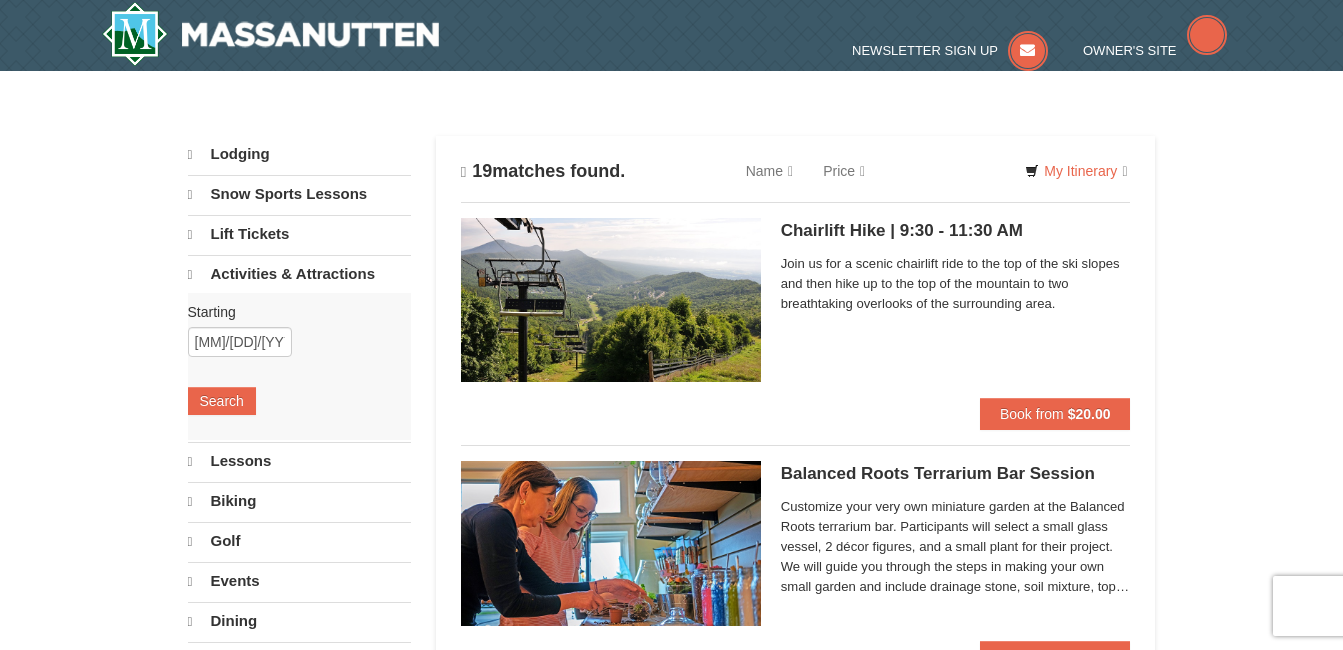 scroll, scrollTop: 0, scrollLeft: 0, axis: both 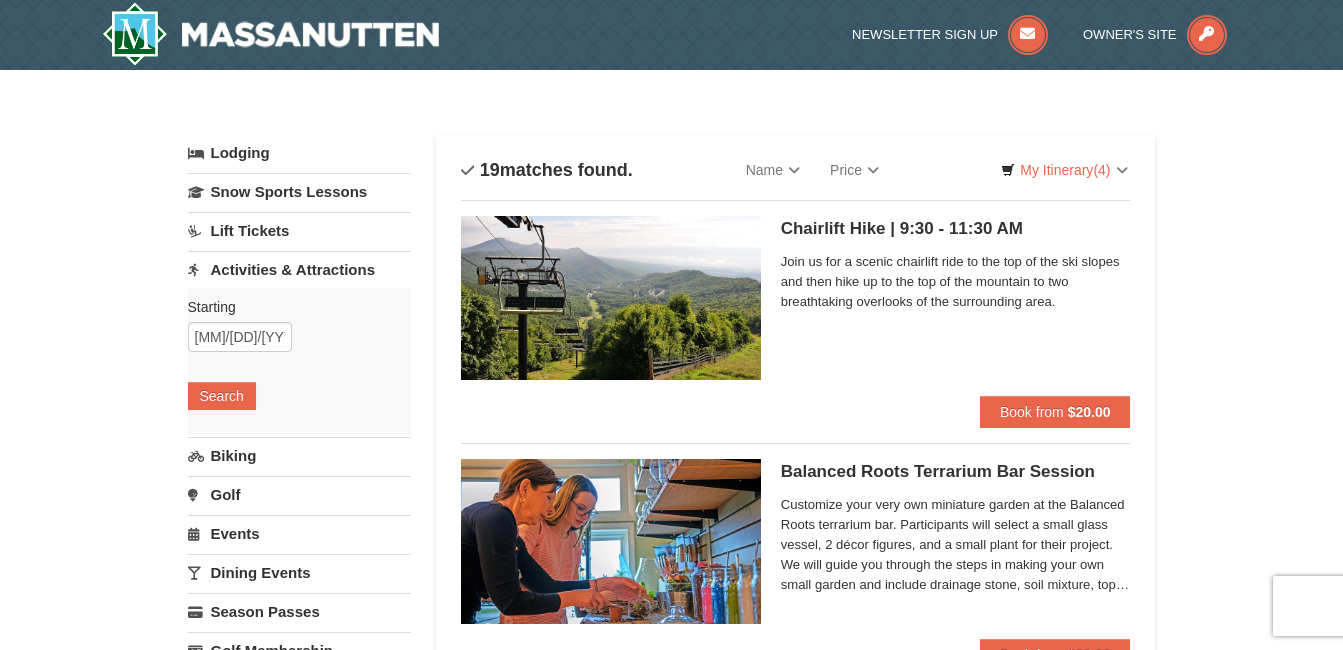 click on "Lift Tickets" at bounding box center (299, 230) 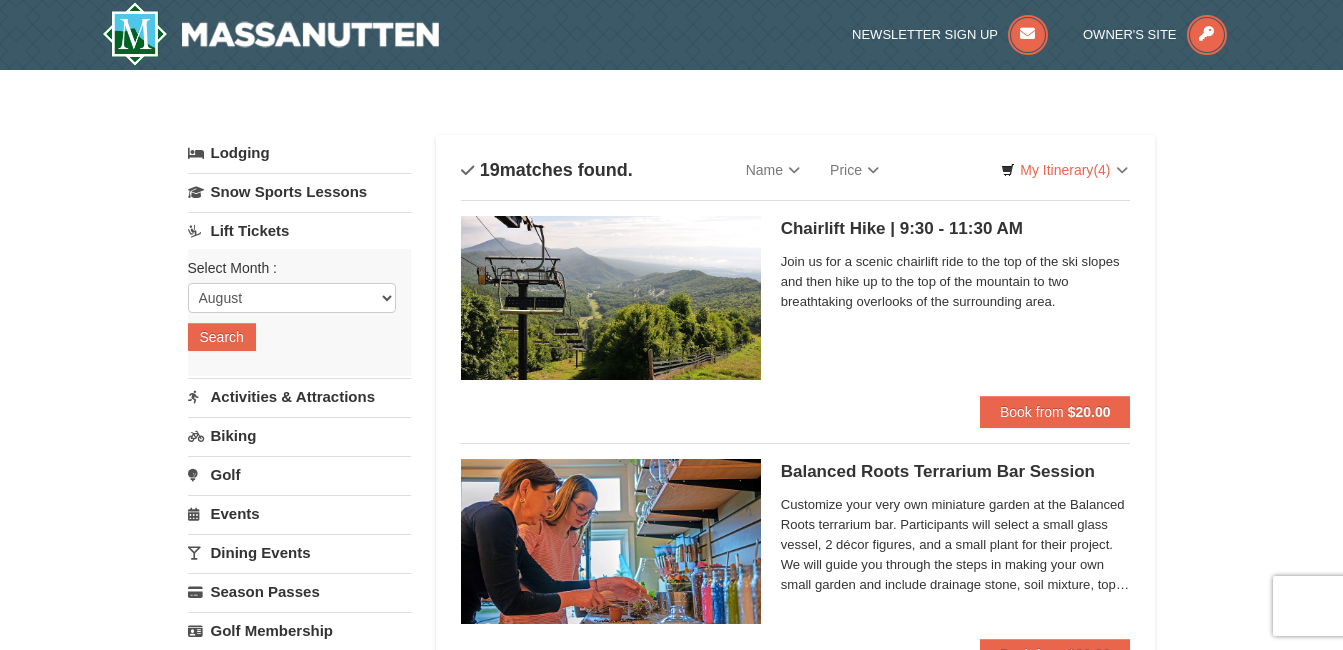 click on "Lift Tickets" at bounding box center [299, 230] 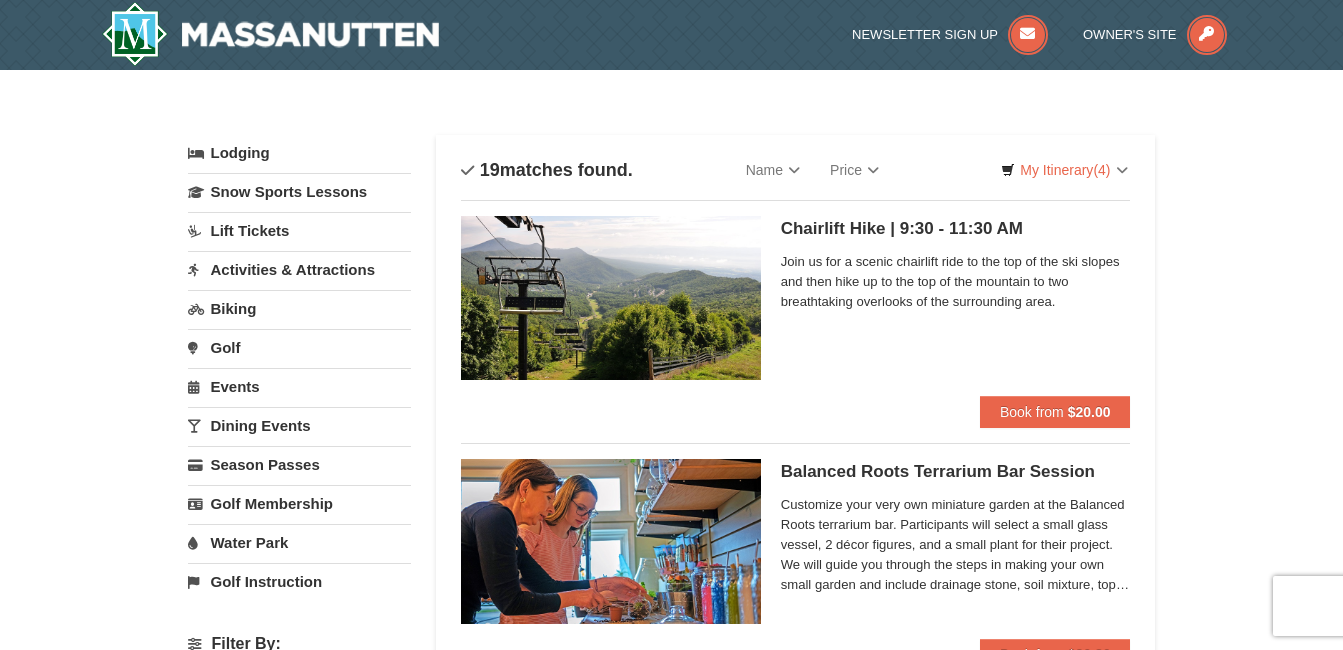 click on "Golf" at bounding box center (299, 347) 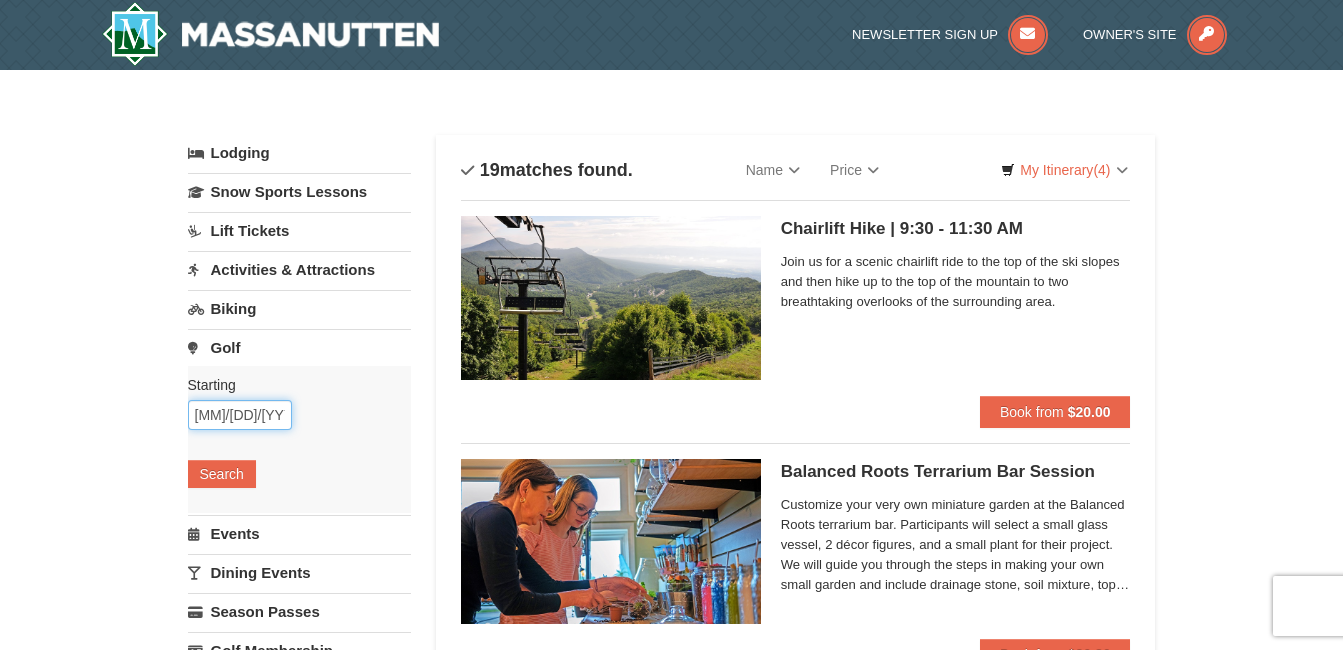 click on "08/13/2025" at bounding box center [240, 415] 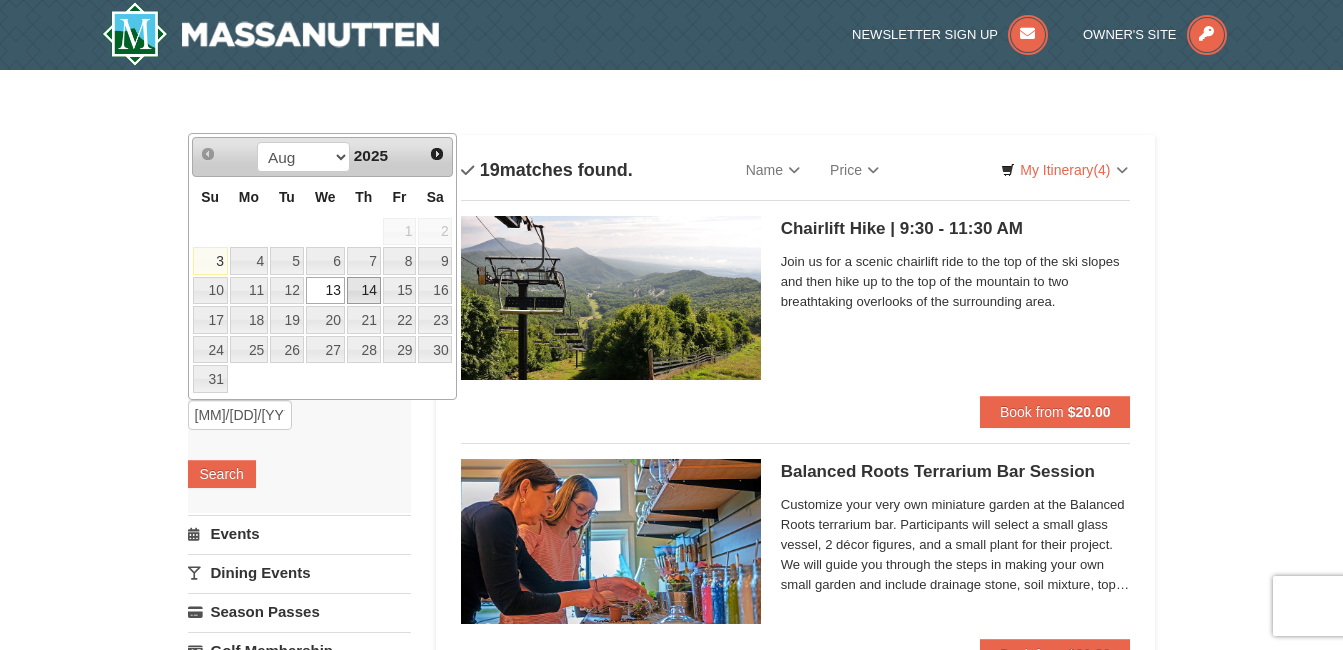 click on "14" at bounding box center (364, 291) 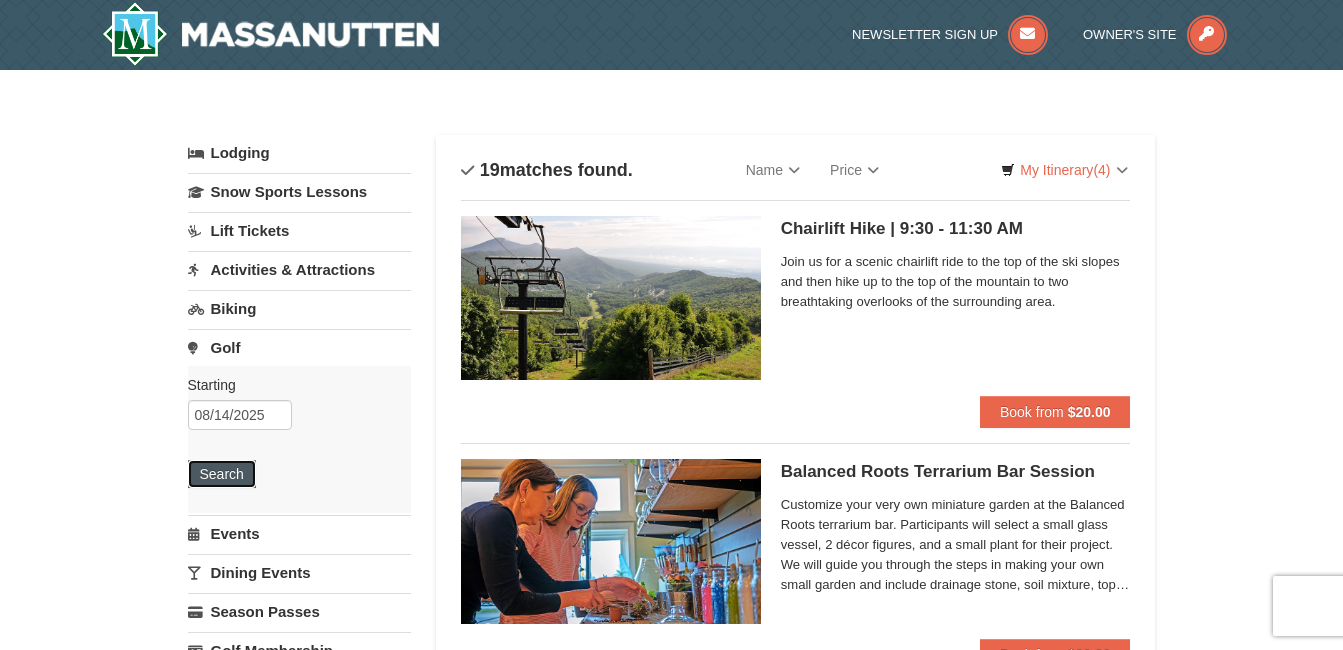 click on "Search" at bounding box center [222, 474] 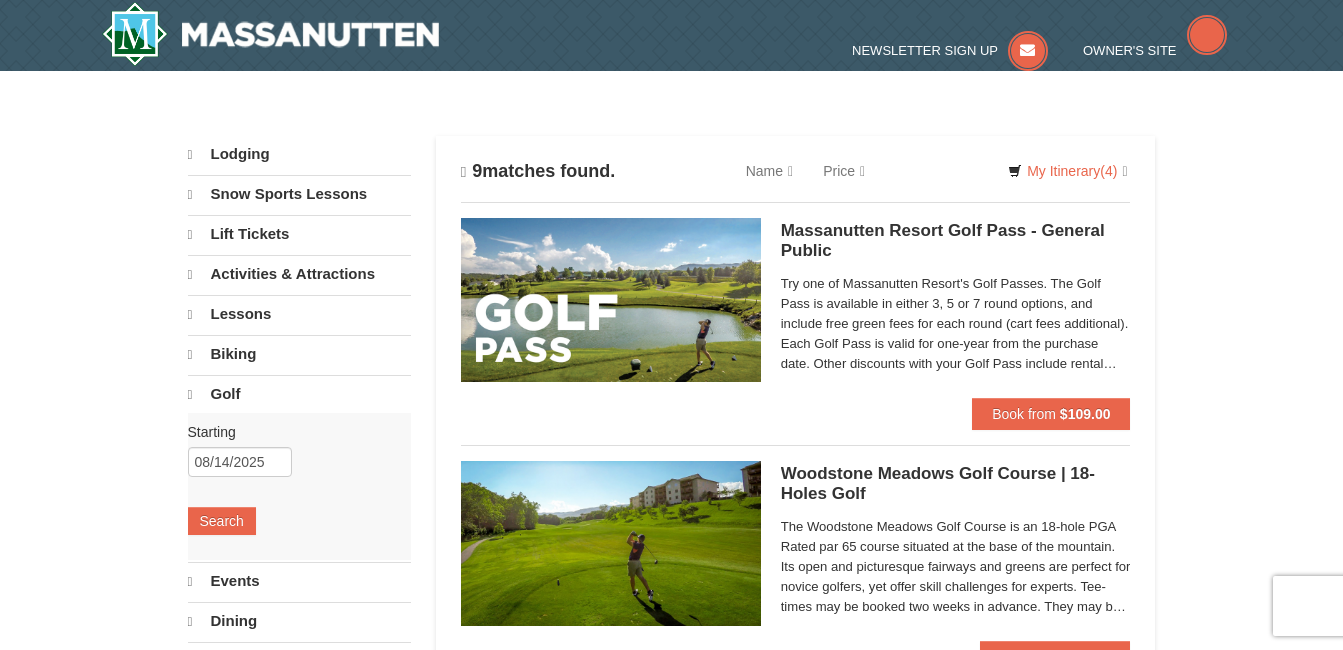 scroll, scrollTop: 0, scrollLeft: 0, axis: both 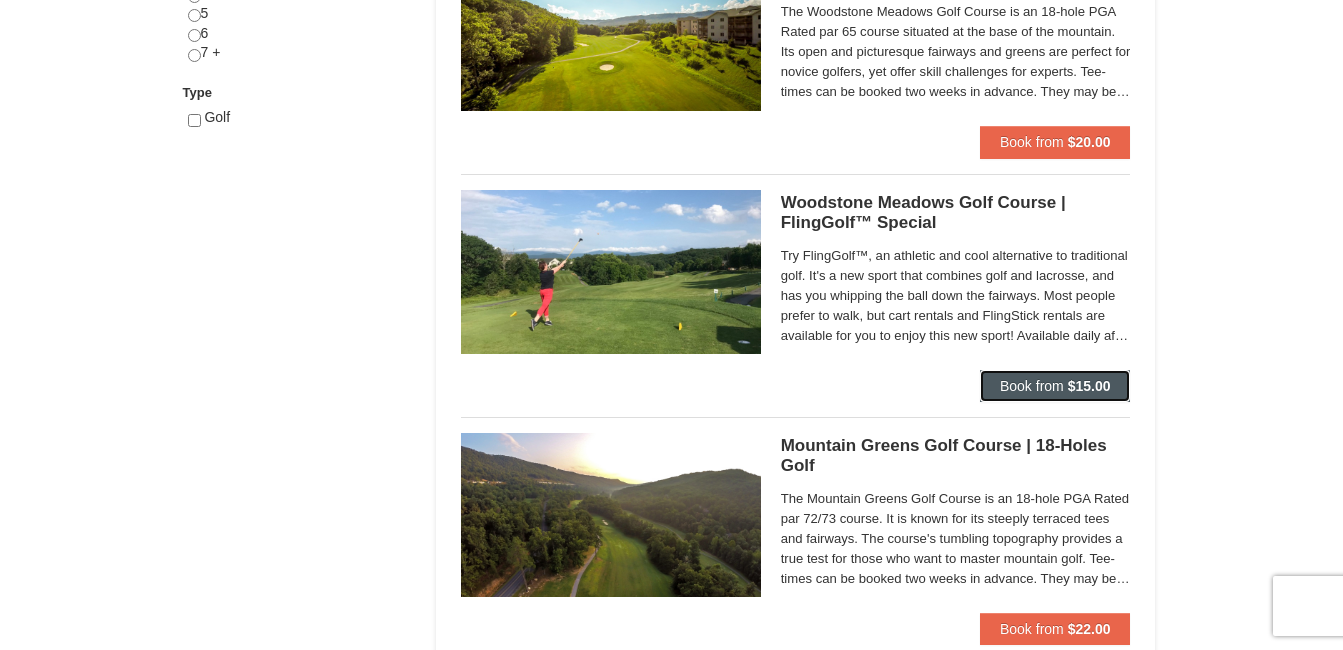 click on "$15.00" at bounding box center [1089, 386] 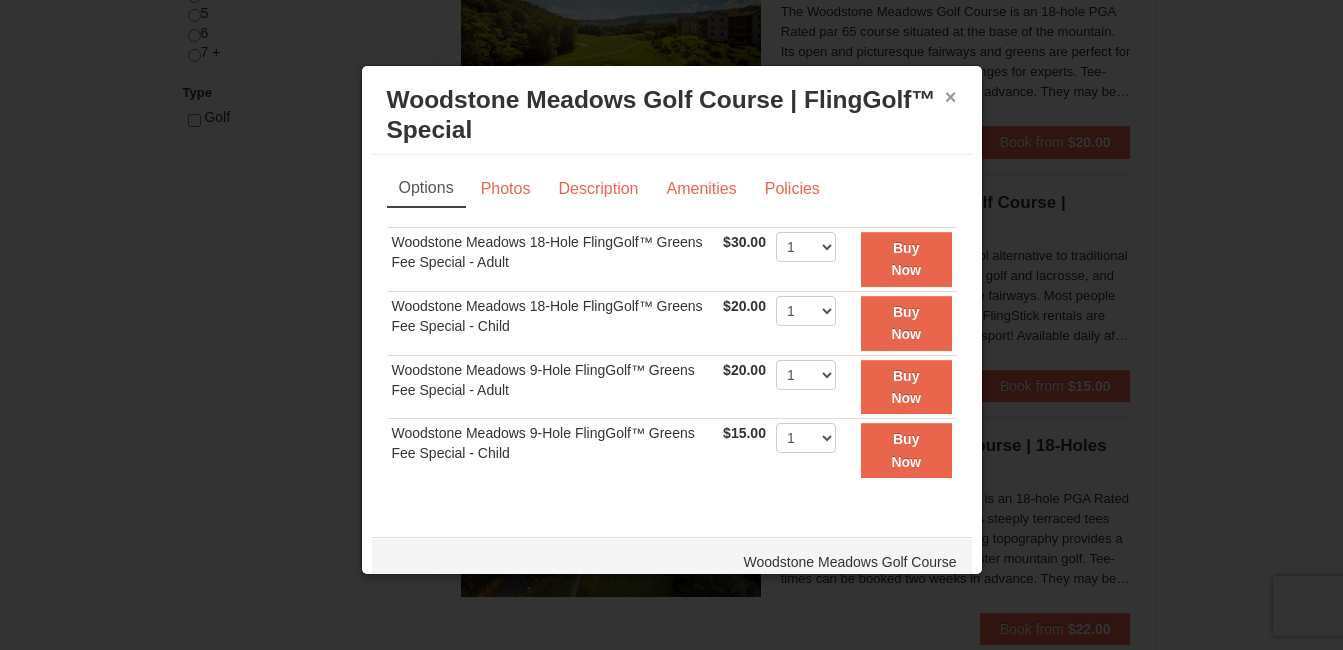 click on "×" at bounding box center (951, 97) 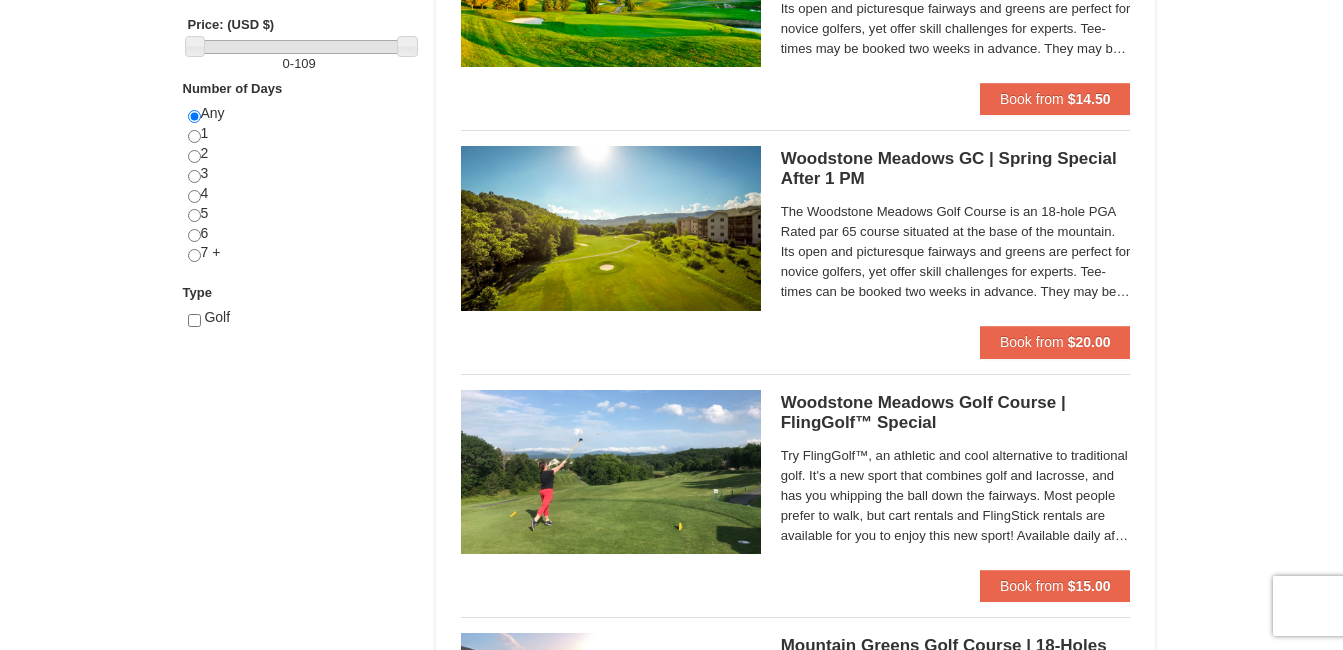 scroll, scrollTop: 900, scrollLeft: 0, axis: vertical 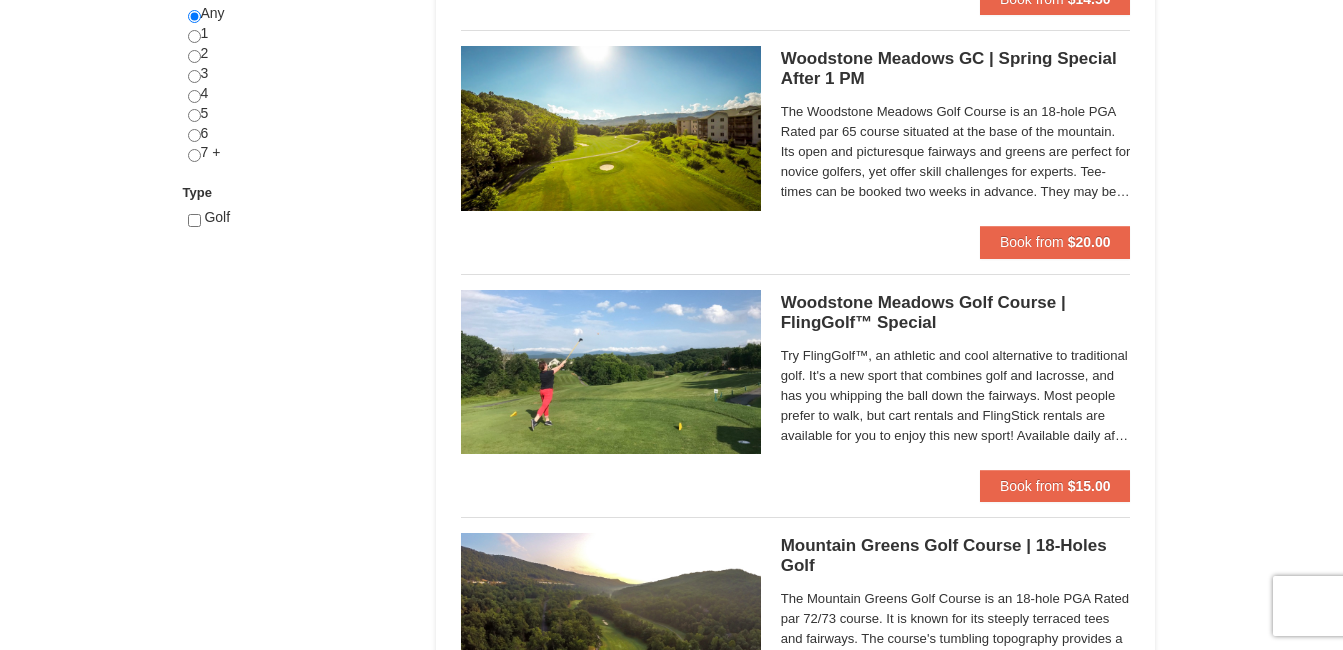 click on "Woodstone Meadows Golf Course | FlingGolf™ Special  Woodstone Meadows Golf Course" at bounding box center [956, 313] 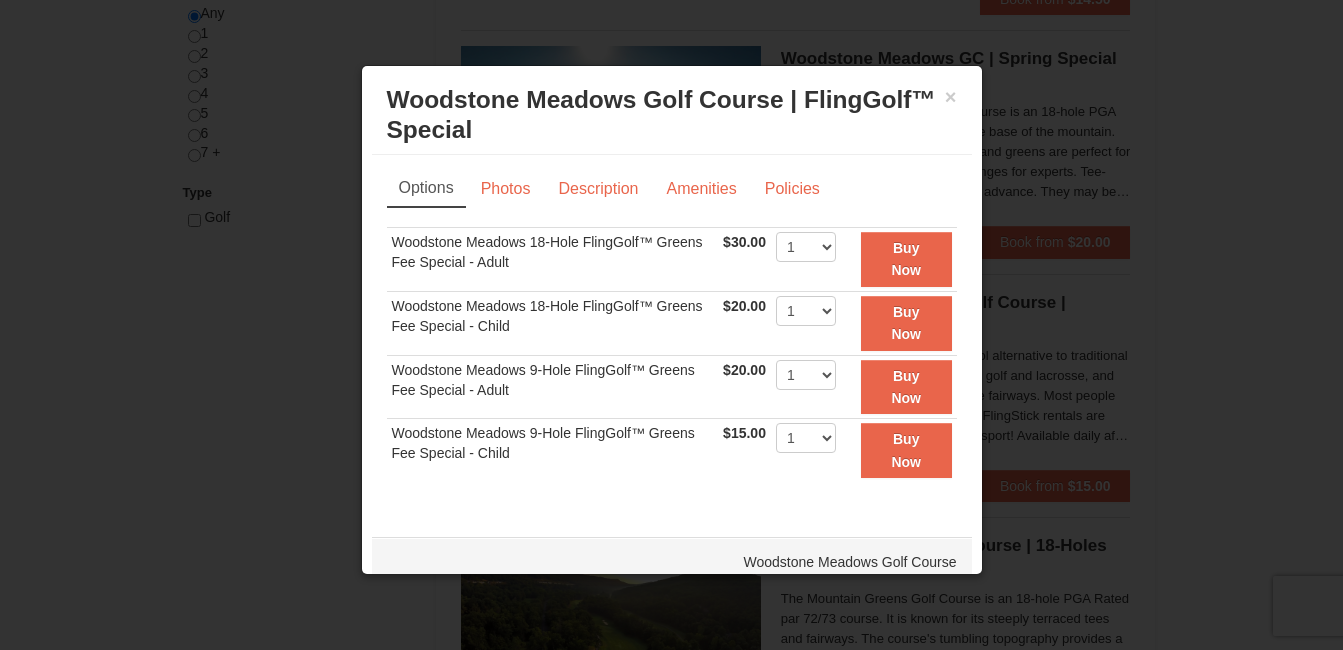 scroll, scrollTop: 23, scrollLeft: 0, axis: vertical 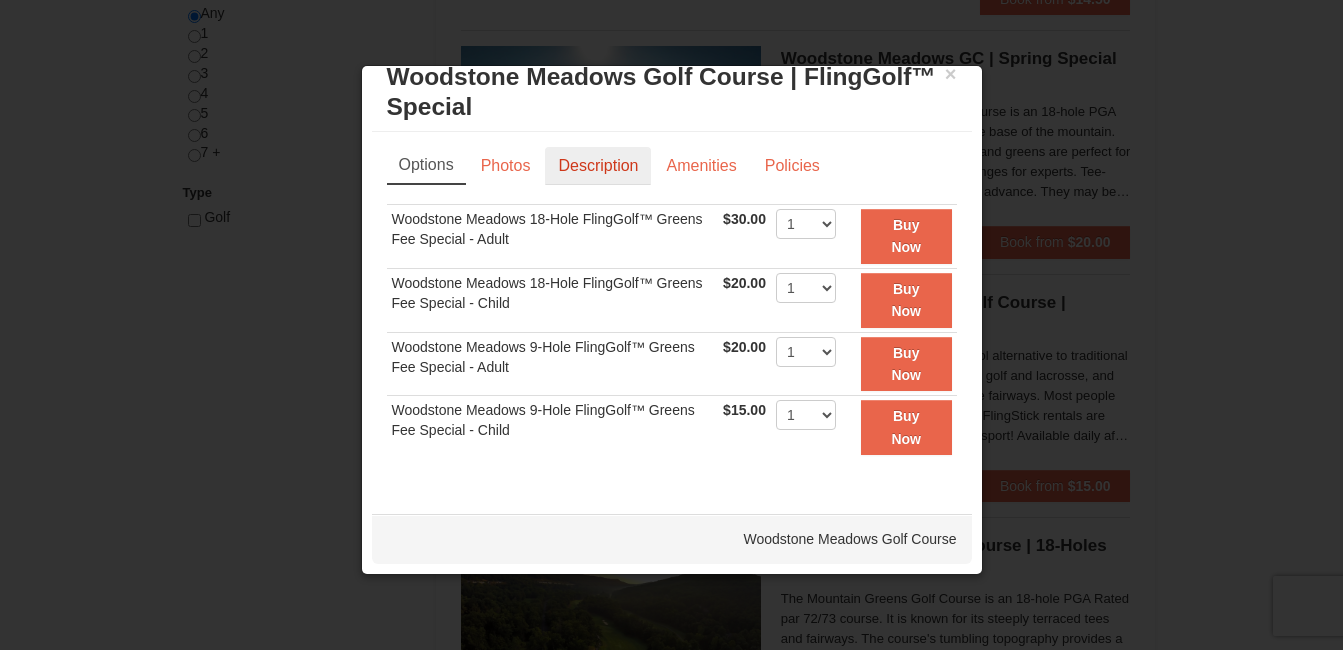 click on "Description" at bounding box center [598, 166] 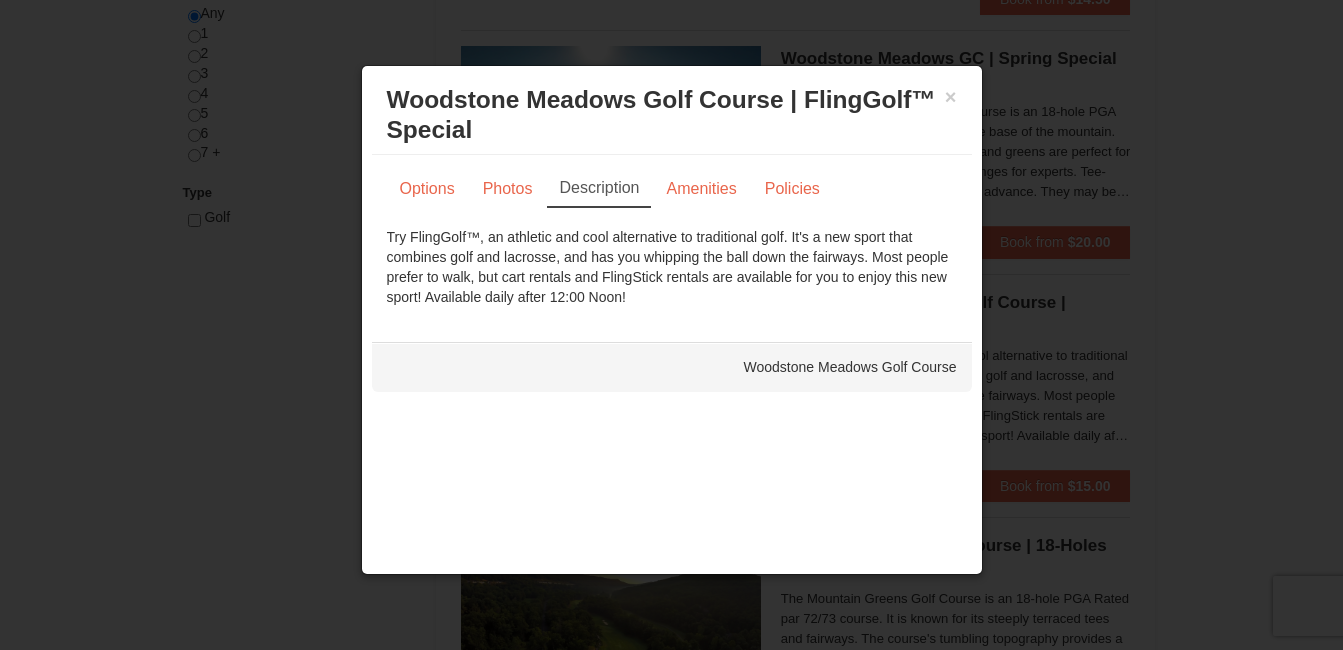 scroll, scrollTop: 0, scrollLeft: 0, axis: both 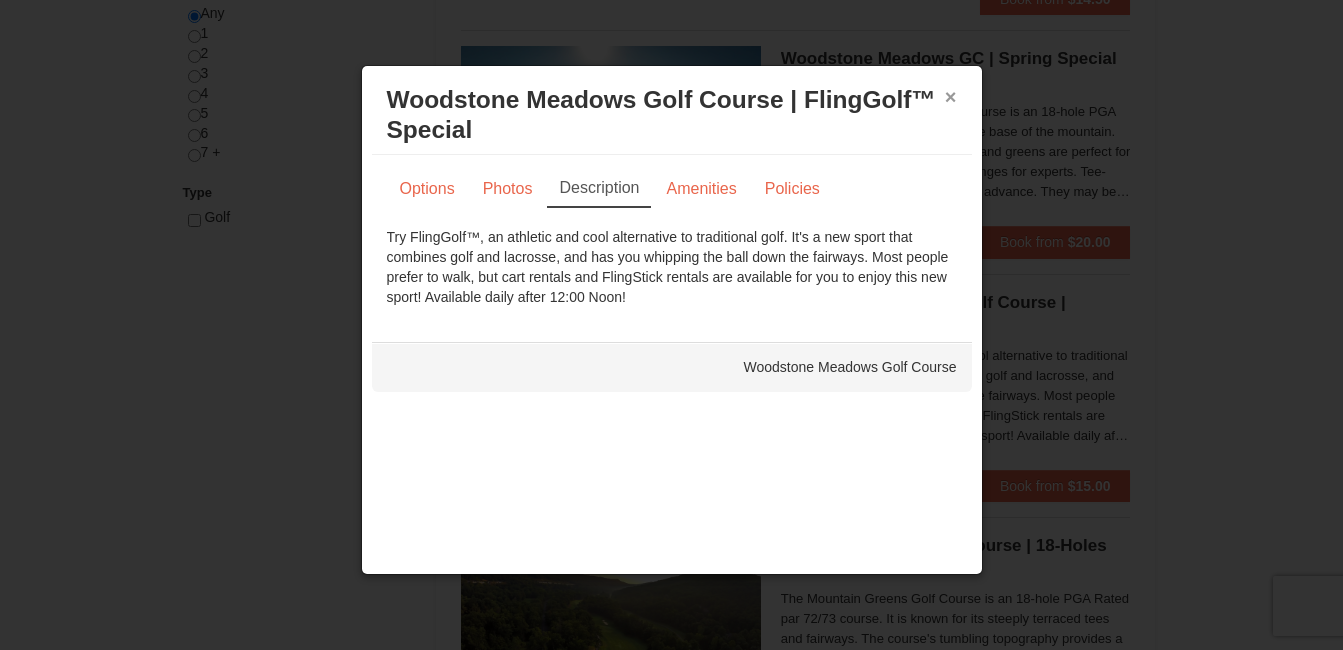 click on "×" at bounding box center [951, 97] 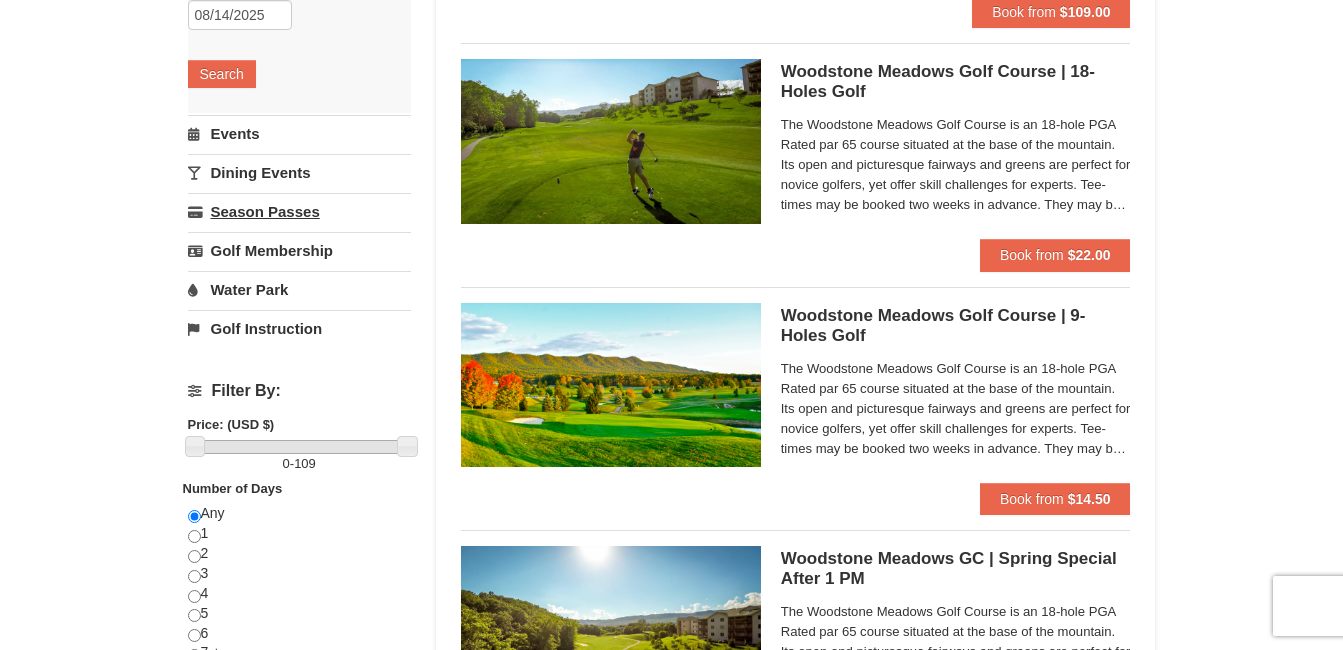 scroll, scrollTop: 100, scrollLeft: 0, axis: vertical 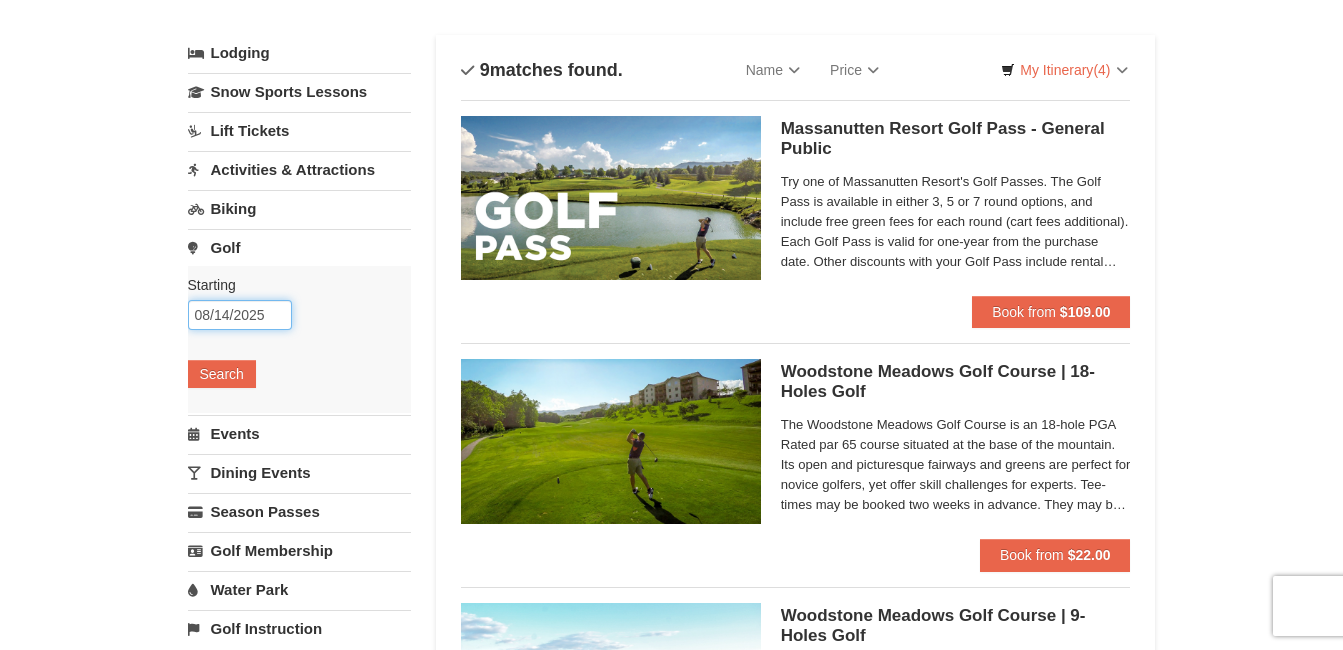 click on "08/14/2025" at bounding box center [240, 315] 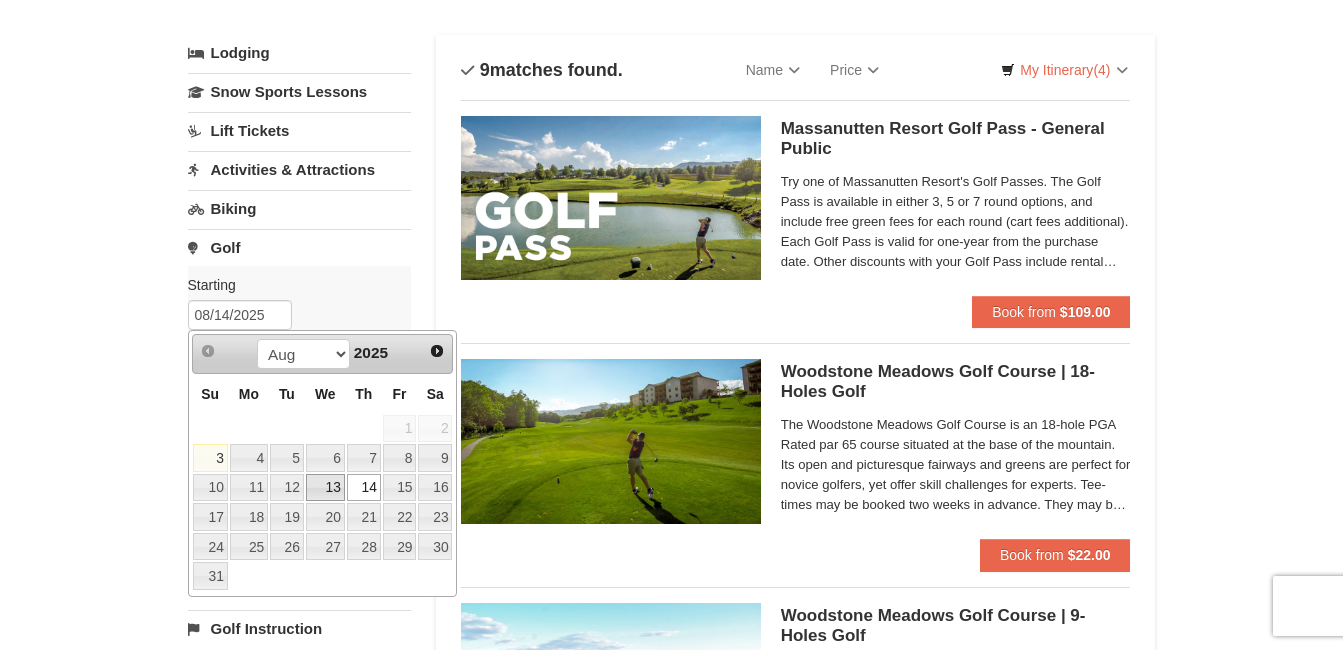 click on "13" at bounding box center (325, 488) 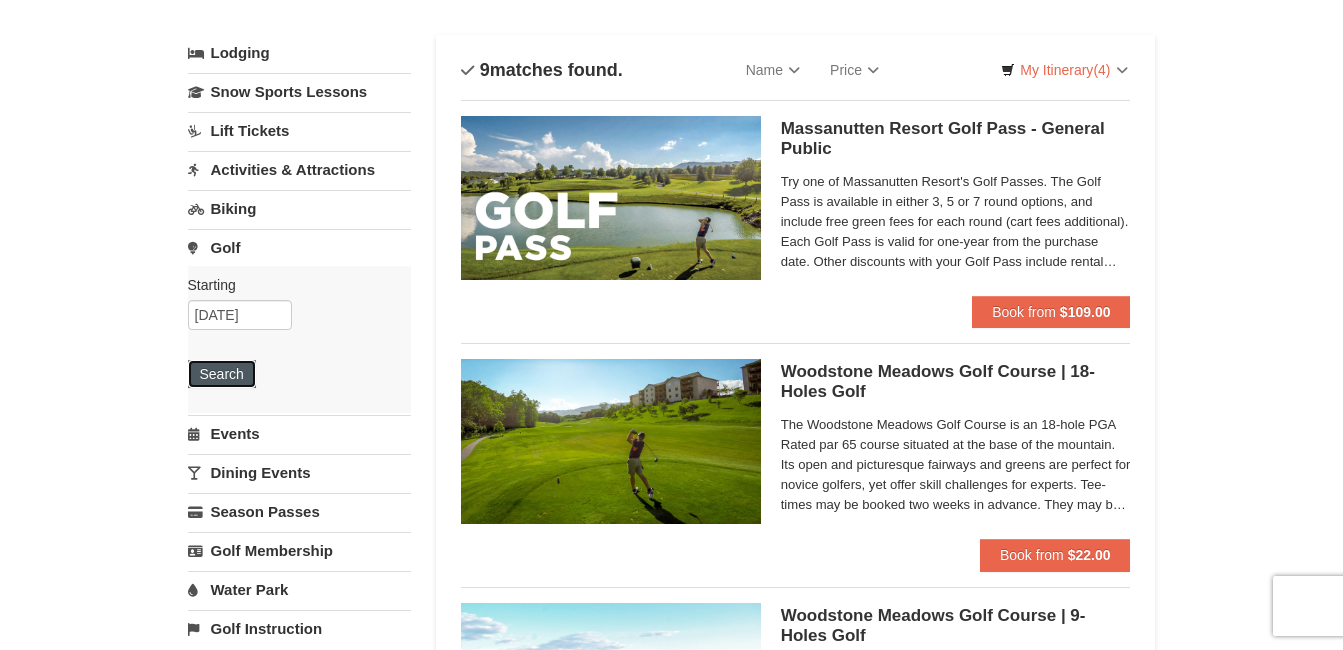click on "Search" at bounding box center (222, 374) 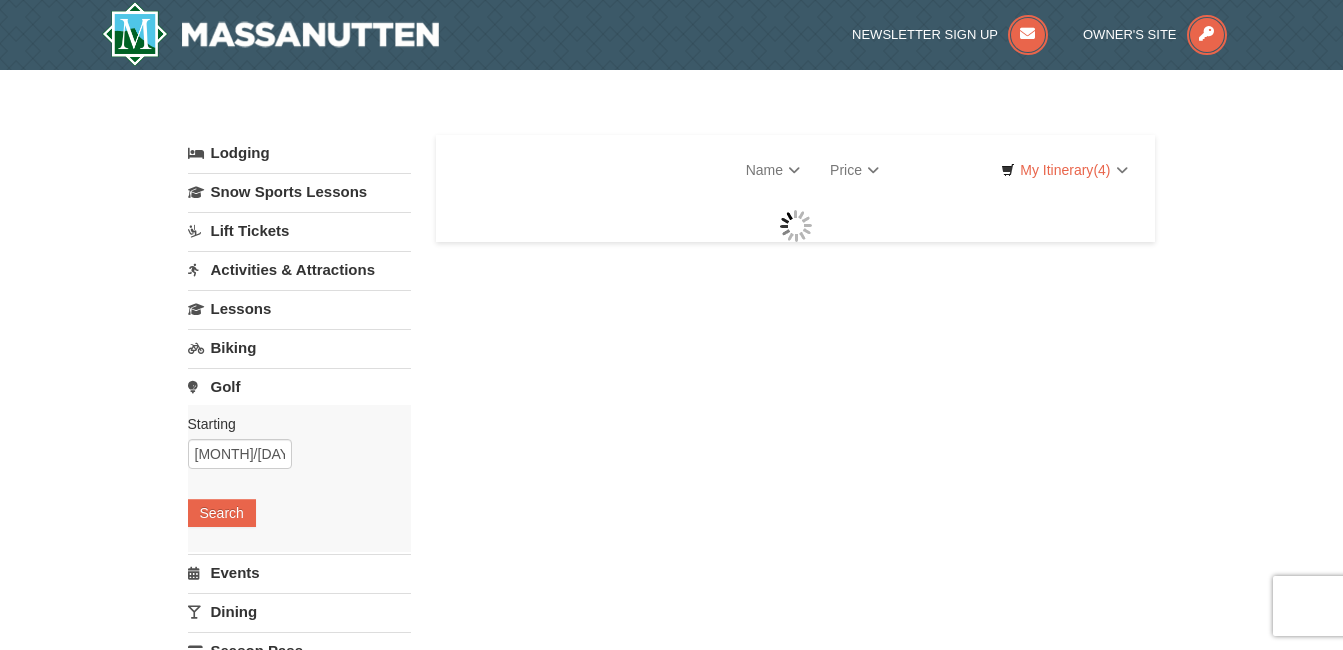 scroll, scrollTop: 0, scrollLeft: 0, axis: both 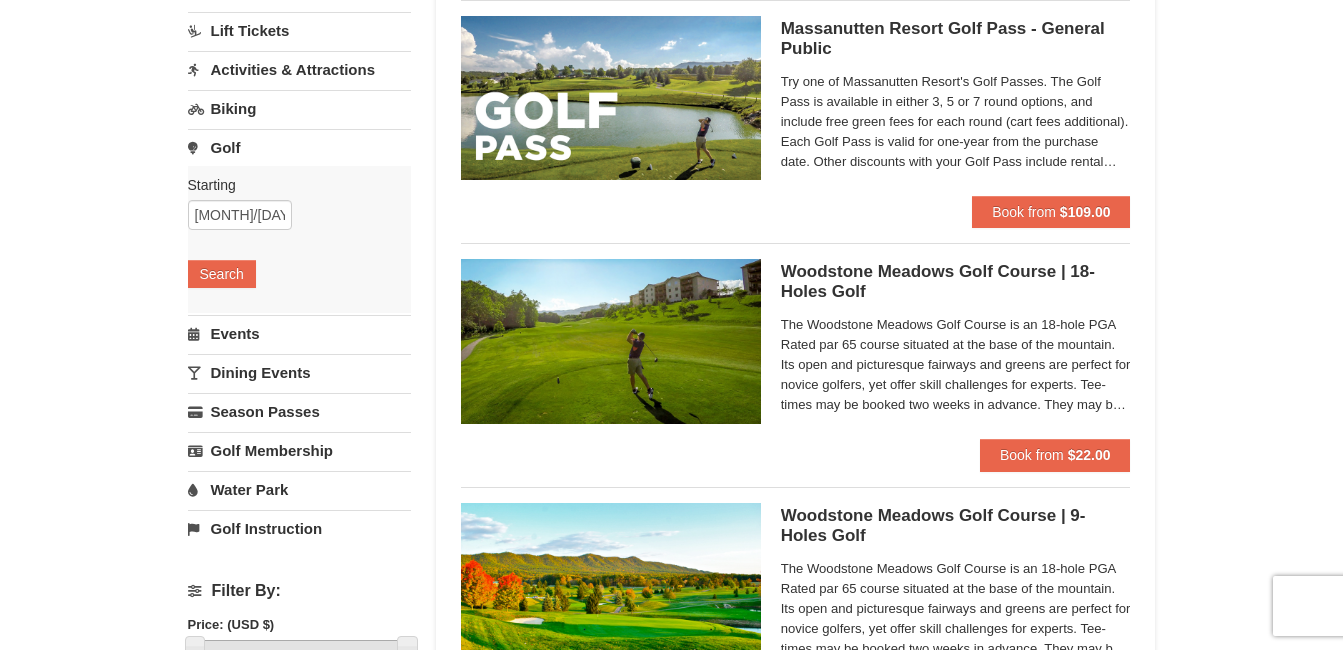 click on "Activities & Attractions" at bounding box center [299, 69] 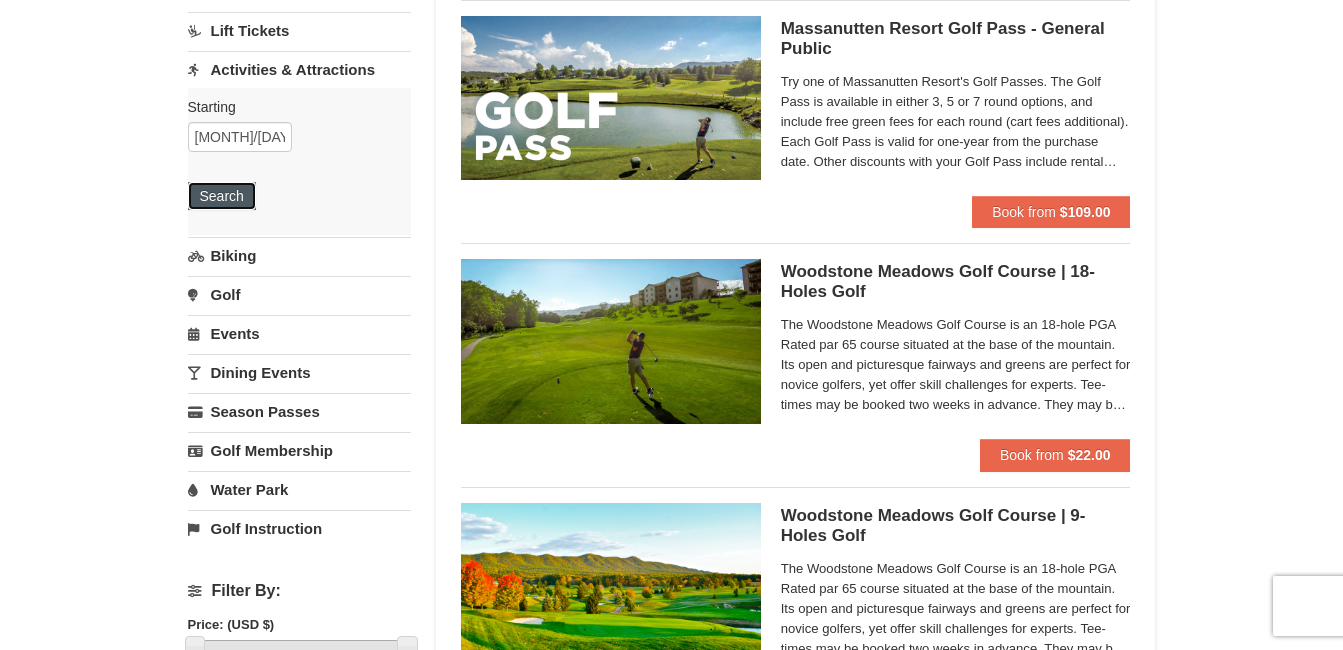 click on "Search" at bounding box center [222, 196] 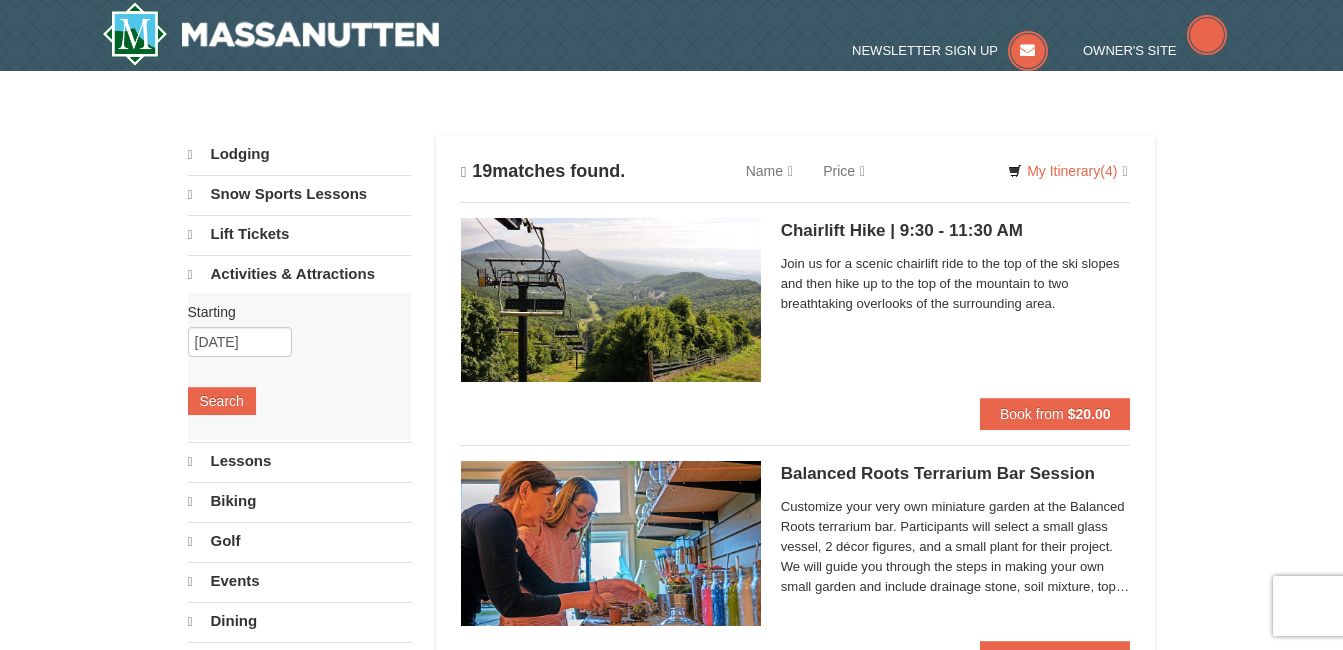 scroll, scrollTop: 0, scrollLeft: 0, axis: both 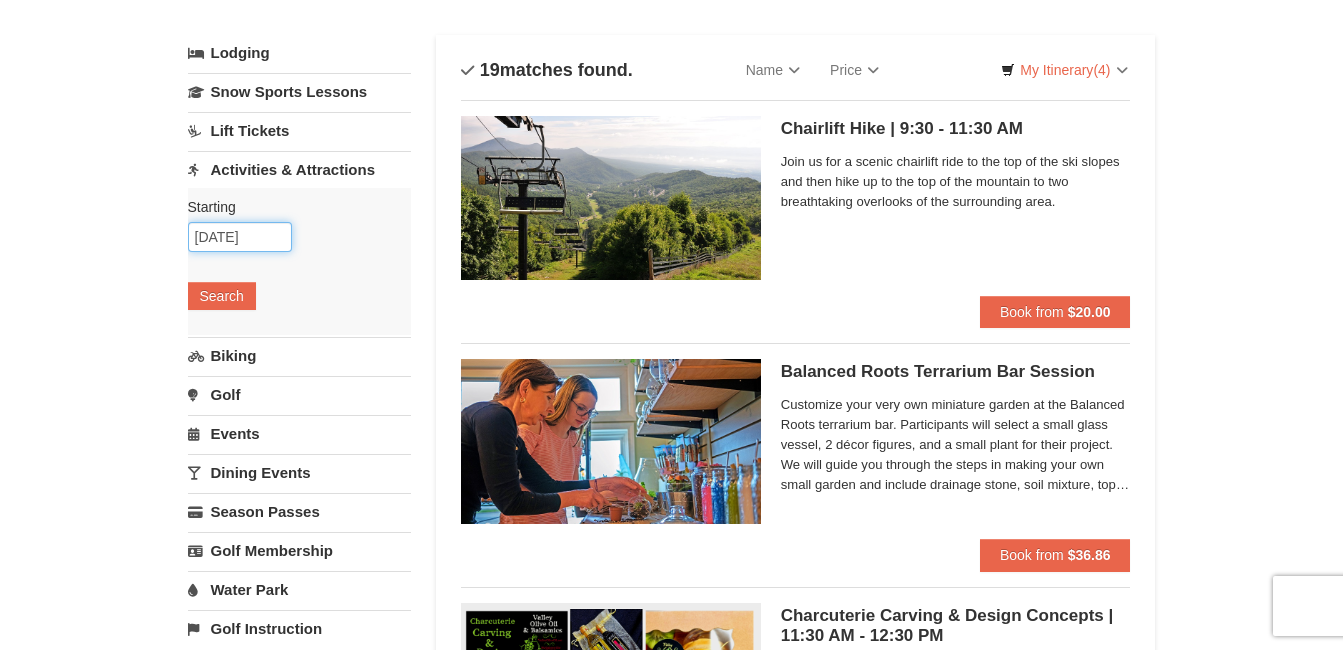 click on "08/13/2025" at bounding box center (240, 237) 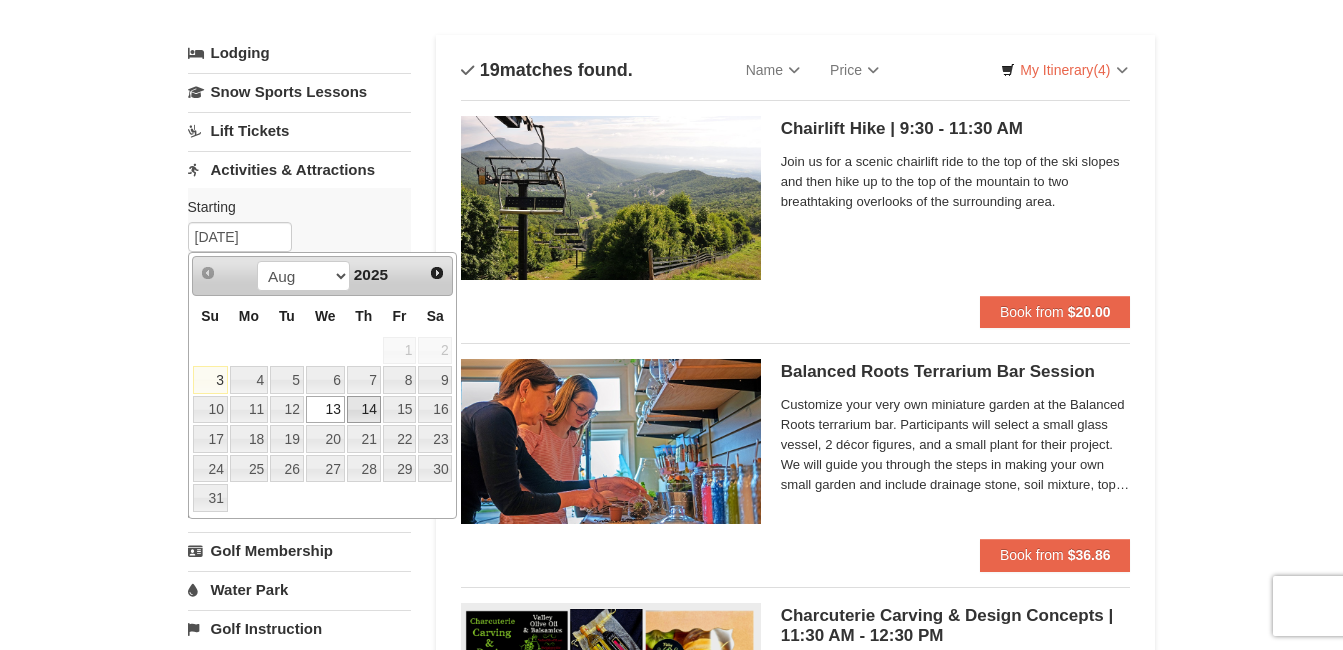click on "14" at bounding box center (364, 410) 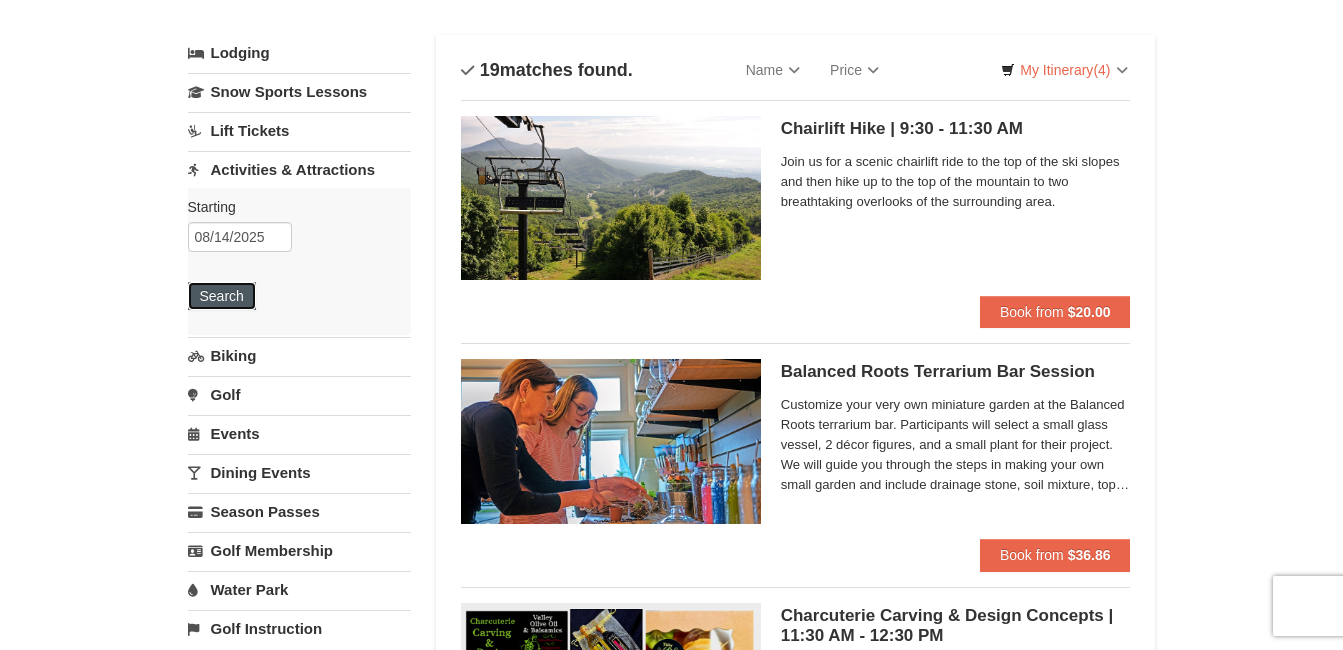 click on "Search" at bounding box center [222, 296] 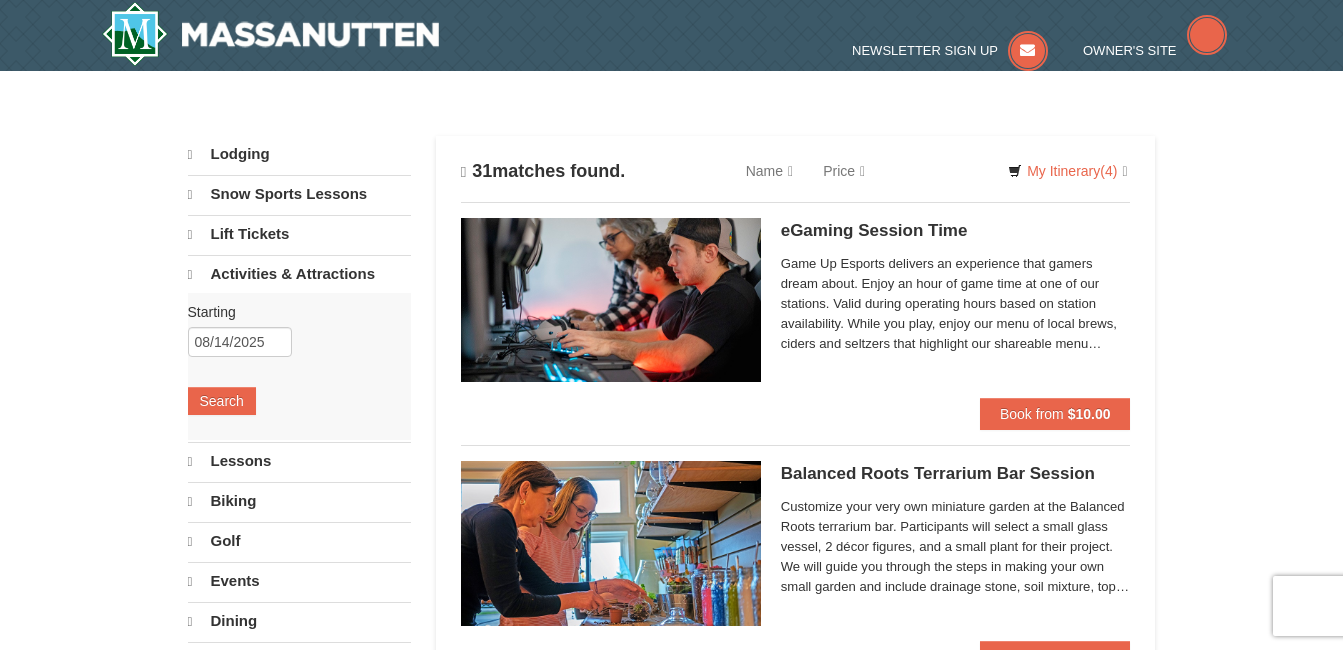 scroll, scrollTop: 0, scrollLeft: 0, axis: both 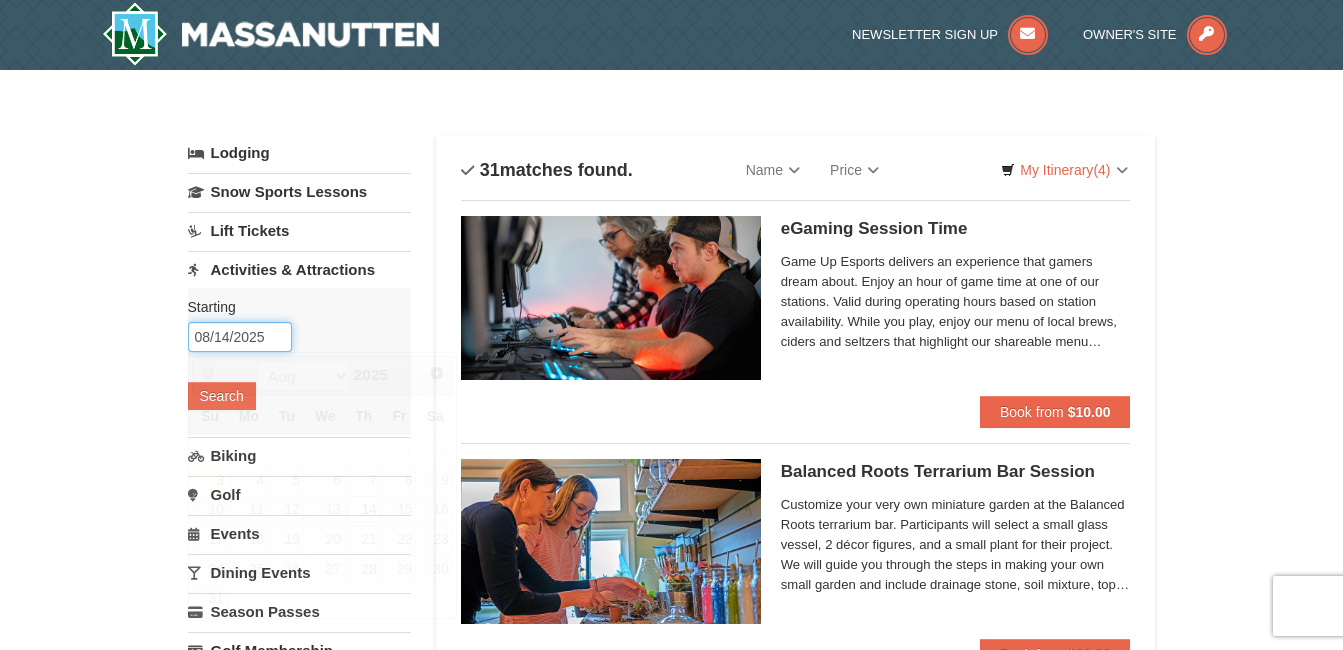 click on "08/14/2025" at bounding box center [240, 337] 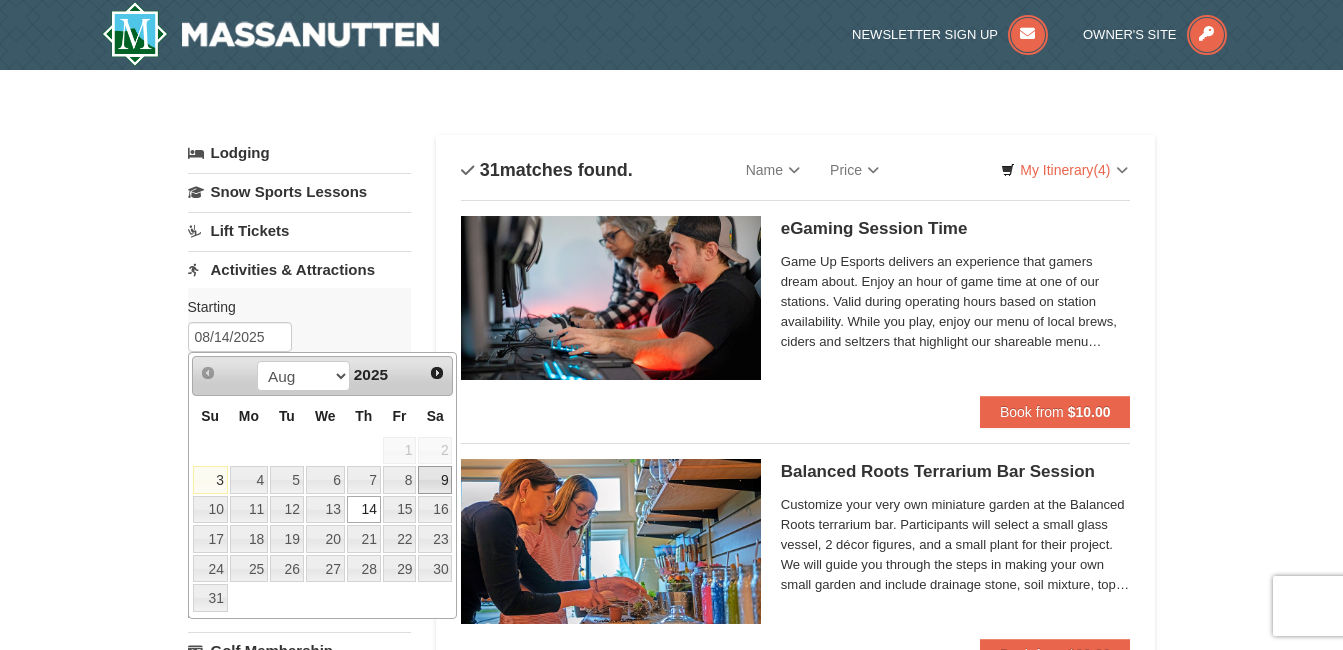 click on "9" at bounding box center (435, 480) 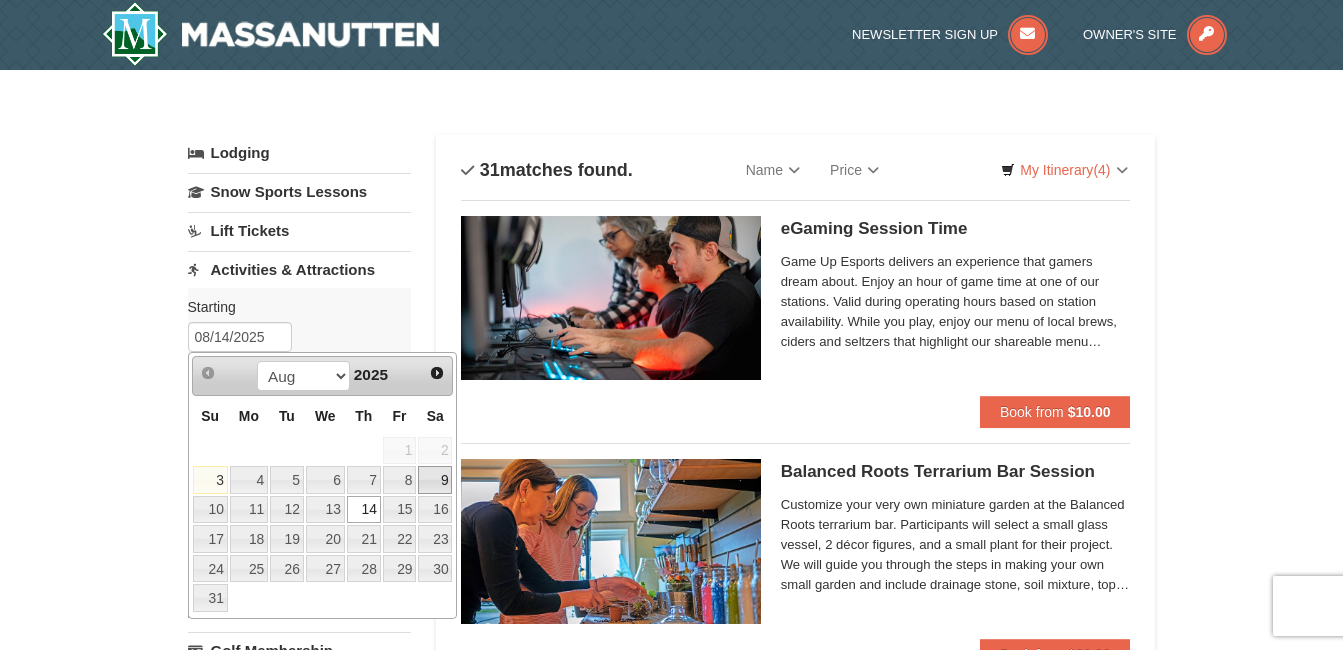type on "08/09/2025" 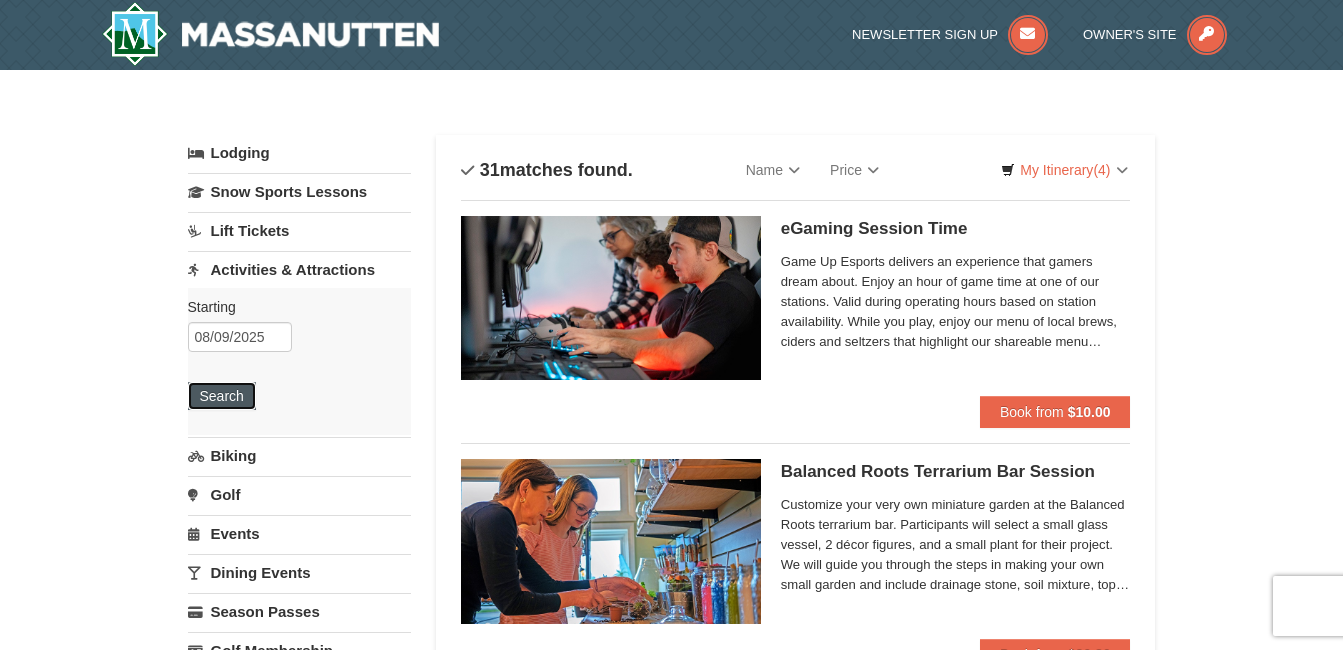 click on "Search" at bounding box center [222, 396] 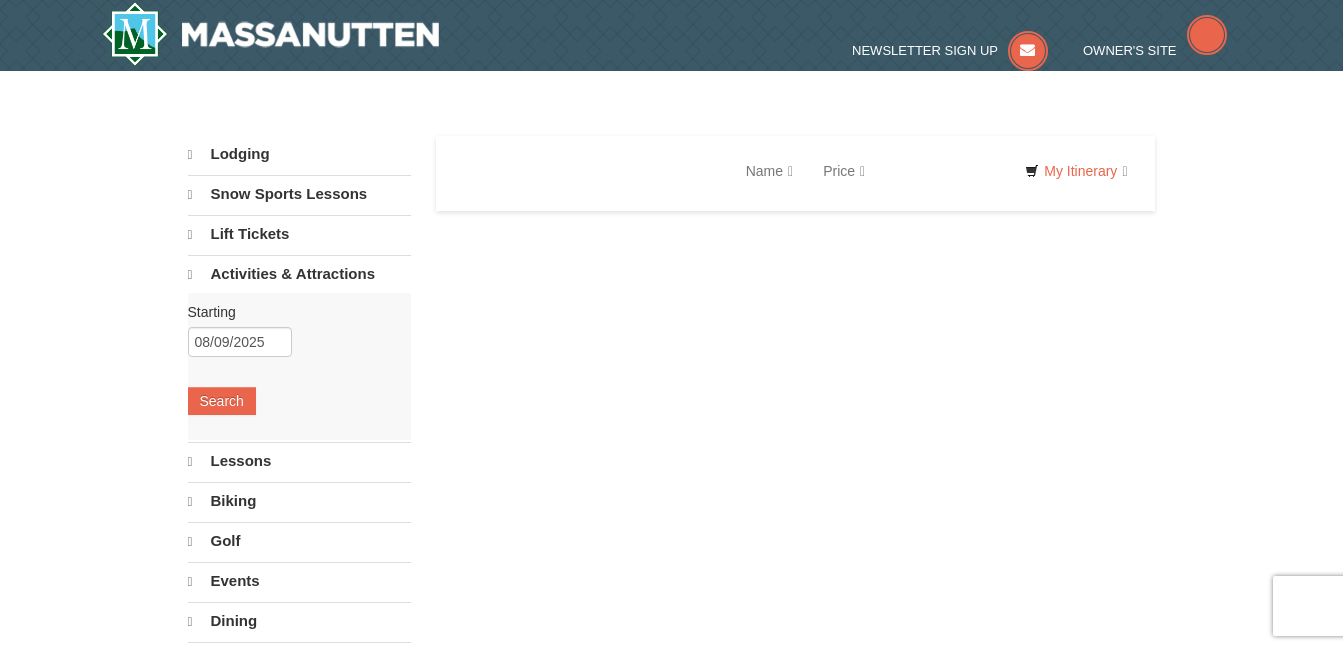 scroll, scrollTop: 0, scrollLeft: 0, axis: both 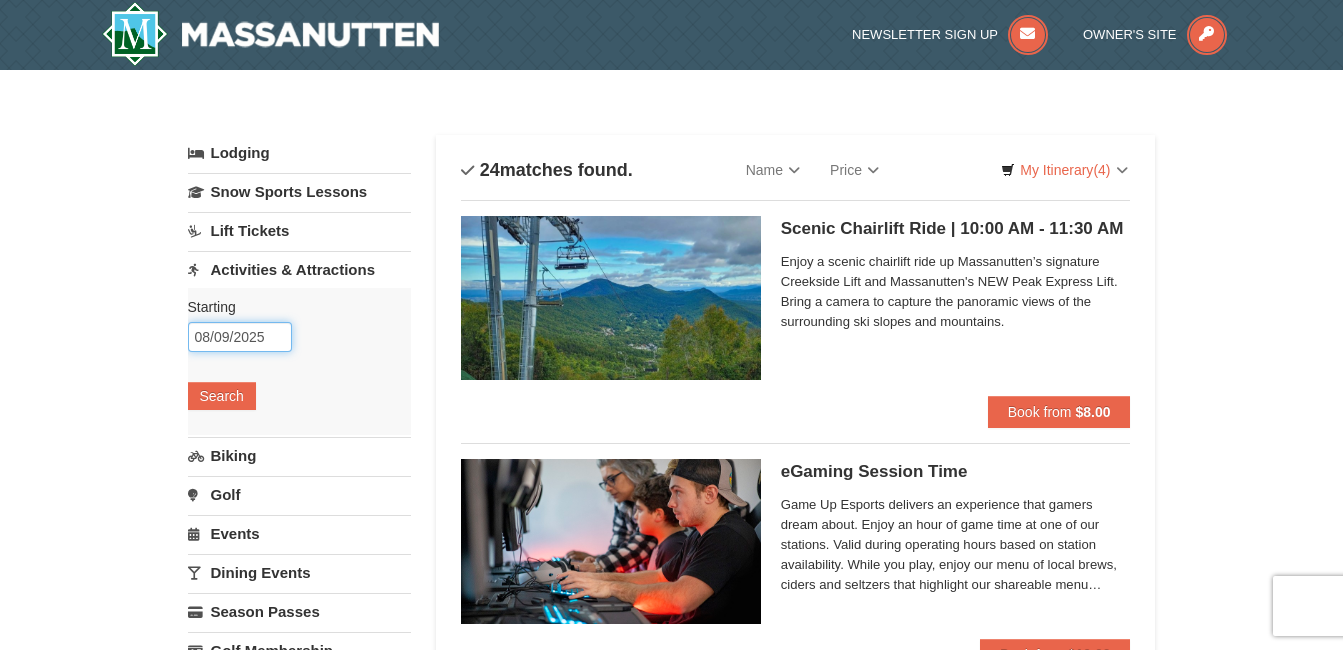 click on "08/09/2025" 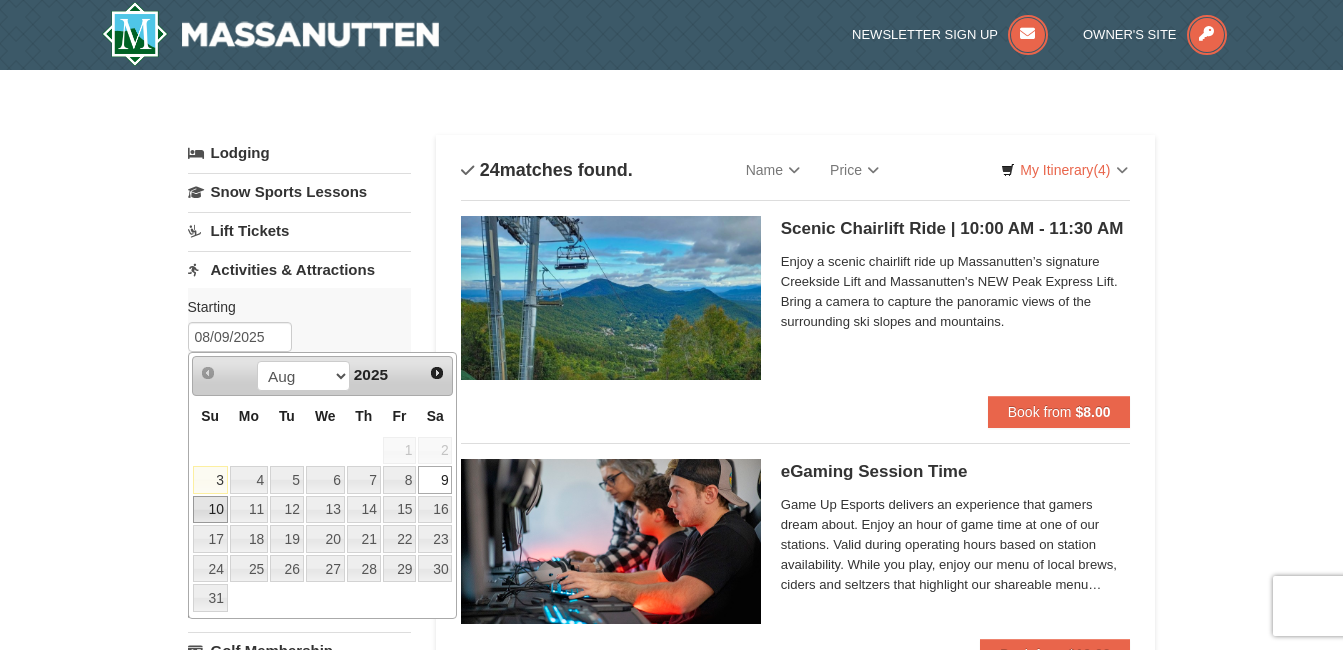 click on "10" 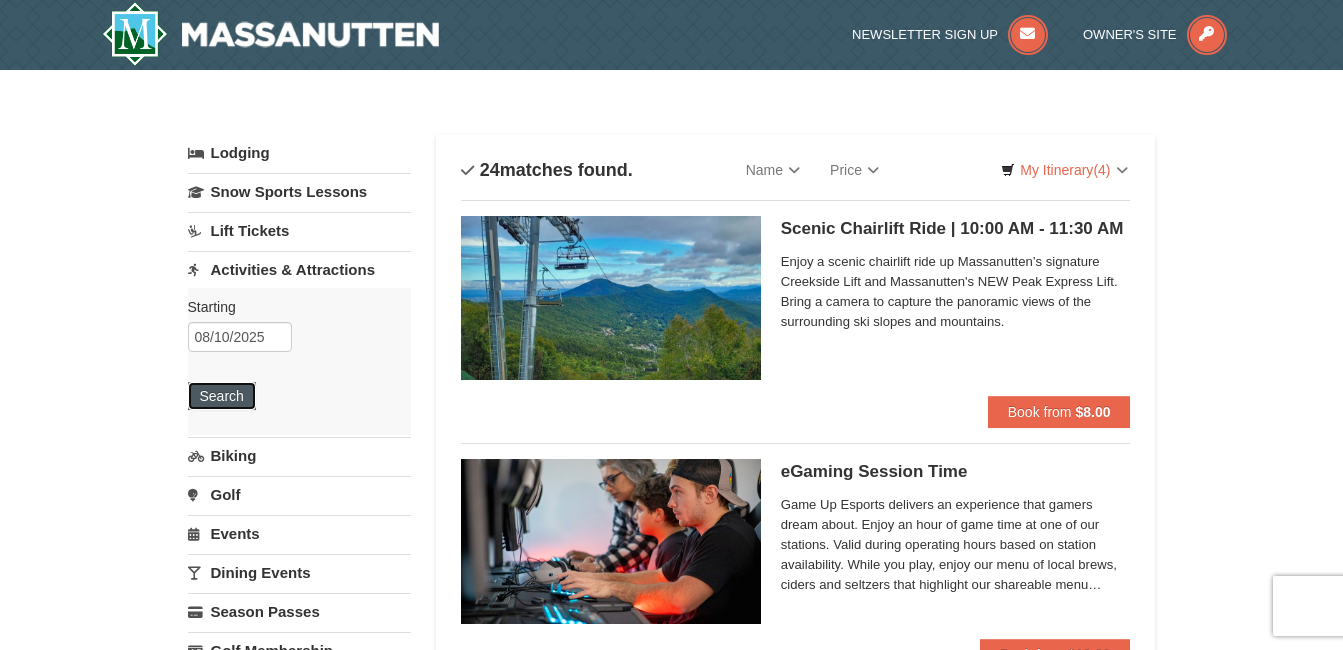 click on "Search" 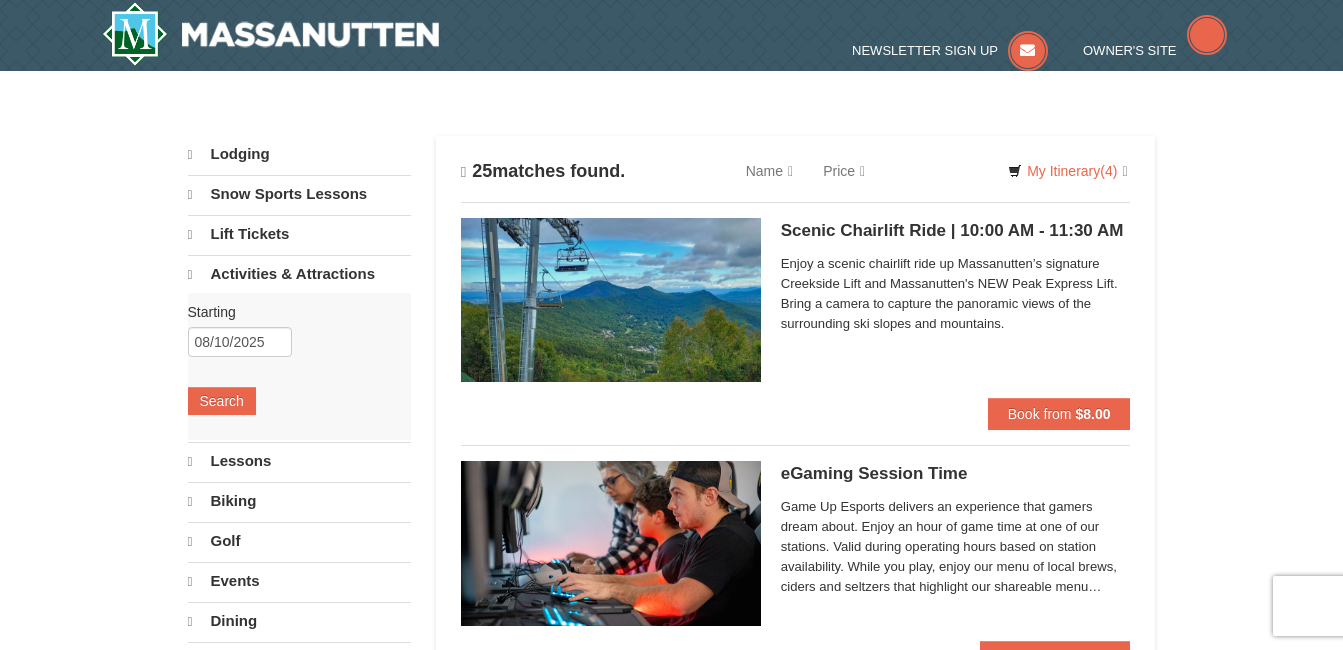 scroll, scrollTop: 0, scrollLeft: 0, axis: both 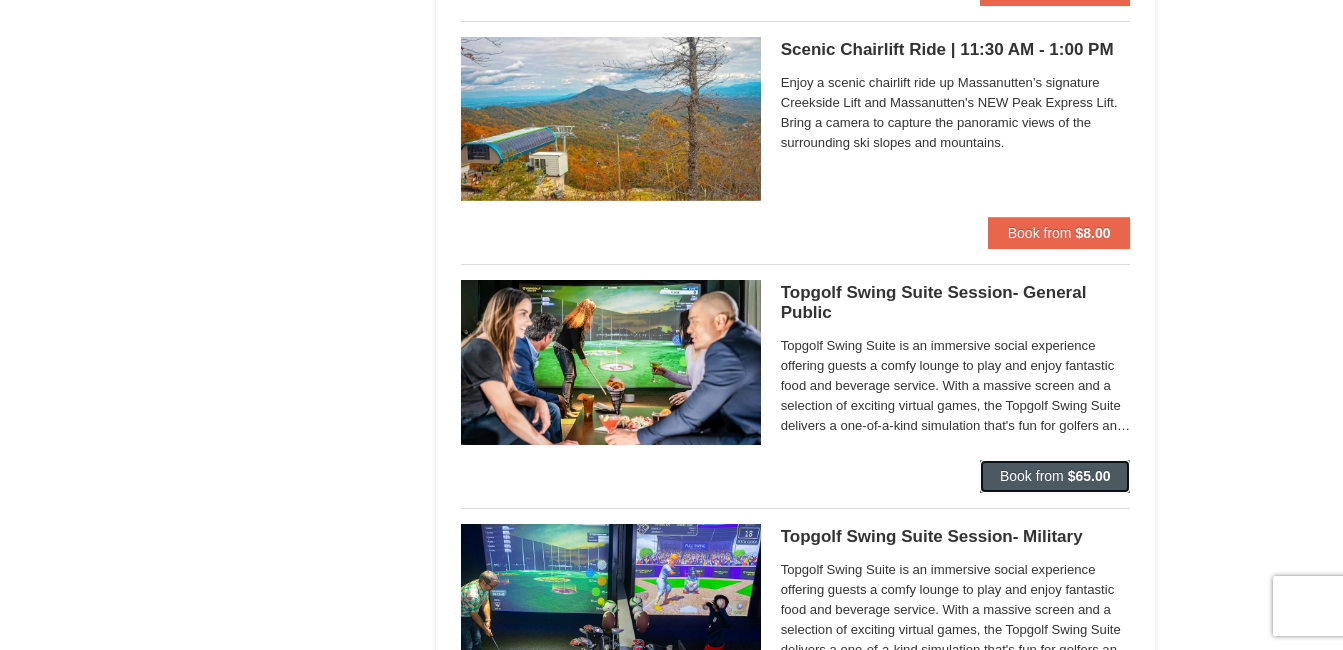 click on "Book from" at bounding box center [1032, 476] 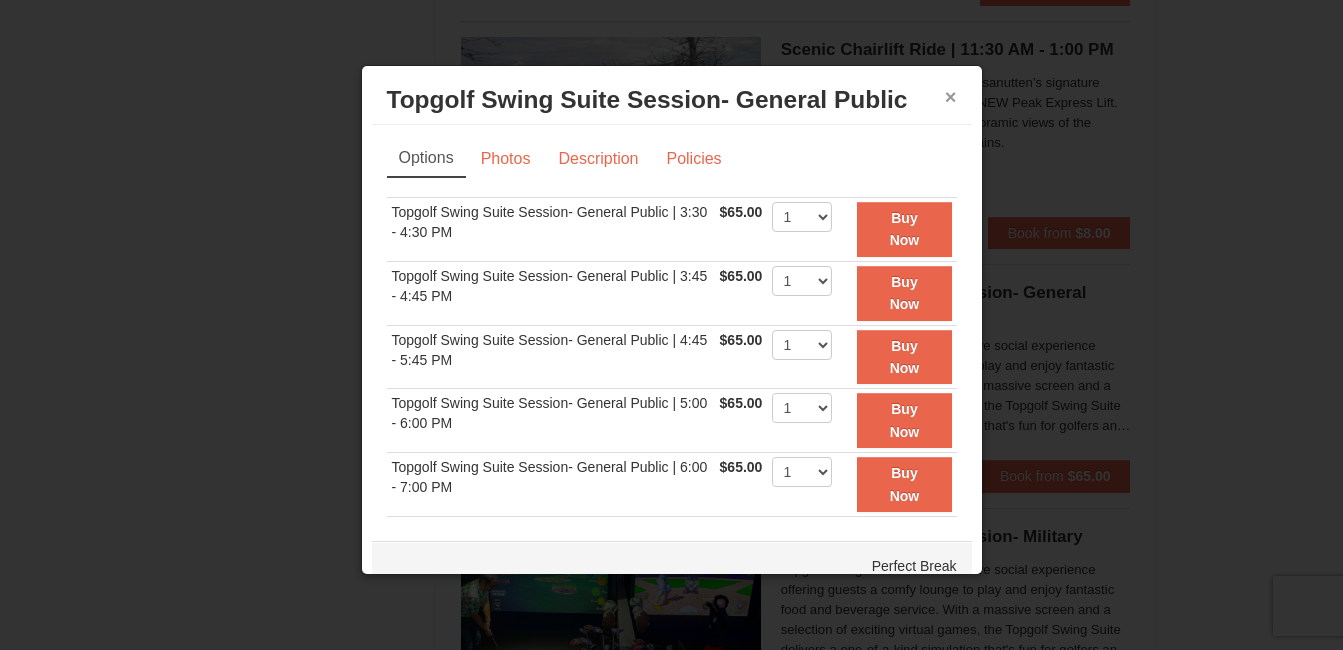 click on "×" at bounding box center (951, 97) 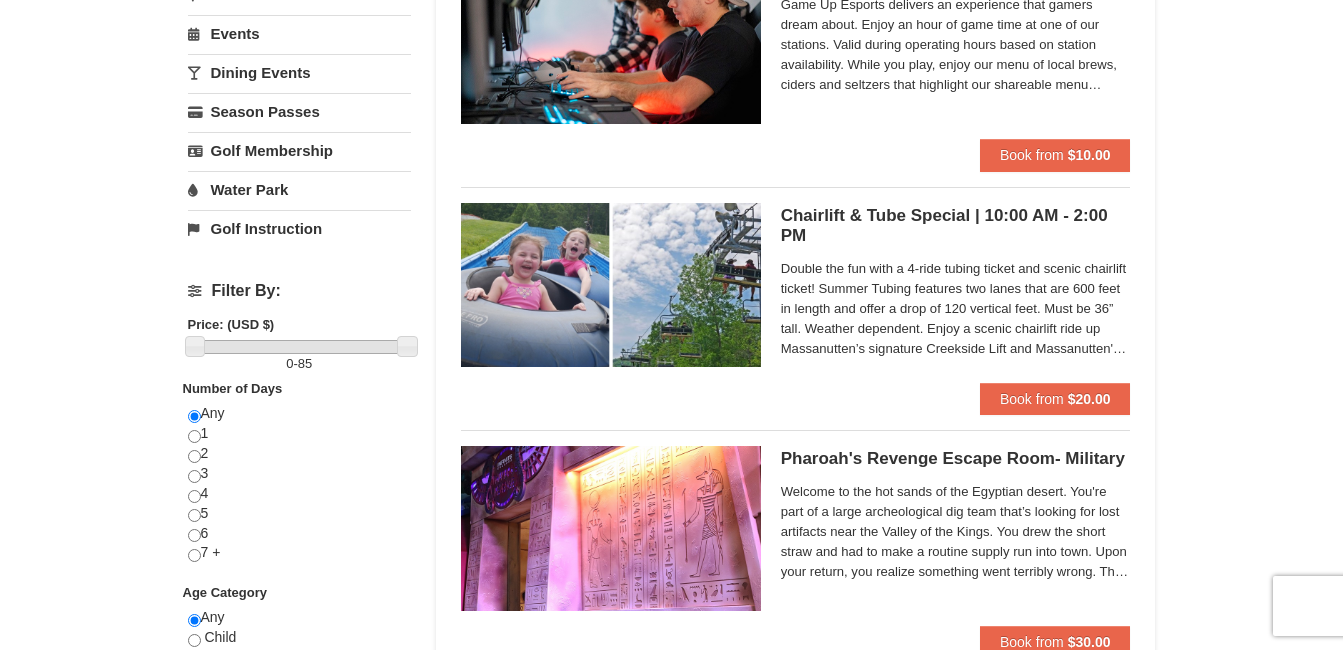 scroll, scrollTop: 100, scrollLeft: 0, axis: vertical 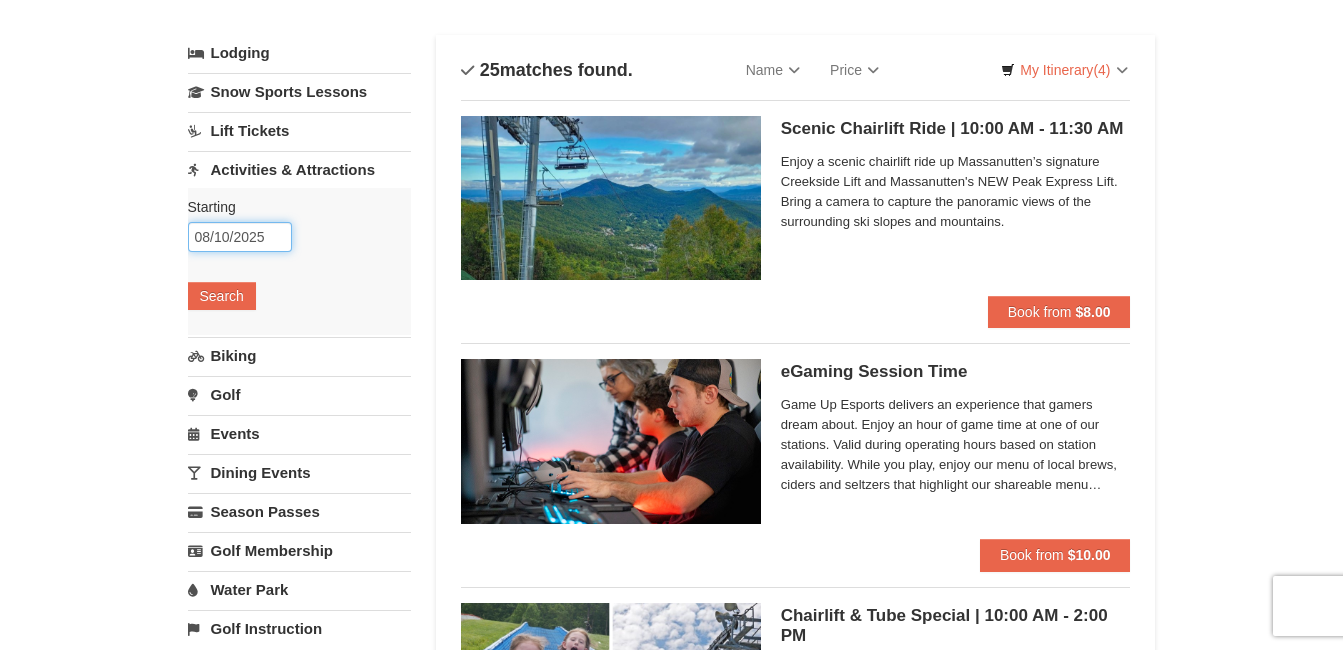 click on "08/10/2025" at bounding box center (240, 237) 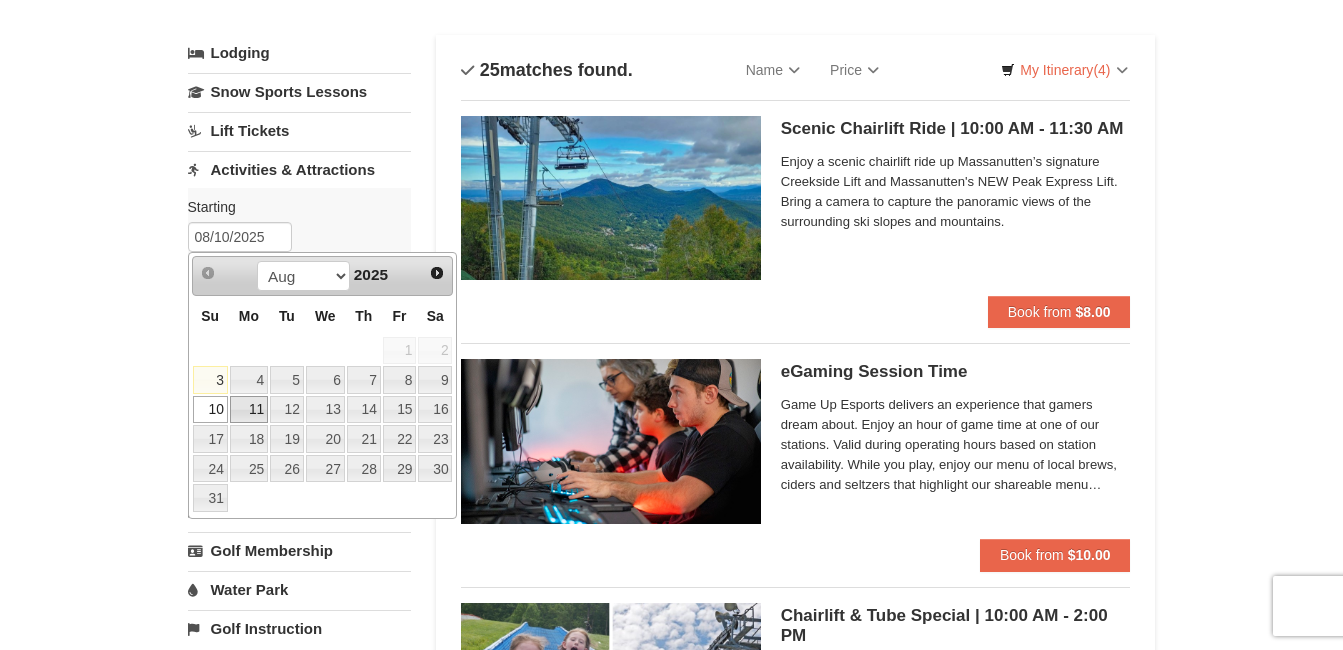 click on "11" at bounding box center (249, 410) 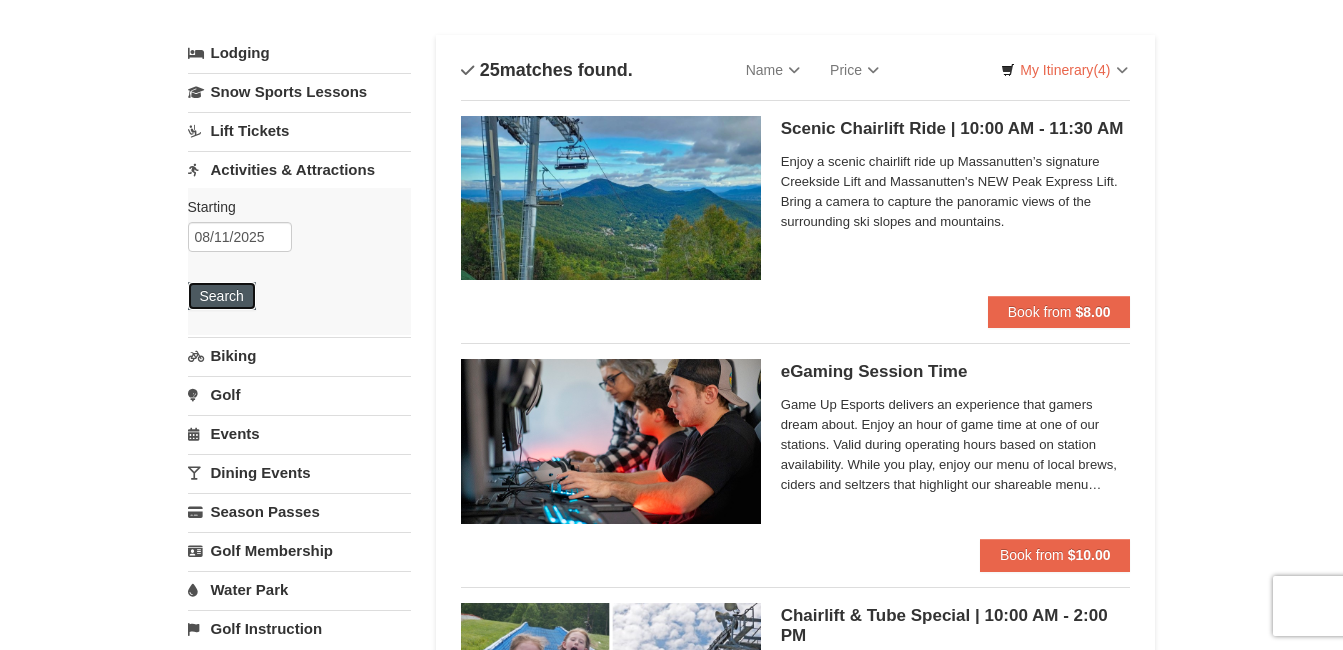 click on "Search" at bounding box center (222, 296) 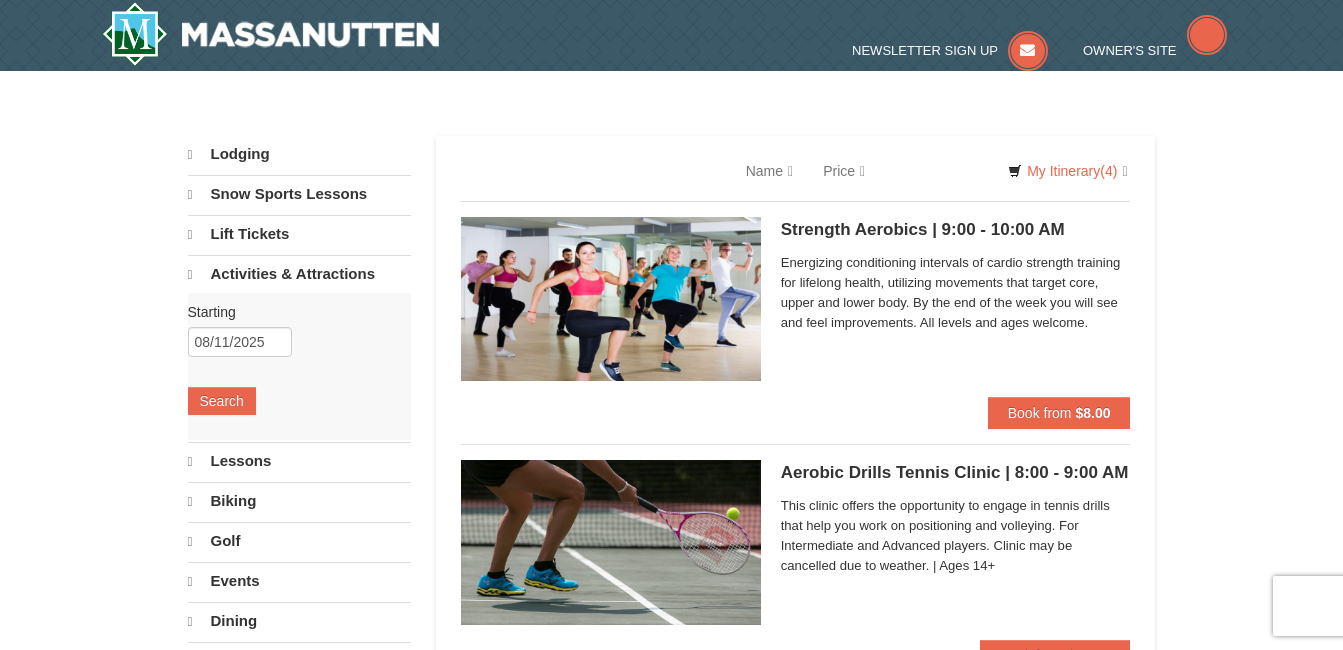 scroll, scrollTop: 0, scrollLeft: 0, axis: both 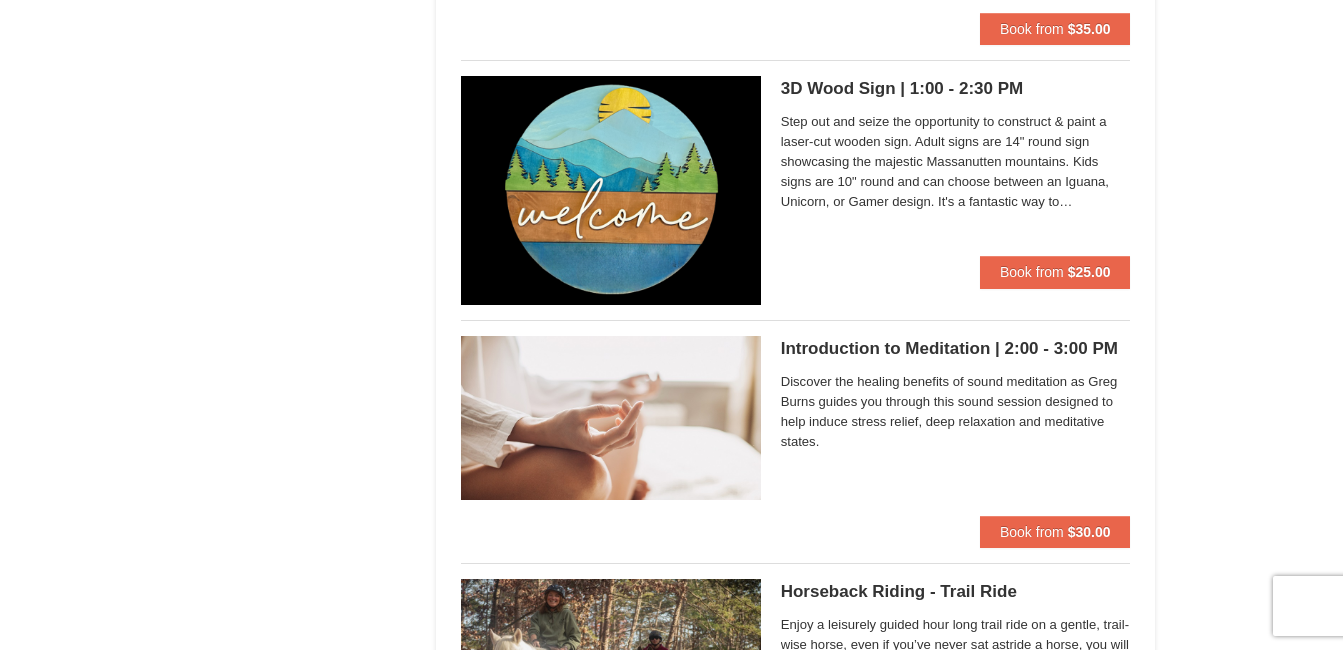 click at bounding box center [611, 190] 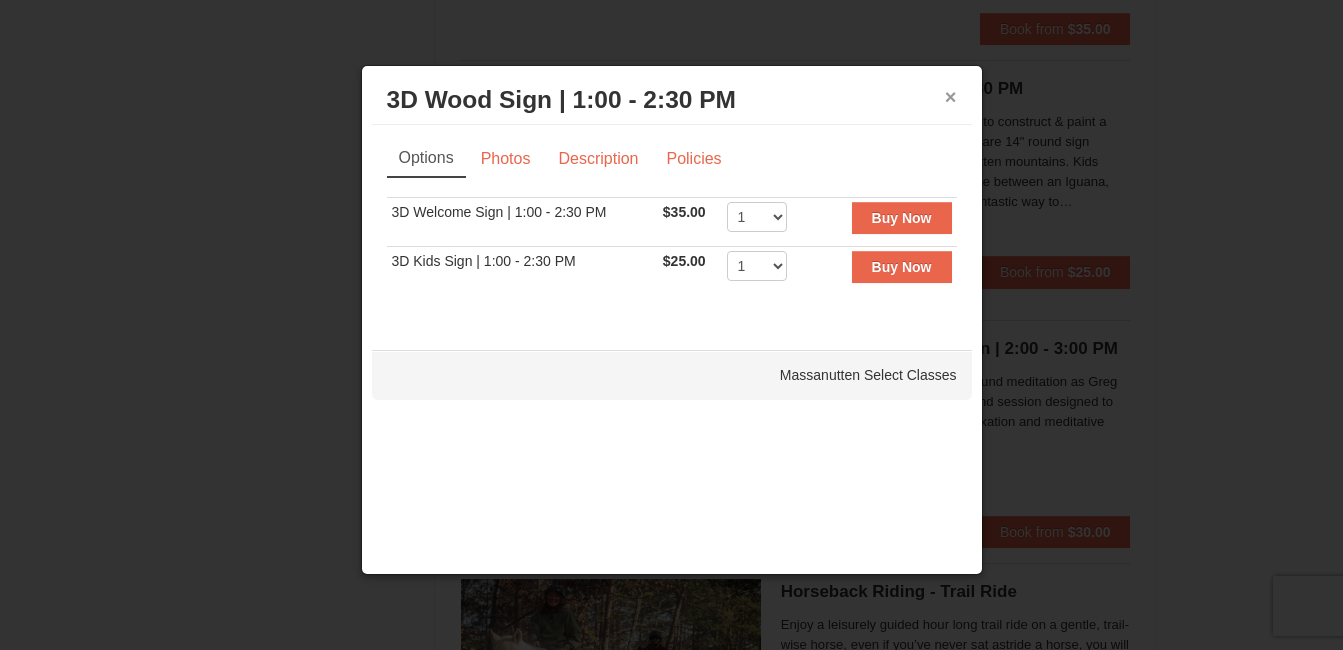click on "×" at bounding box center (951, 97) 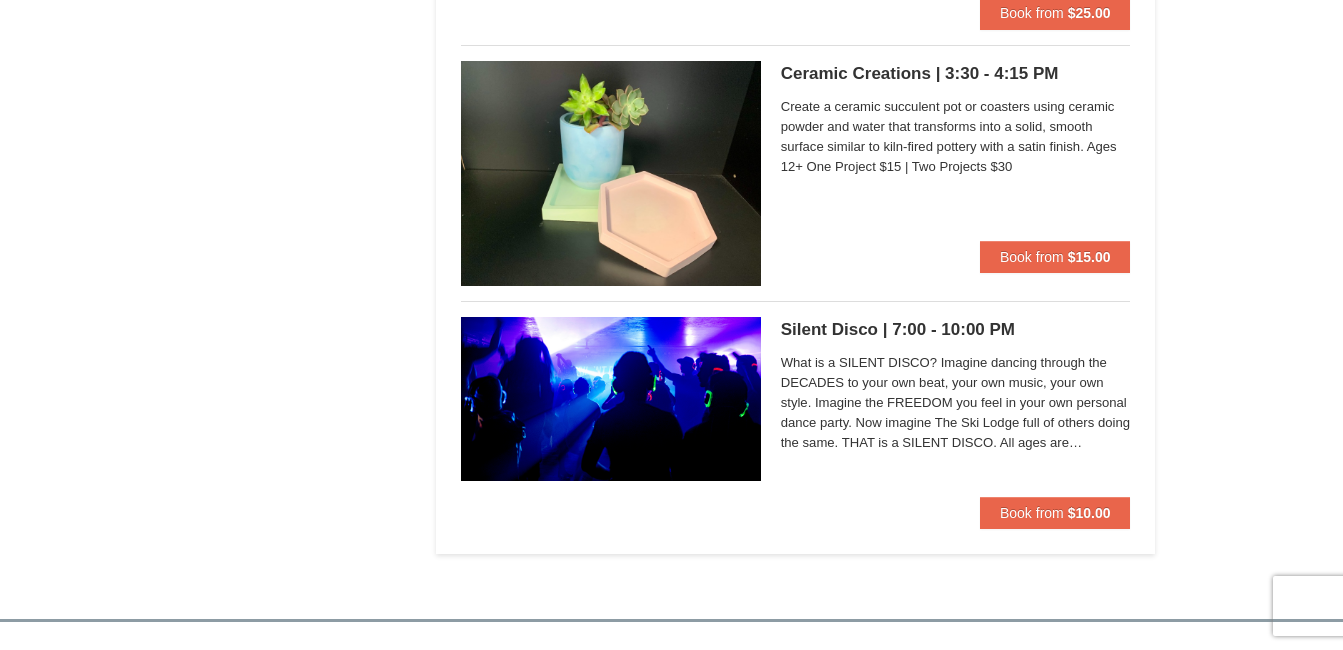 scroll, scrollTop: 6600, scrollLeft: 0, axis: vertical 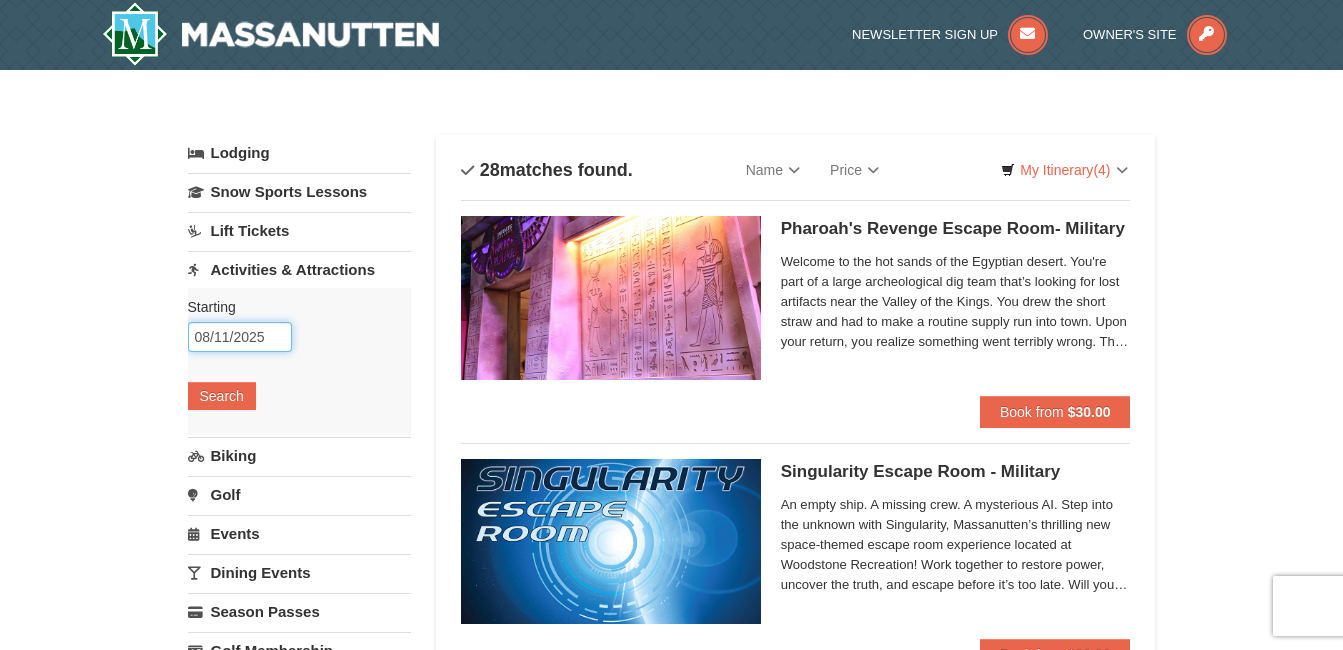 click on "08/11/2025" at bounding box center (240, 337) 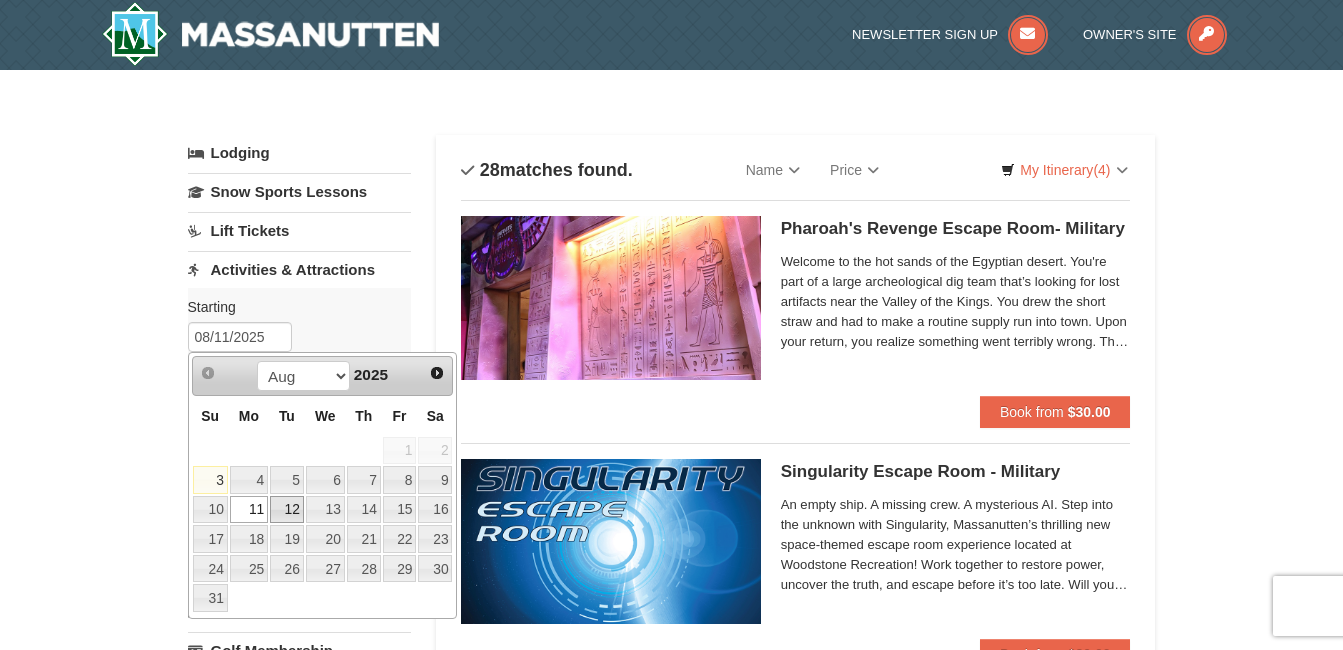 click on "12" at bounding box center (287, 510) 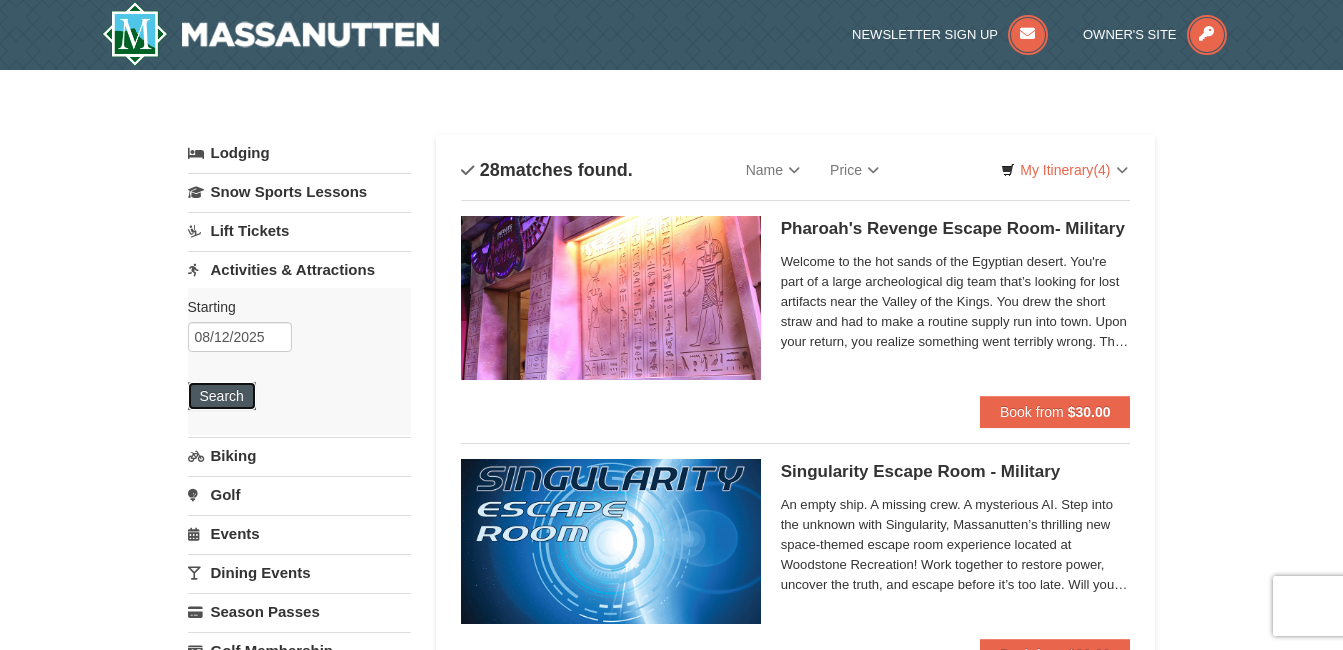 click on "Search" at bounding box center [222, 396] 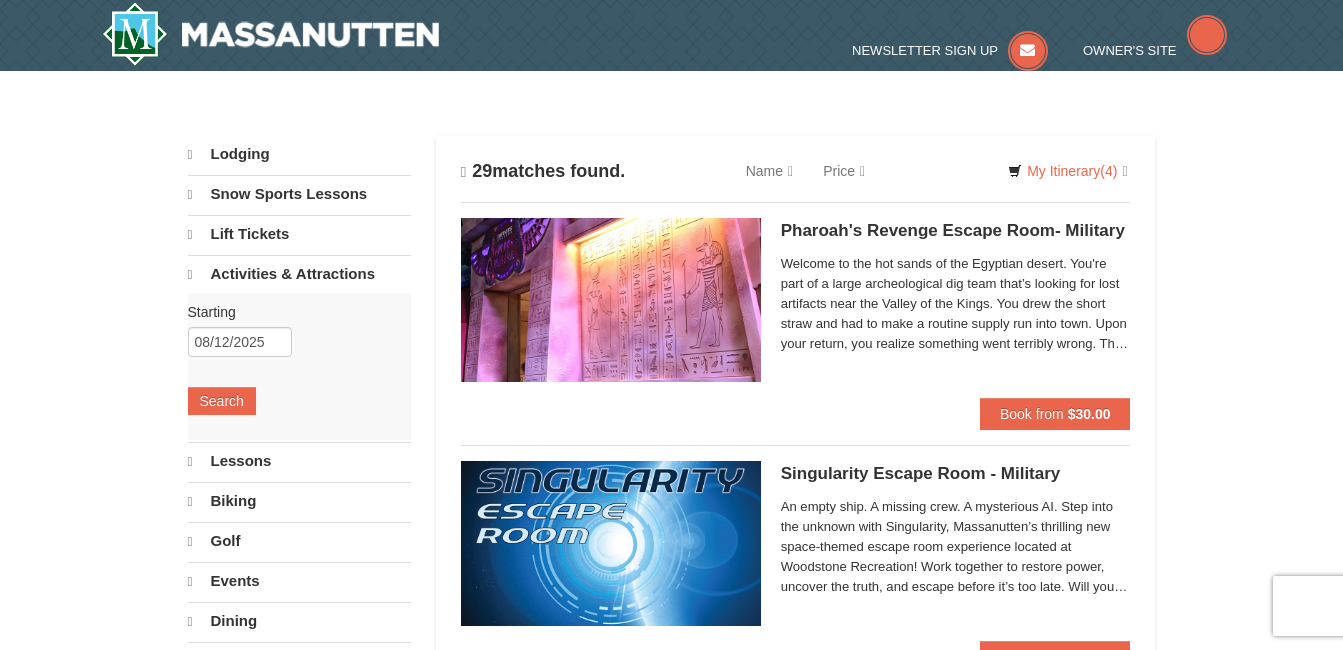 scroll, scrollTop: 0, scrollLeft: 0, axis: both 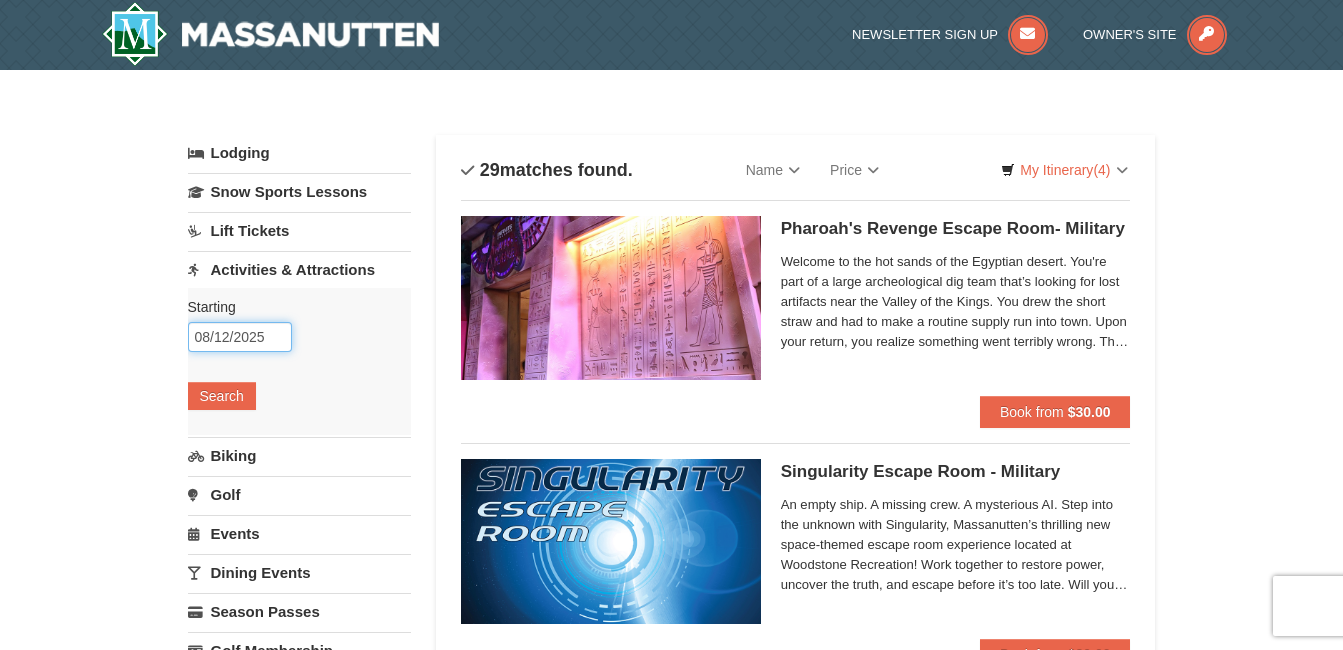 click on "08/12/2025" at bounding box center [240, 337] 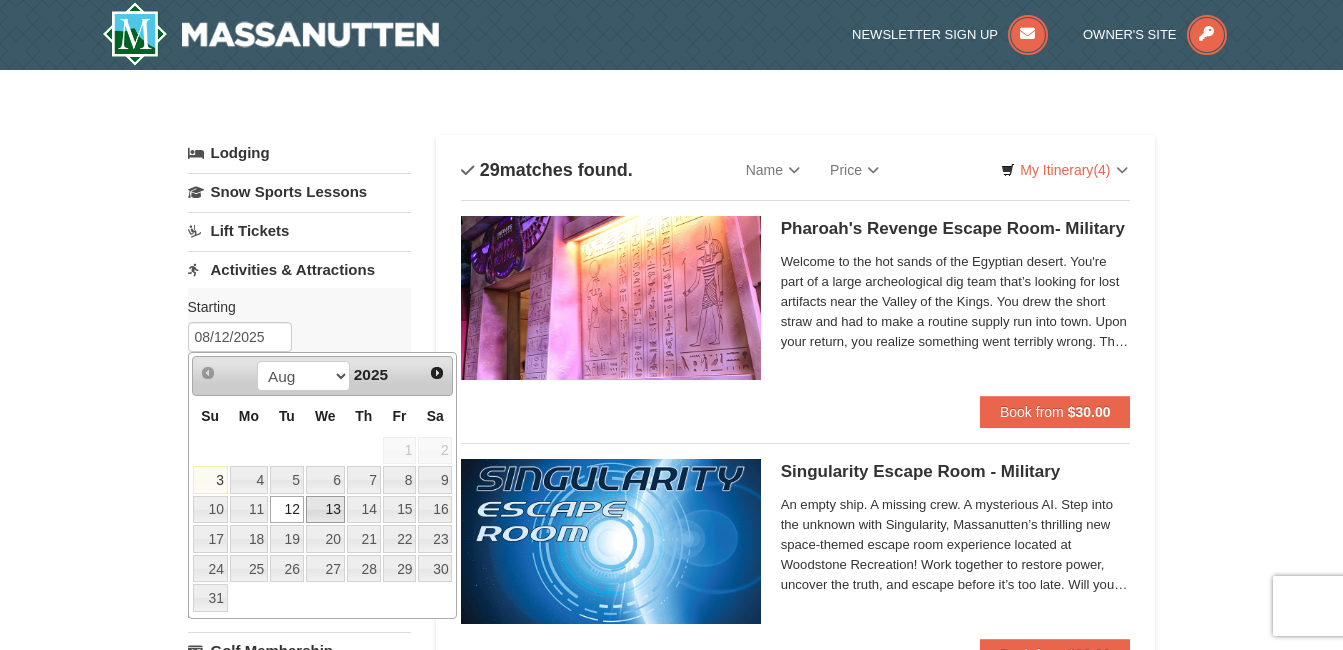 click on "13" at bounding box center (325, 510) 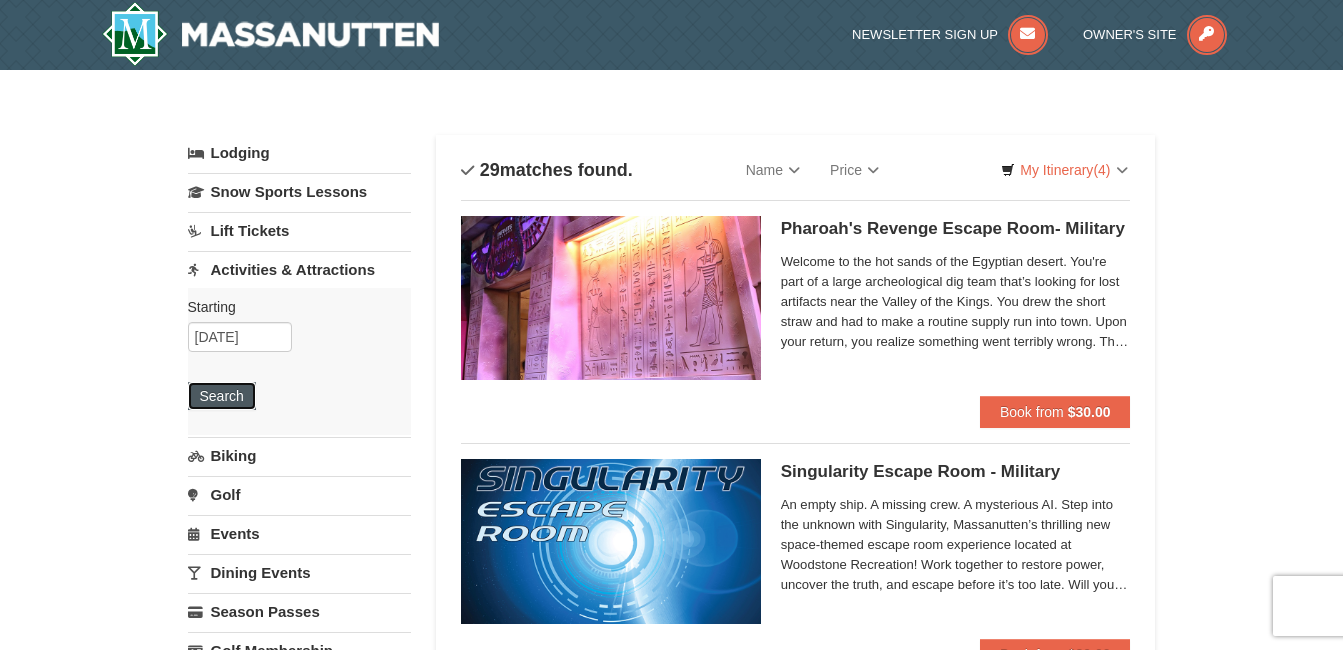 click on "Search" at bounding box center (222, 396) 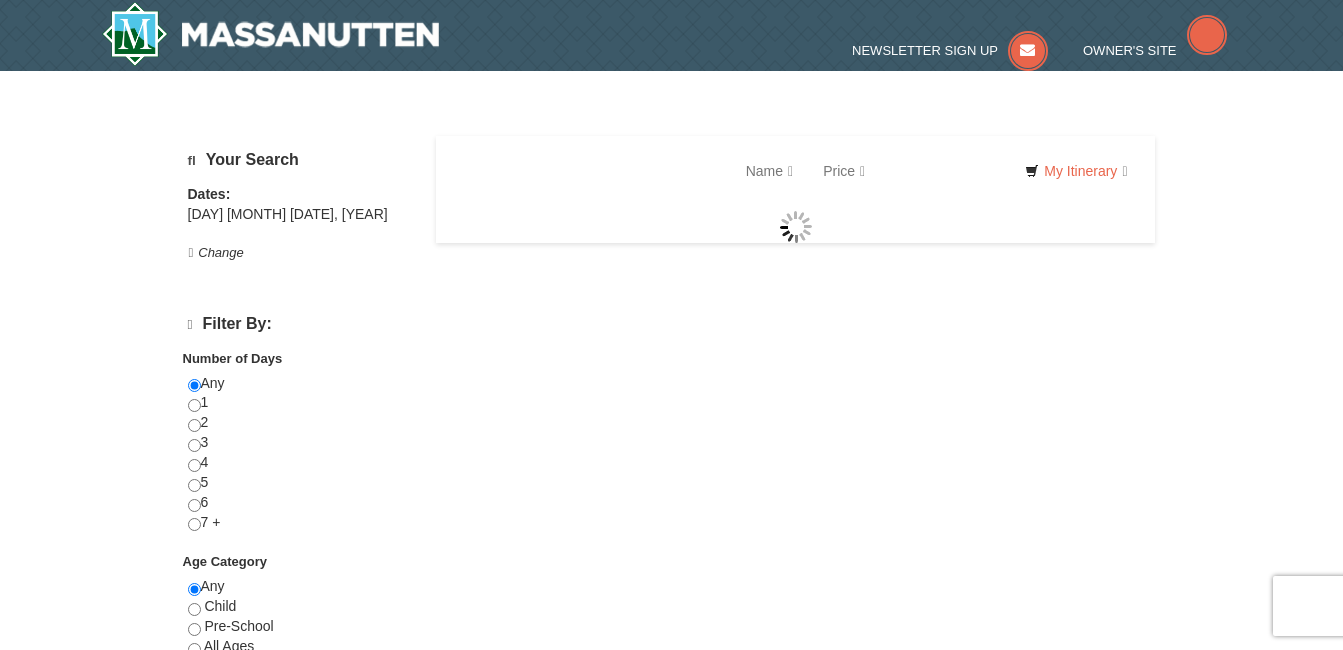 scroll, scrollTop: 0, scrollLeft: 0, axis: both 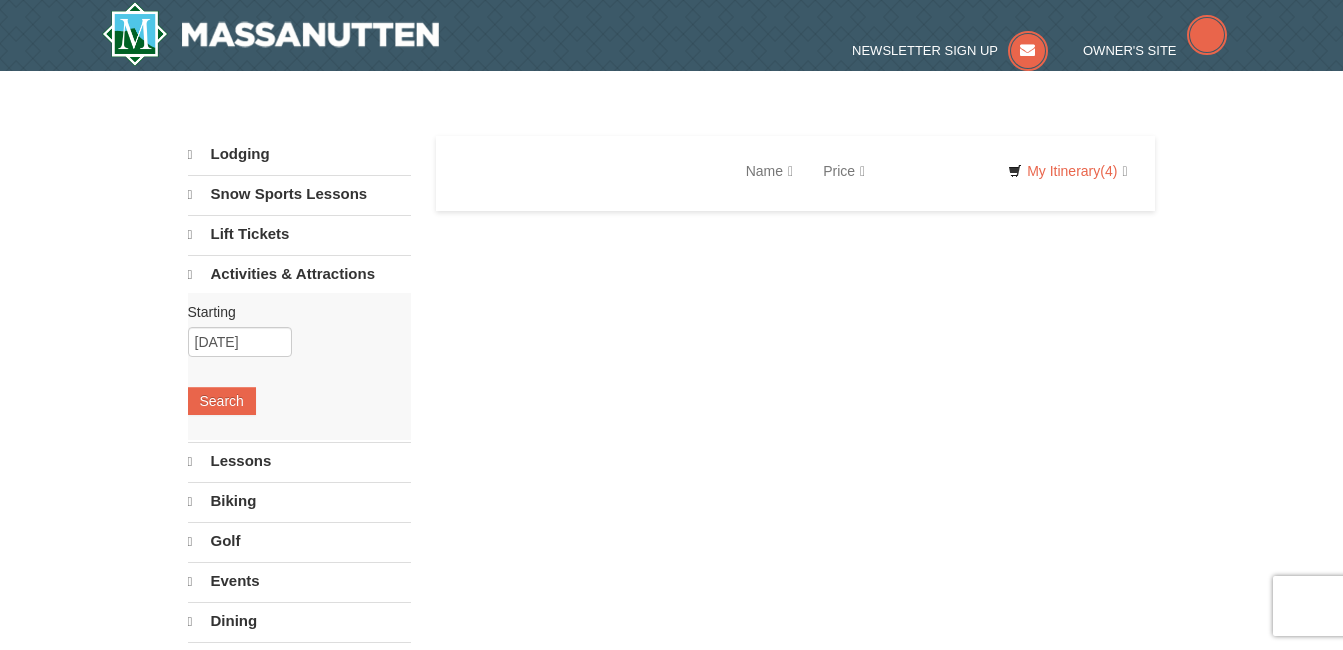 select on "8" 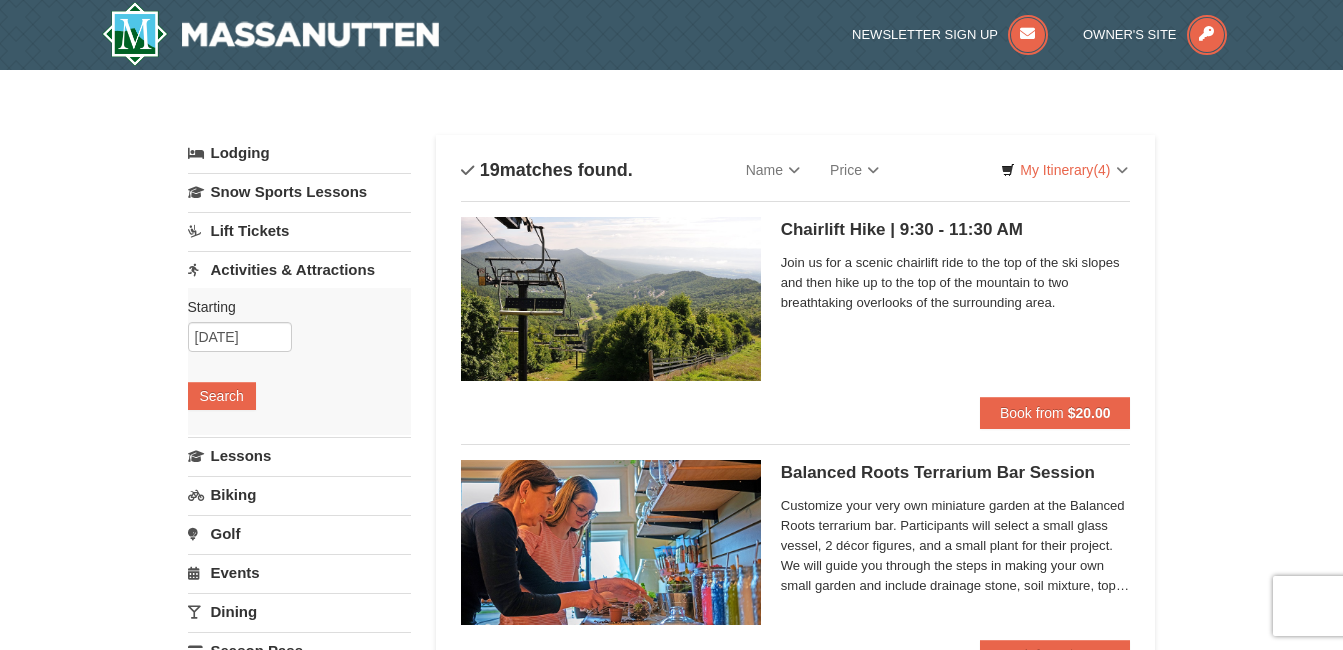 scroll, scrollTop: 0, scrollLeft: 0, axis: both 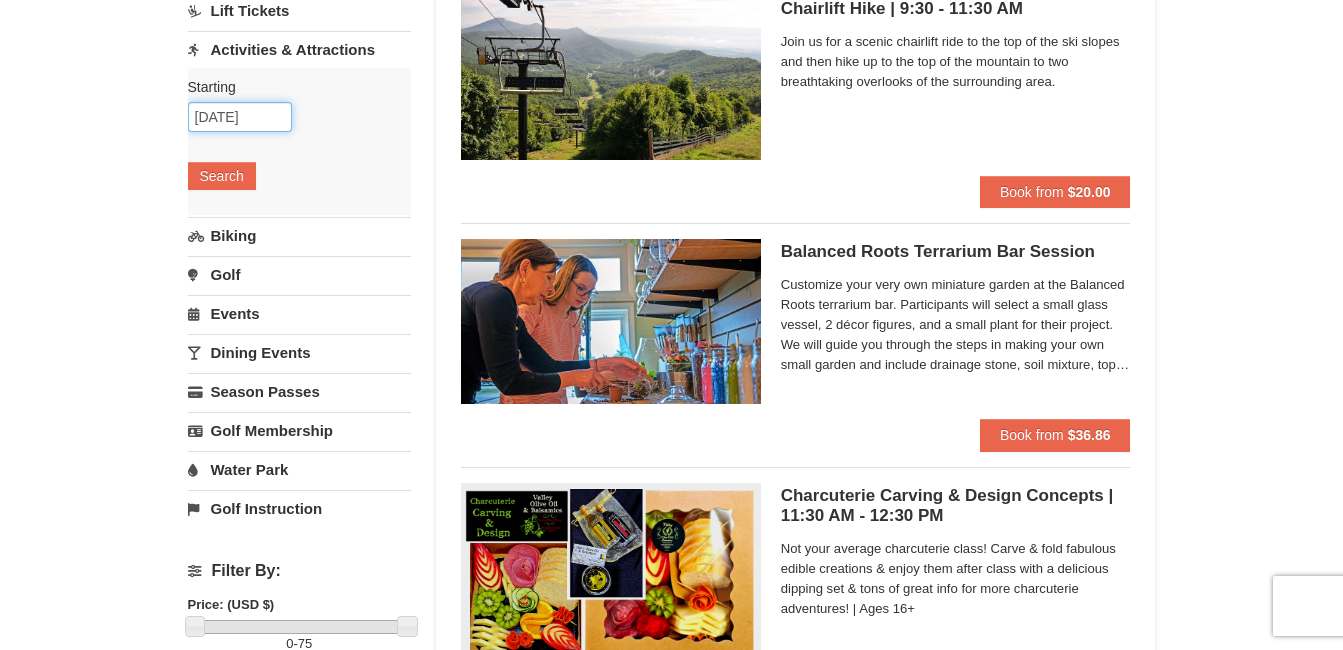 click on "08/13/2025" at bounding box center [240, 117] 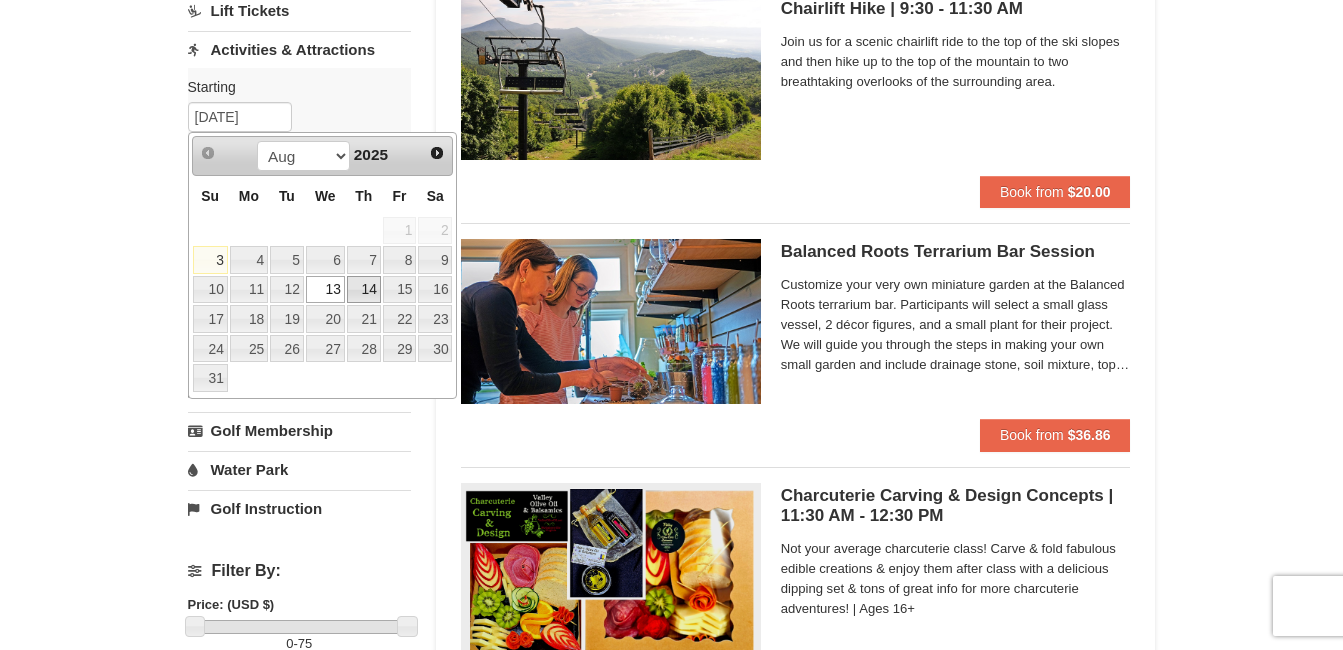click on "14" at bounding box center (364, 290) 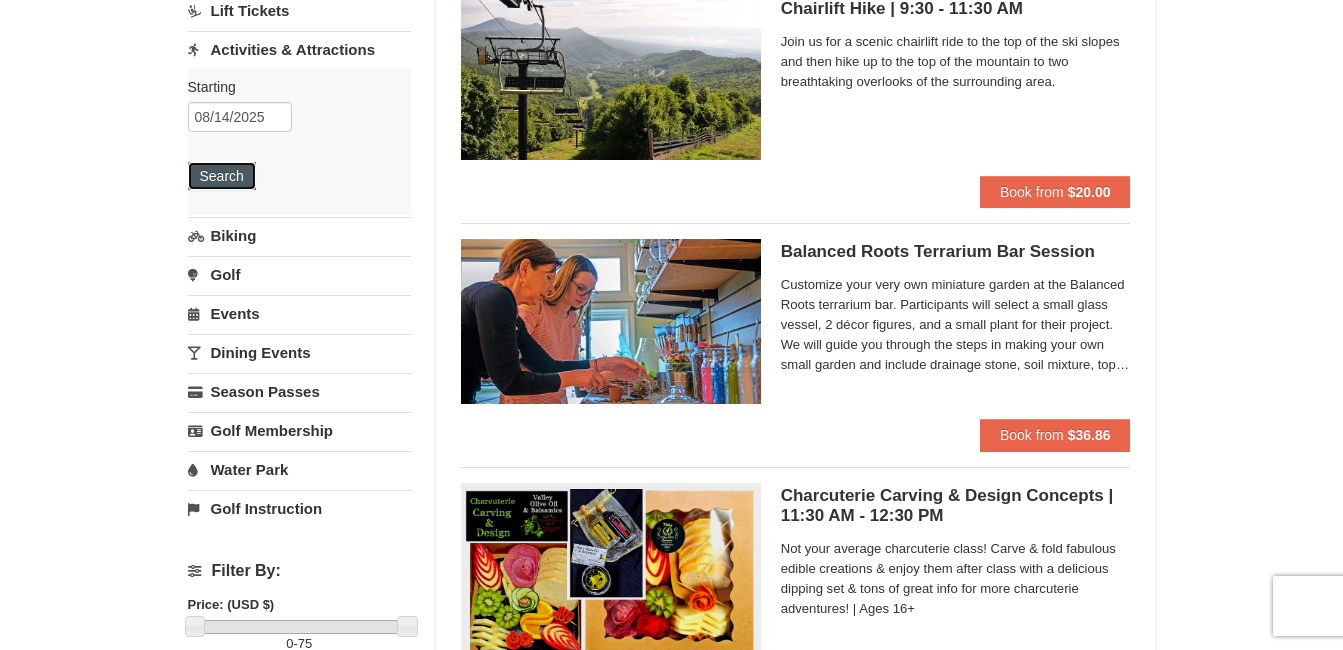 click on "Search" at bounding box center (222, 176) 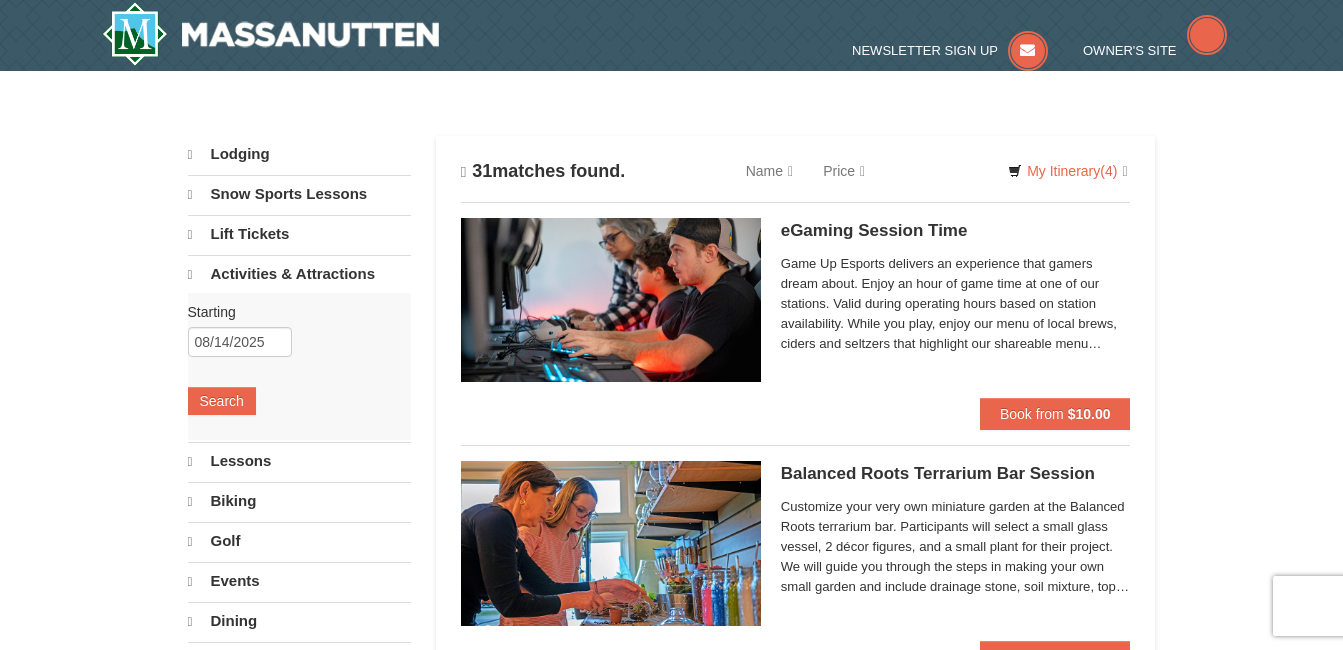 scroll, scrollTop: 0, scrollLeft: 0, axis: both 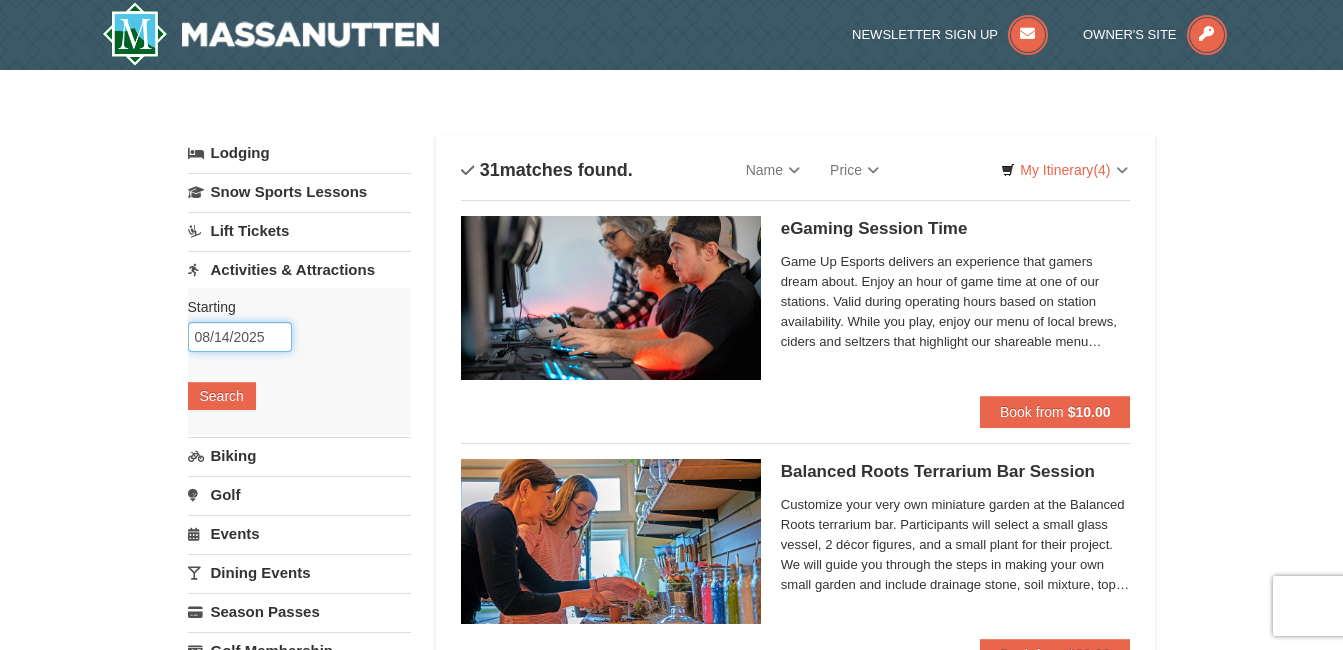 click on "08/14/2025" at bounding box center [240, 337] 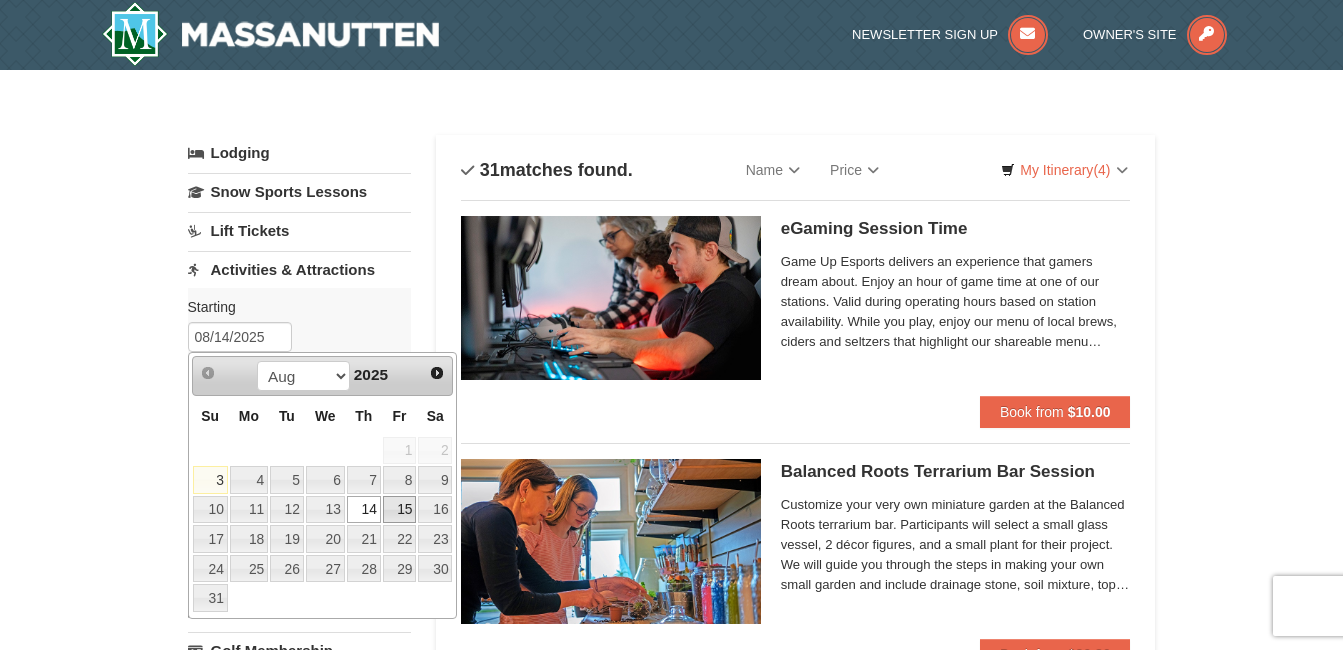 click on "15" at bounding box center (400, 510) 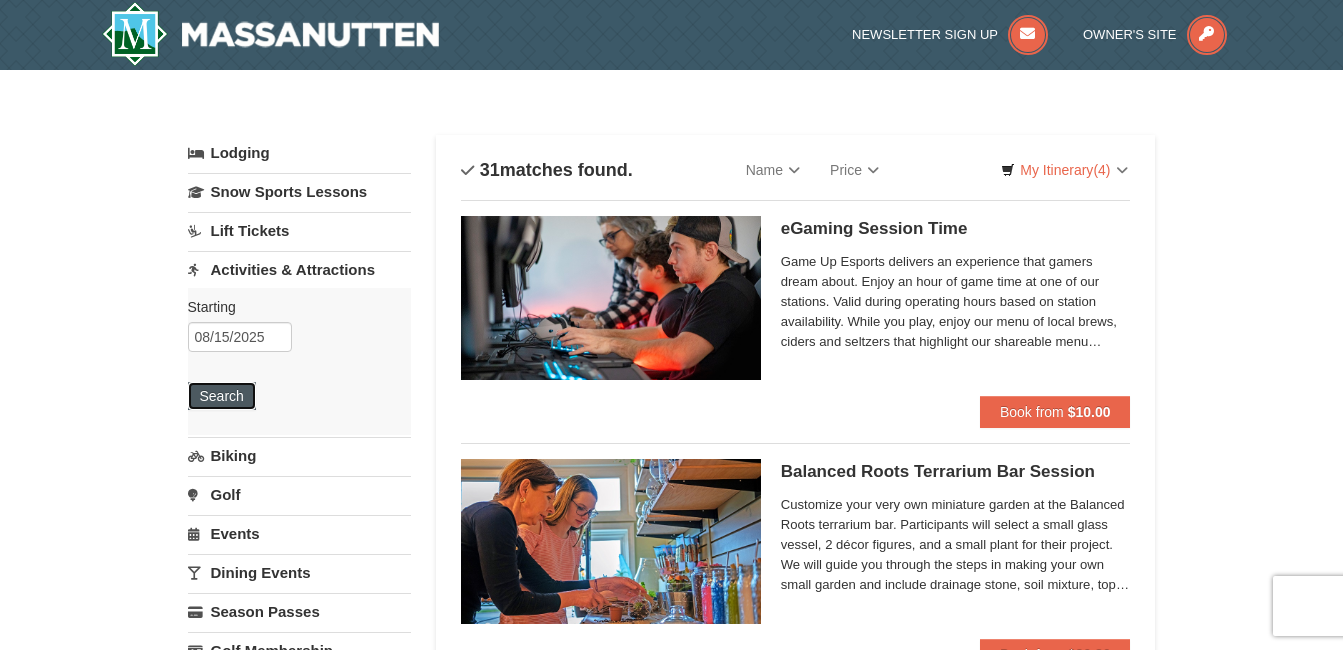 click on "Search" at bounding box center [222, 396] 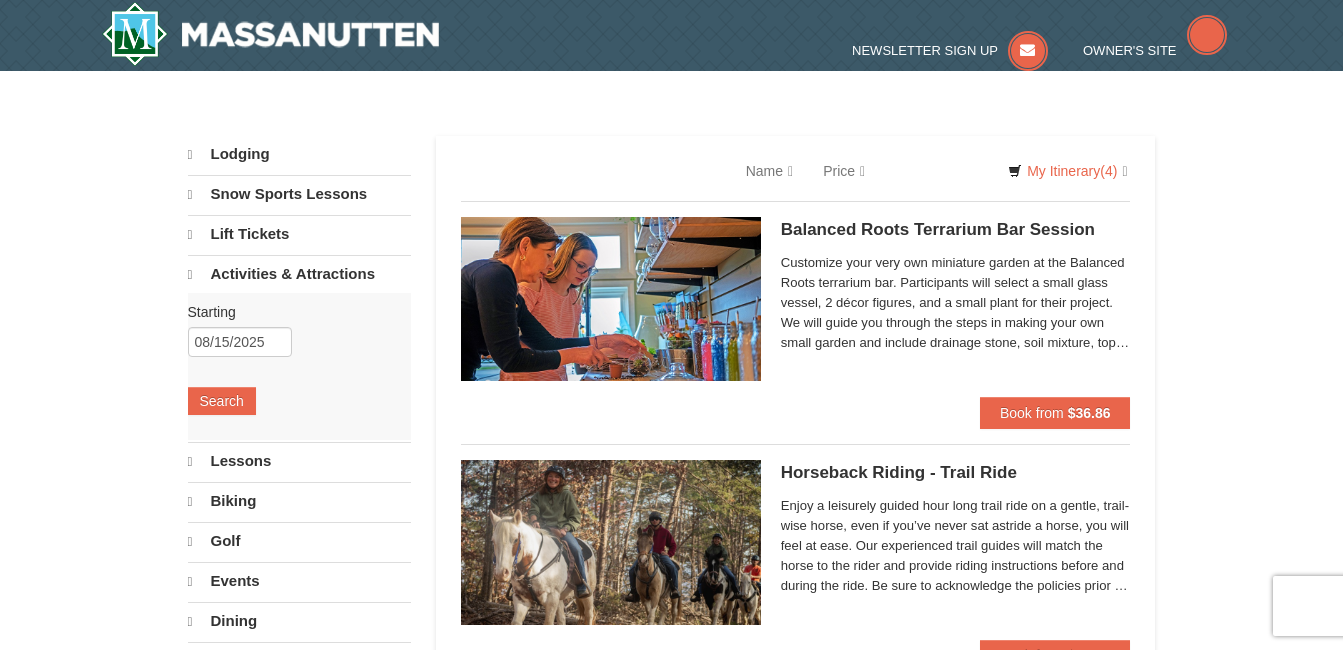 scroll, scrollTop: 0, scrollLeft: 0, axis: both 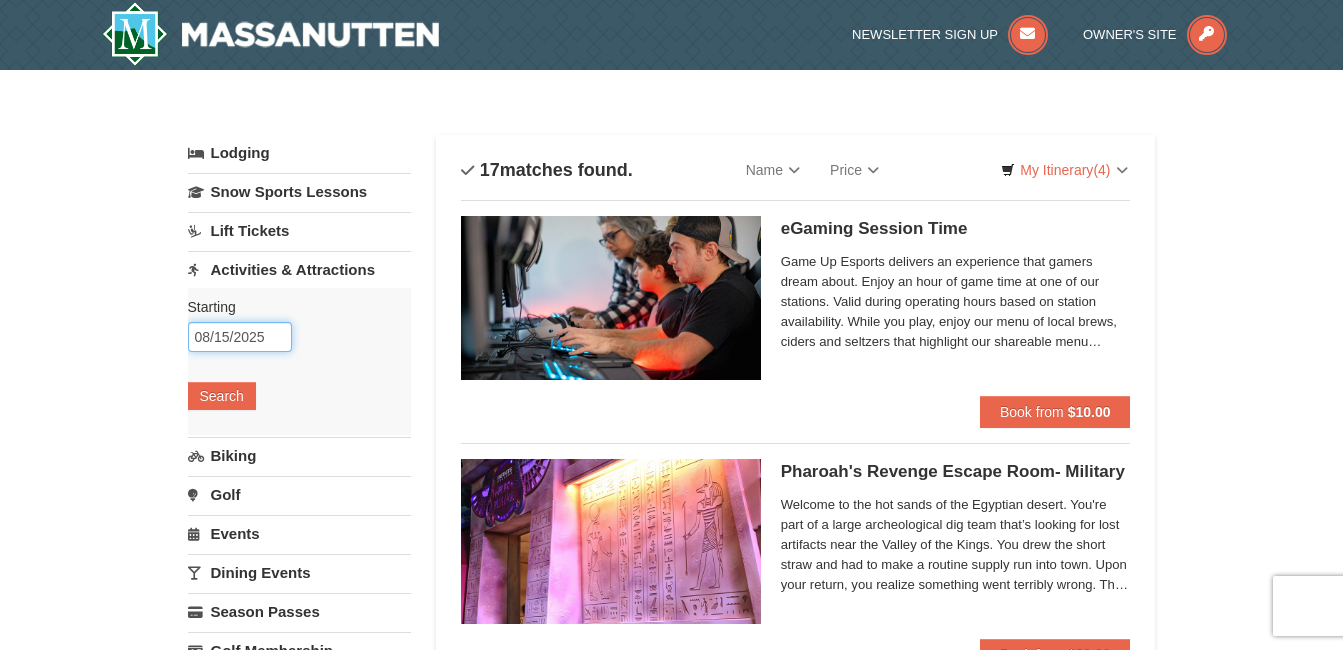 click on "08/15/2025" at bounding box center [240, 337] 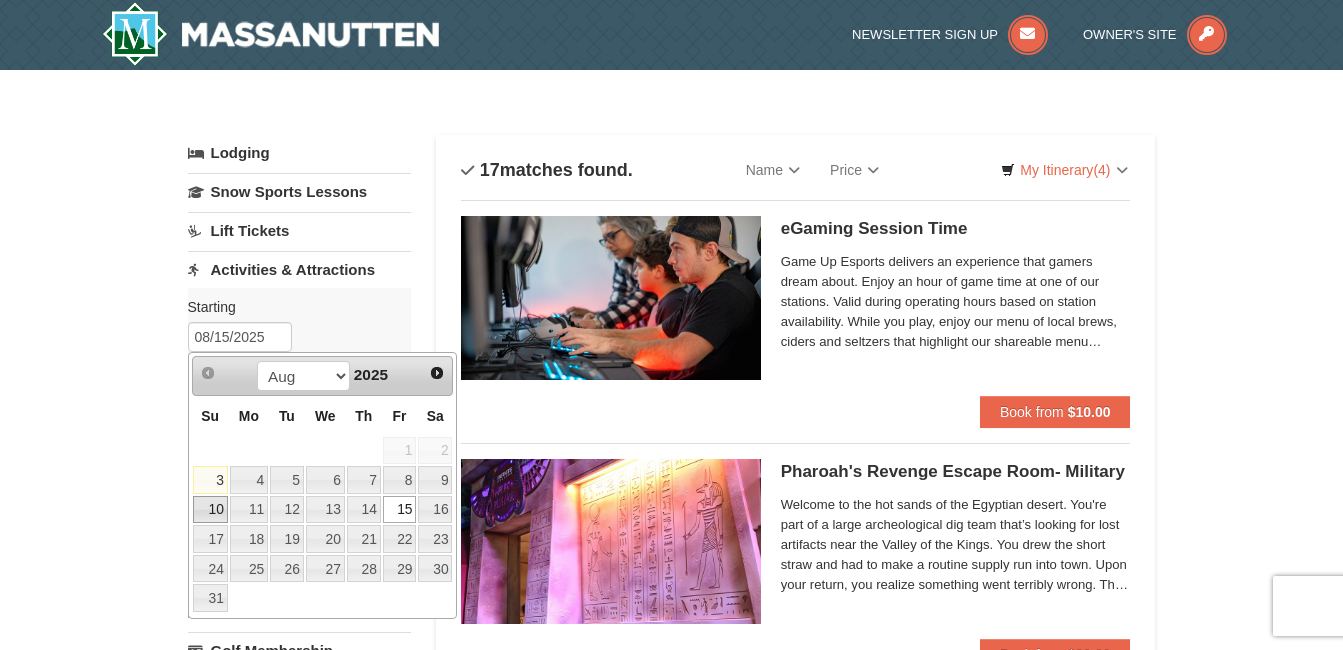 click on "10" at bounding box center [210, 510] 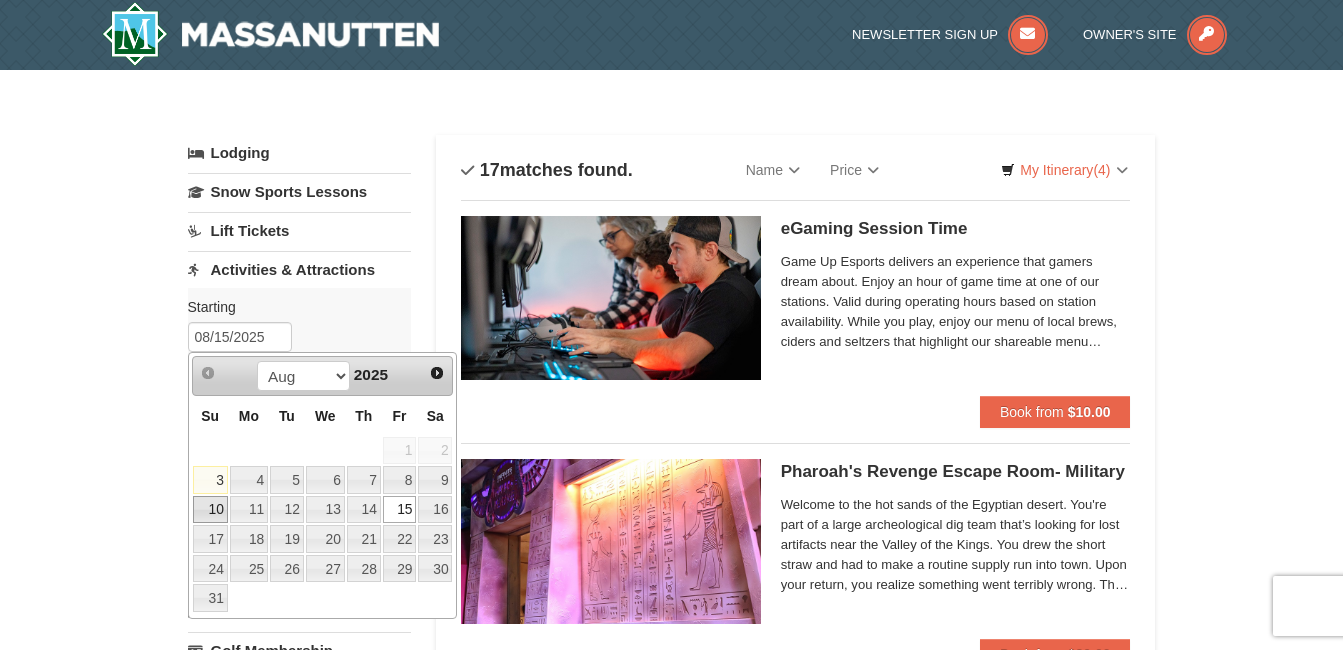 type on "08/10/2025" 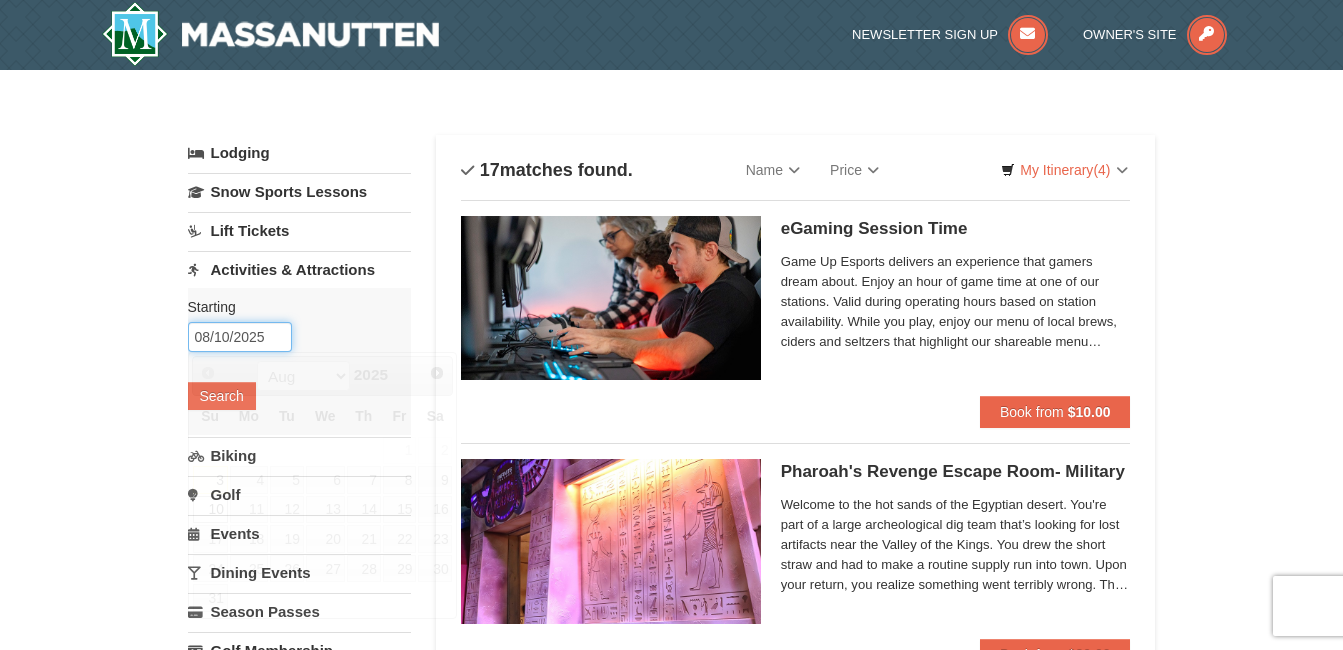 click on "08/10/2025" at bounding box center [240, 337] 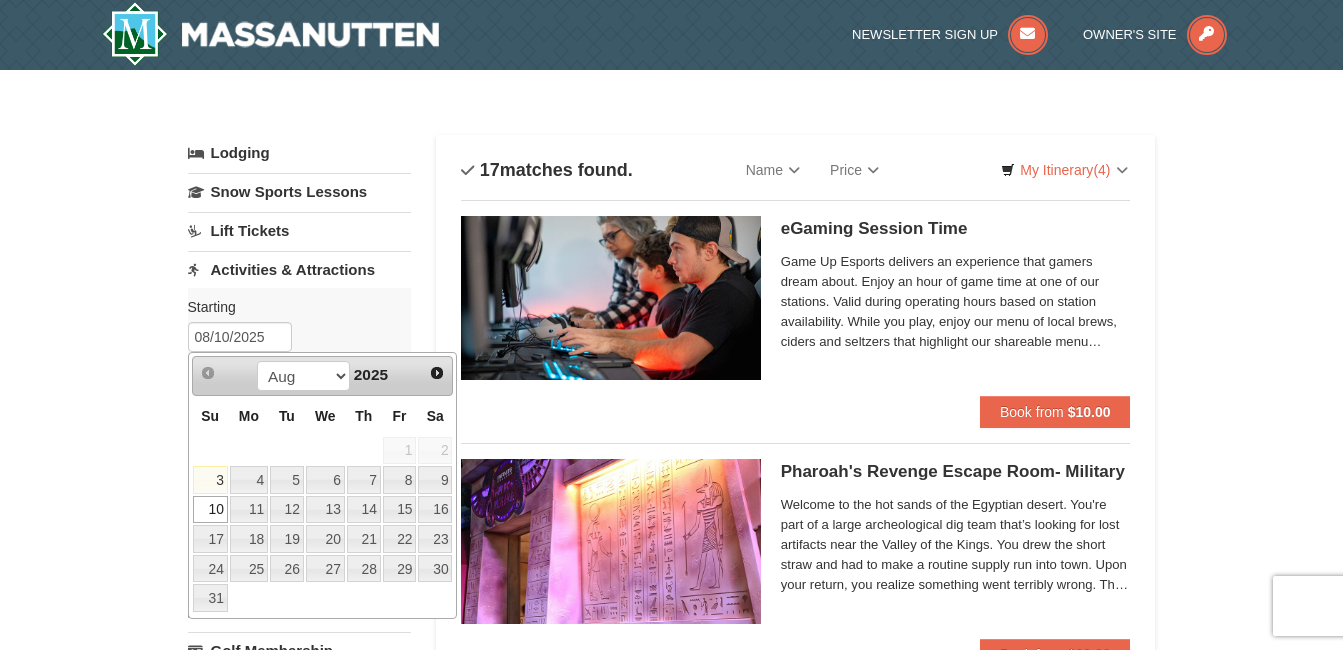 click on "10" at bounding box center (210, 510) 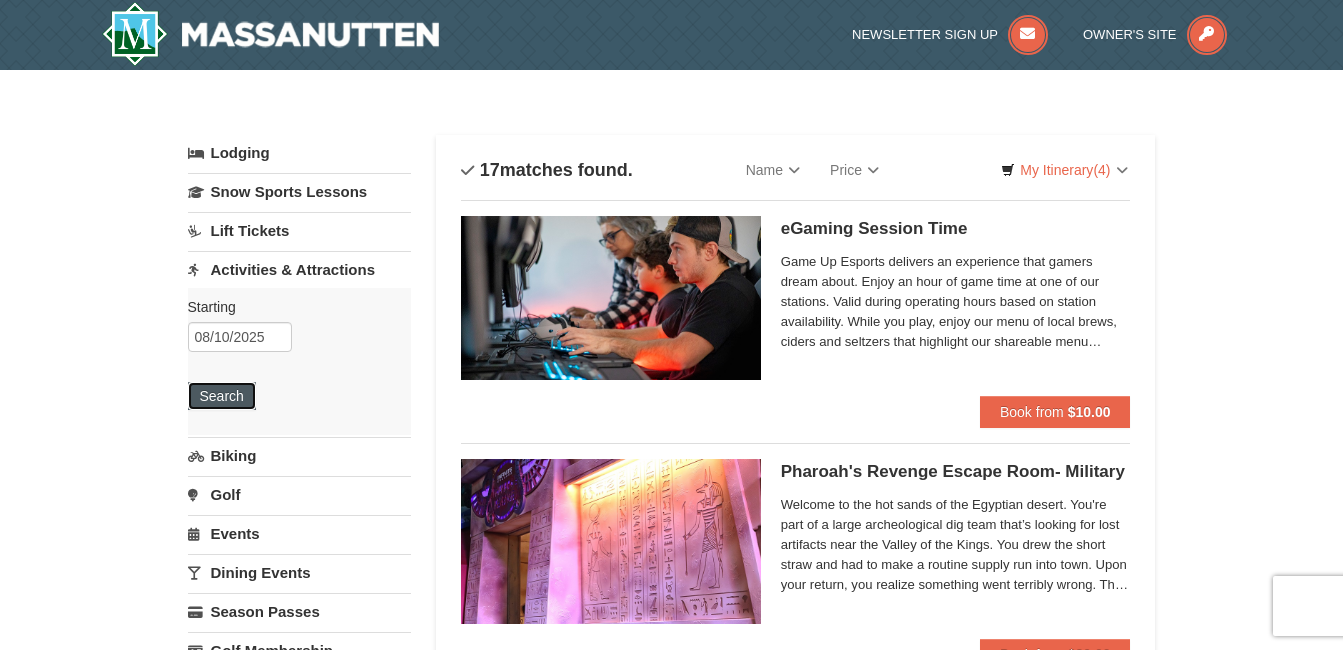 click on "Search" at bounding box center [222, 396] 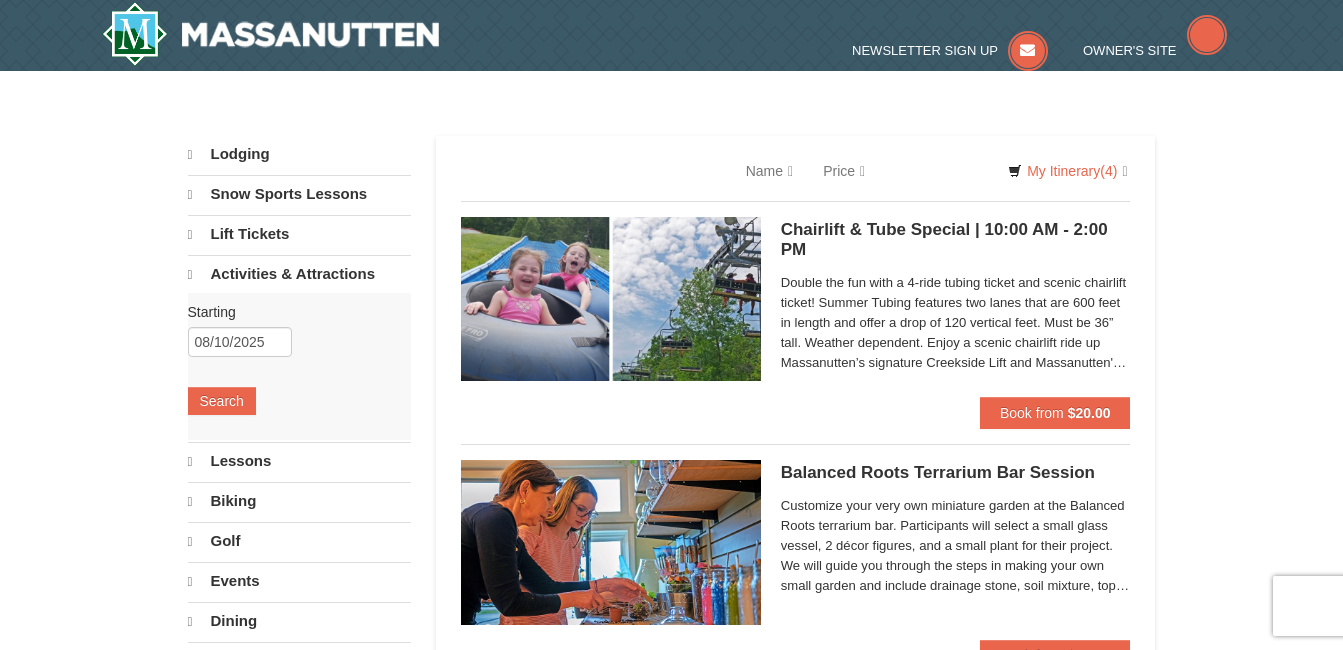 scroll, scrollTop: 0, scrollLeft: 0, axis: both 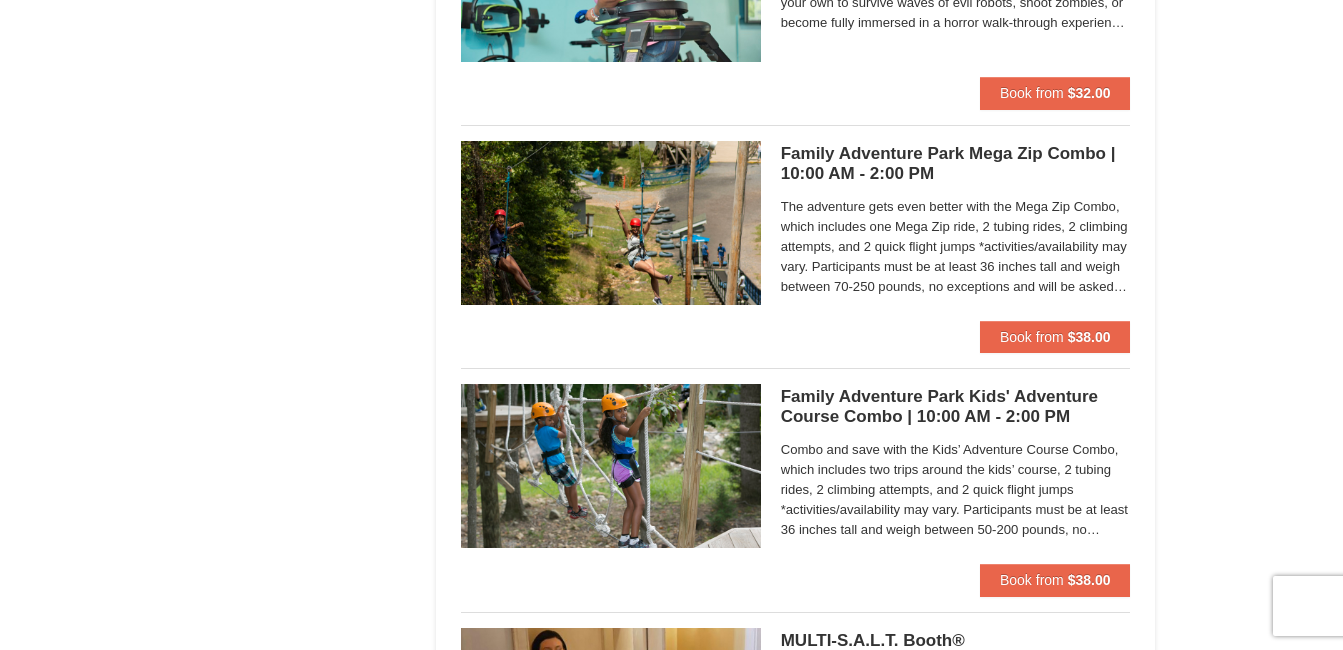 click on "Family Adventure Park Kids' Adventure Course Combo | 10:00 AM - 2:00 PM  Massanutten Family Adventure Park" at bounding box center [956, 407] 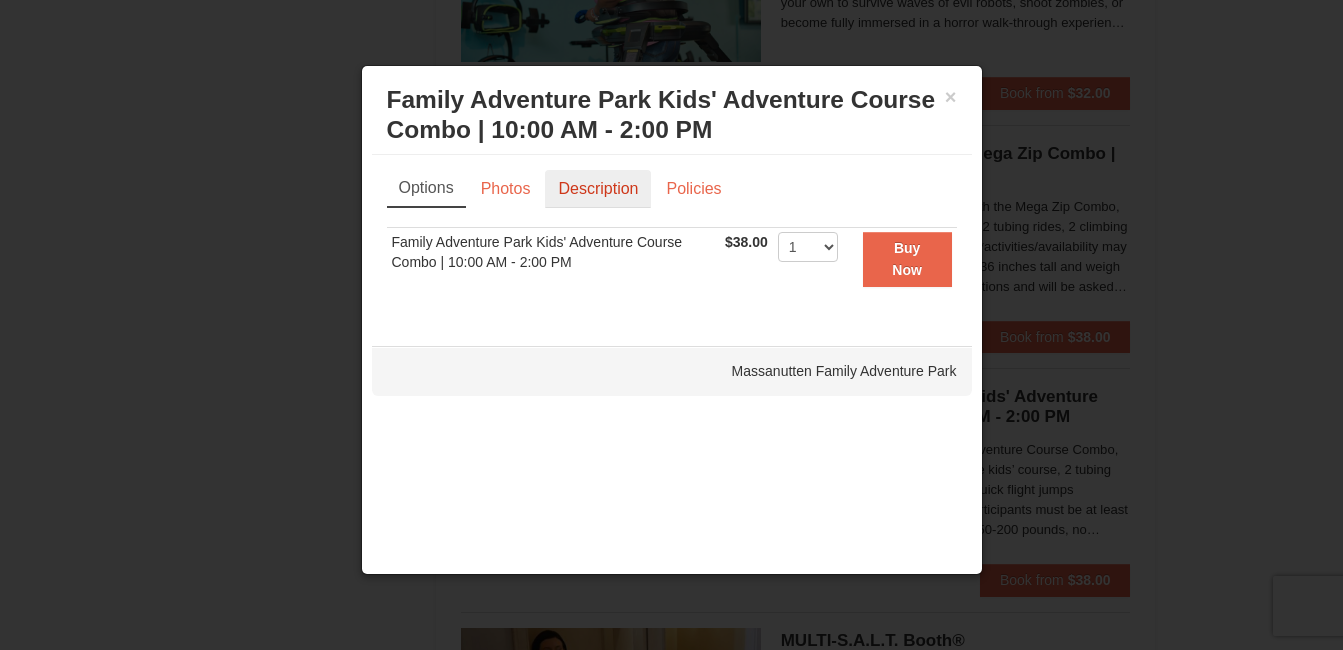 click on "Description" at bounding box center (598, 189) 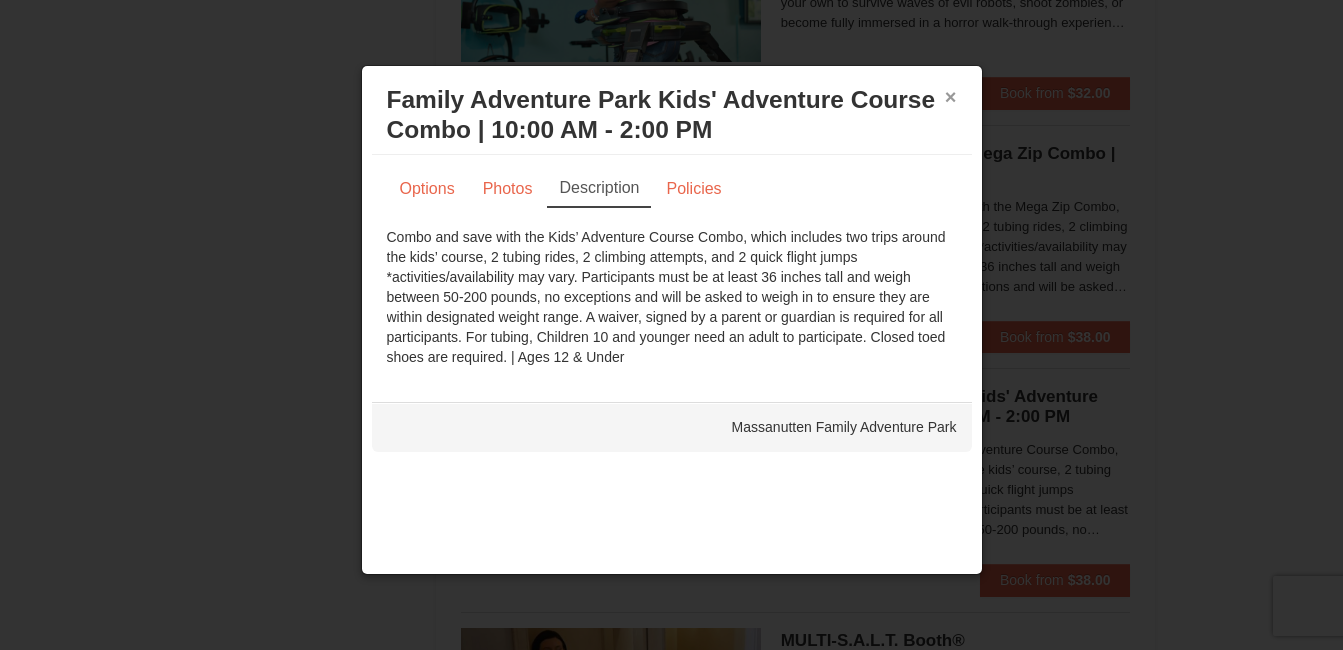 click on "×" at bounding box center (951, 97) 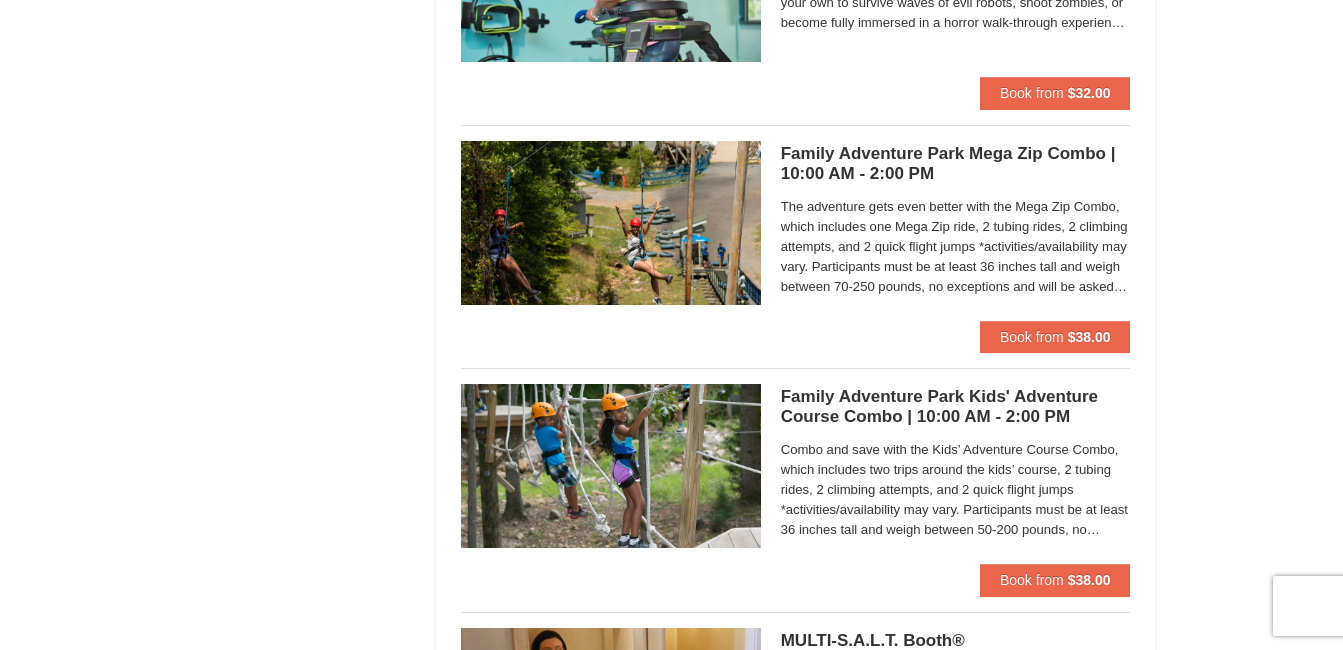 click on "Family Adventure Park Mega Zip Combo | 10:00 AM - 2:00 PM  Massanutten Family Adventure Park" at bounding box center (956, 164) 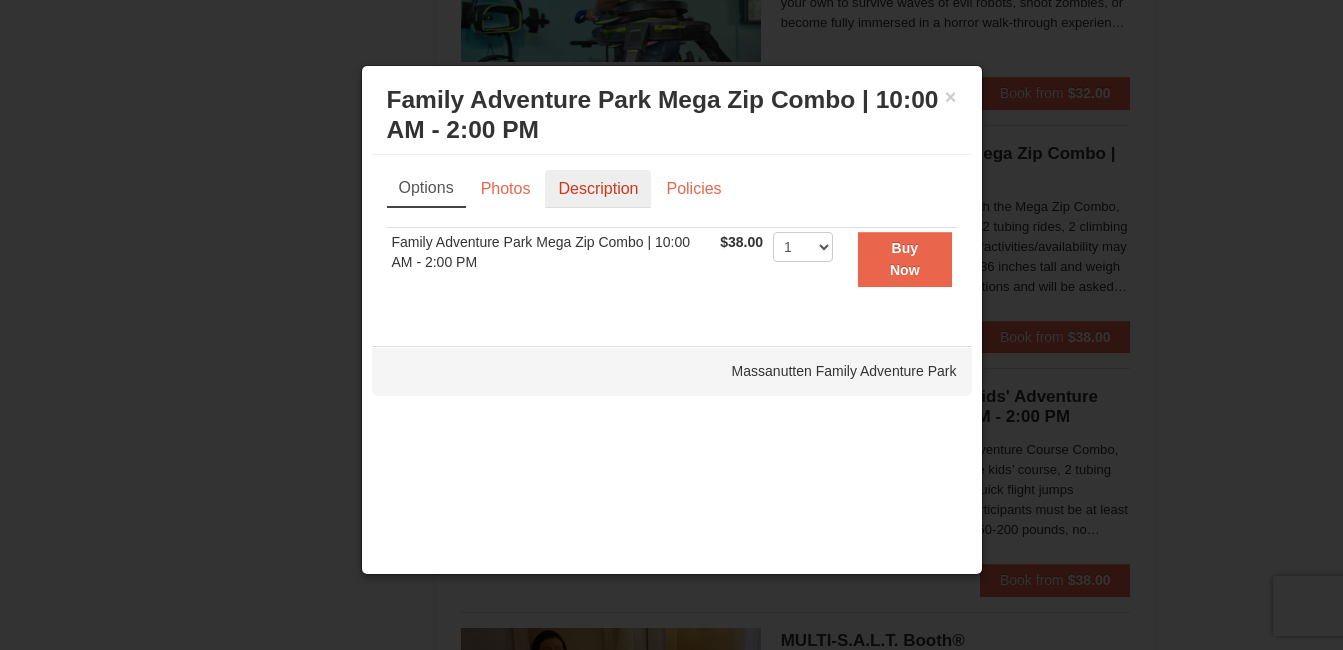 click on "Description" at bounding box center [598, 189] 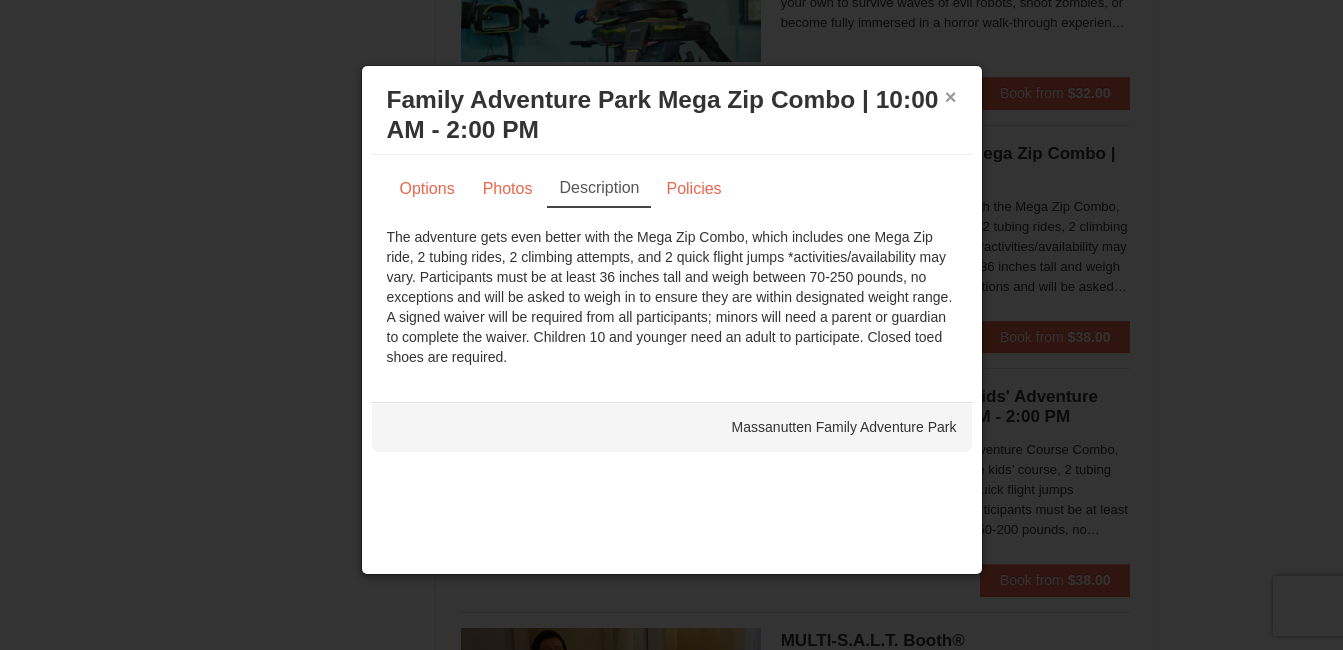 click on "×" at bounding box center [951, 97] 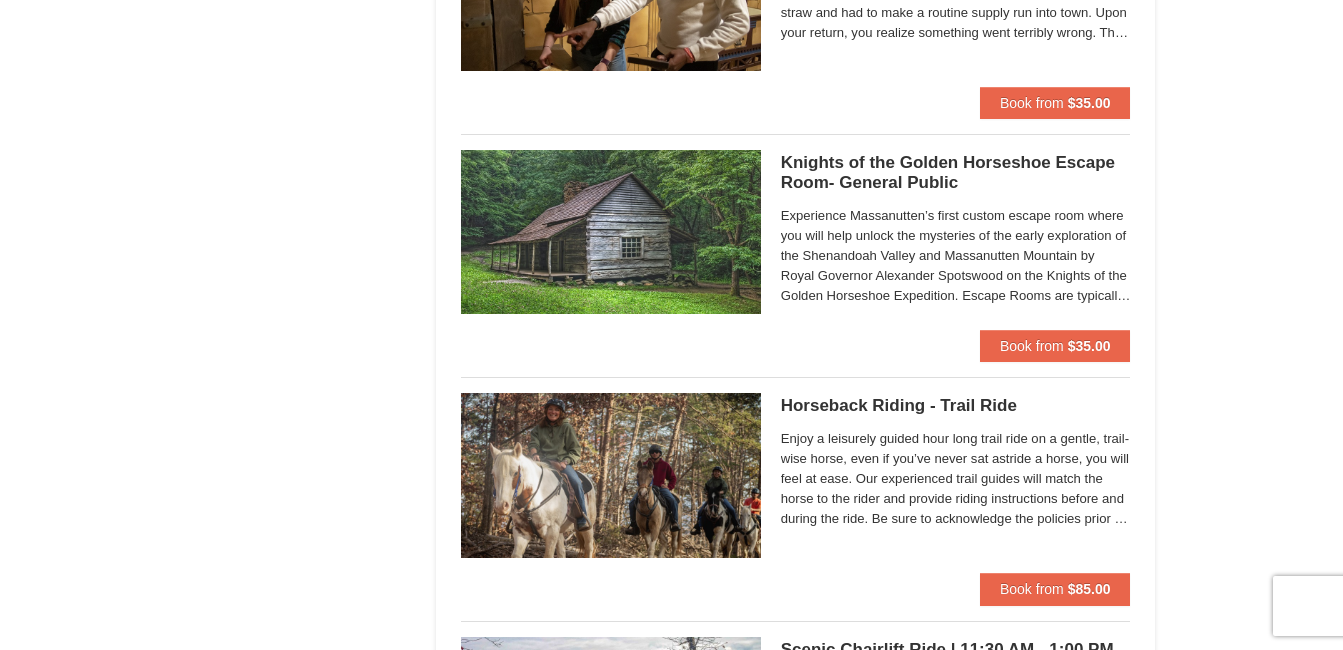 scroll, scrollTop: 2200, scrollLeft: 0, axis: vertical 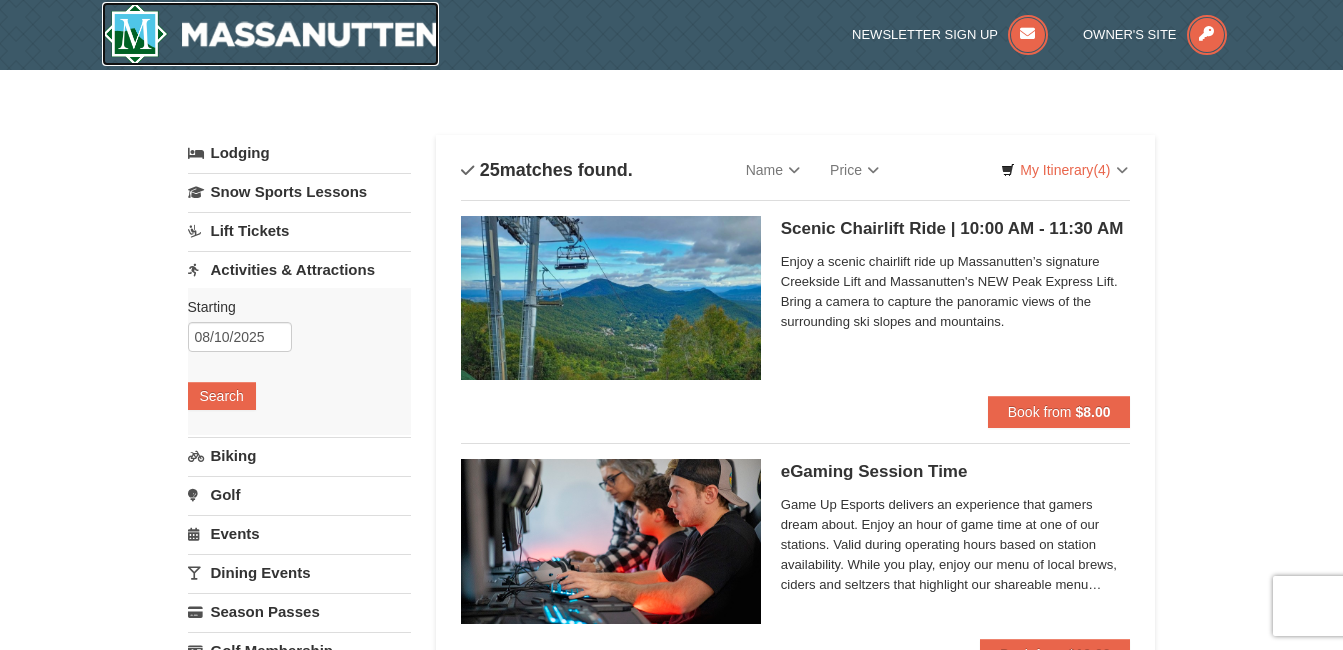 click at bounding box center [271, 34] 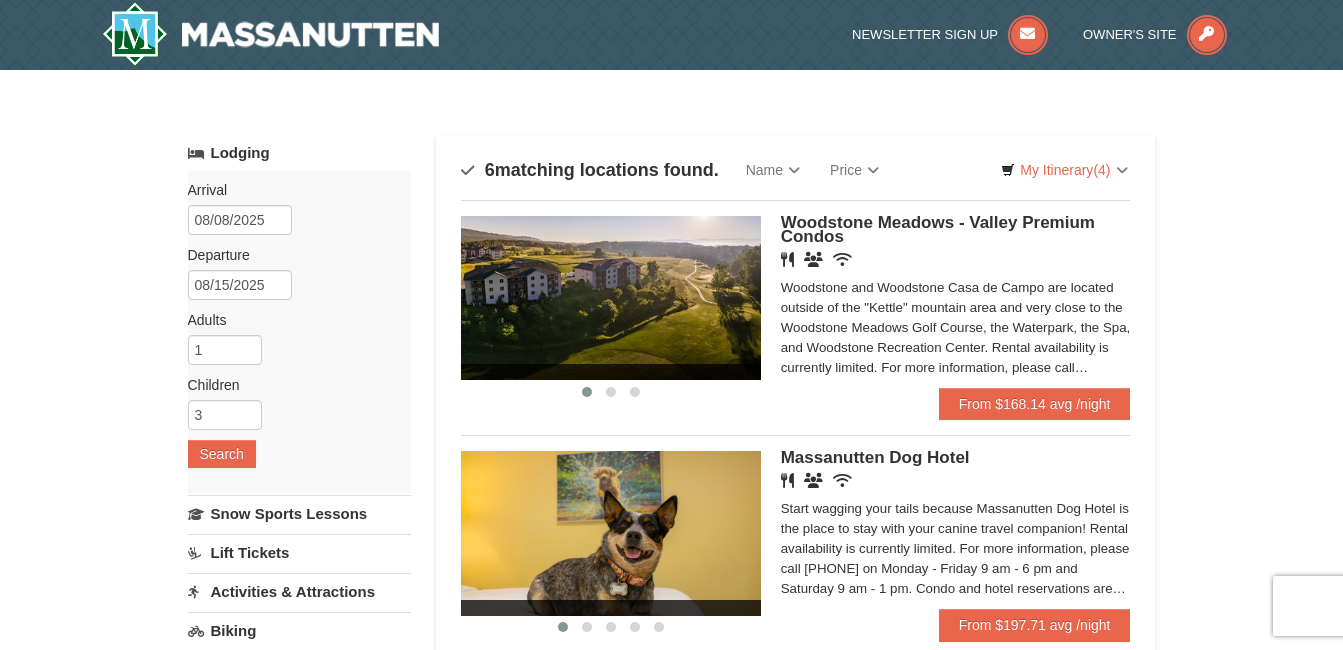 scroll, scrollTop: 0, scrollLeft: 0, axis: both 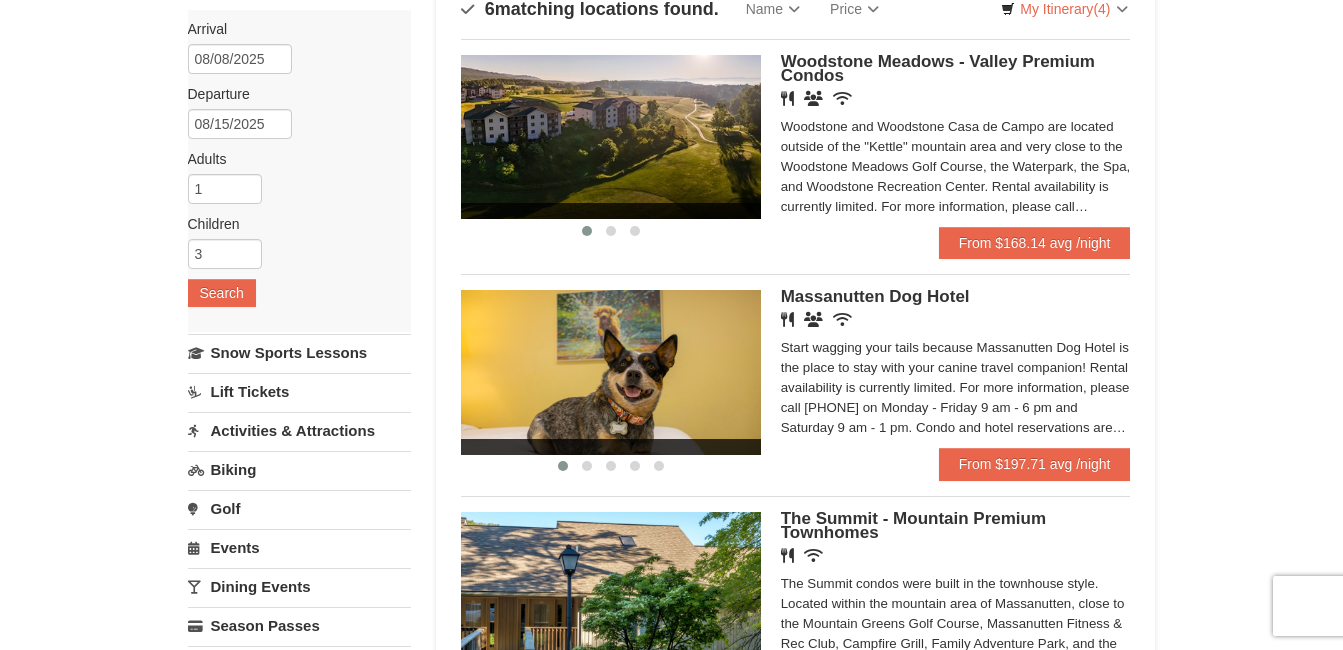 click on "Activities & Attractions" at bounding box center (299, 430) 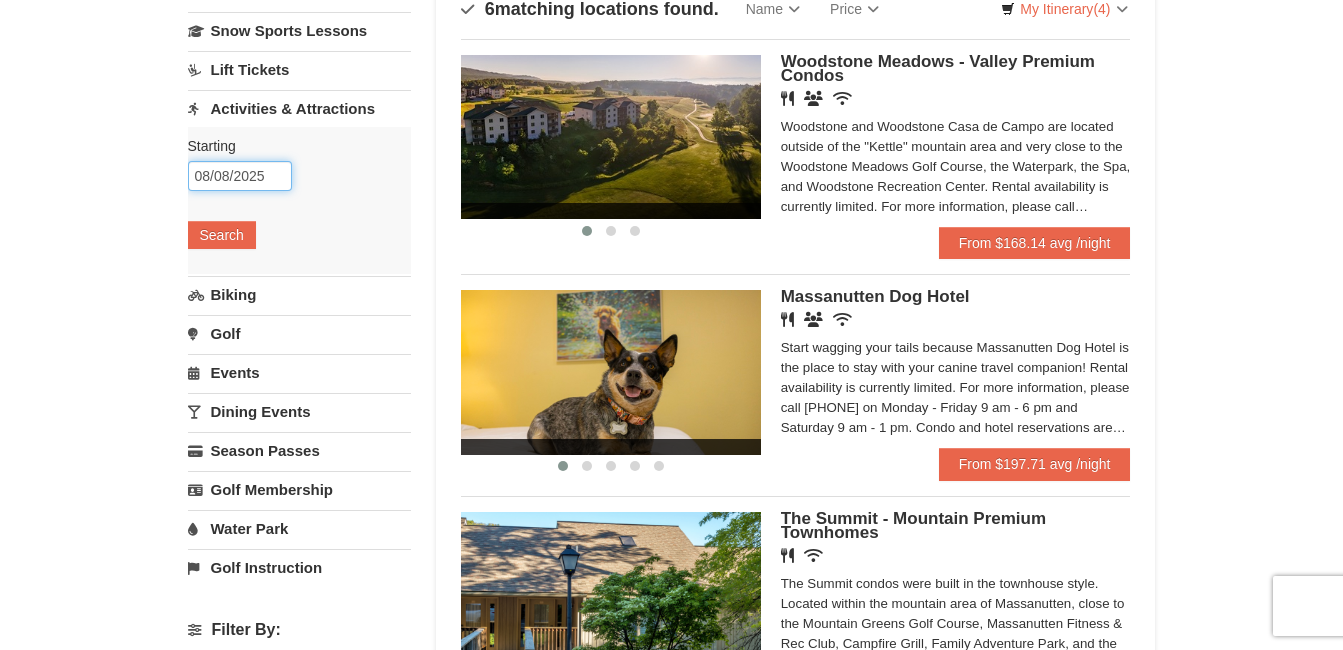 click on "08/08/2025" at bounding box center [240, 176] 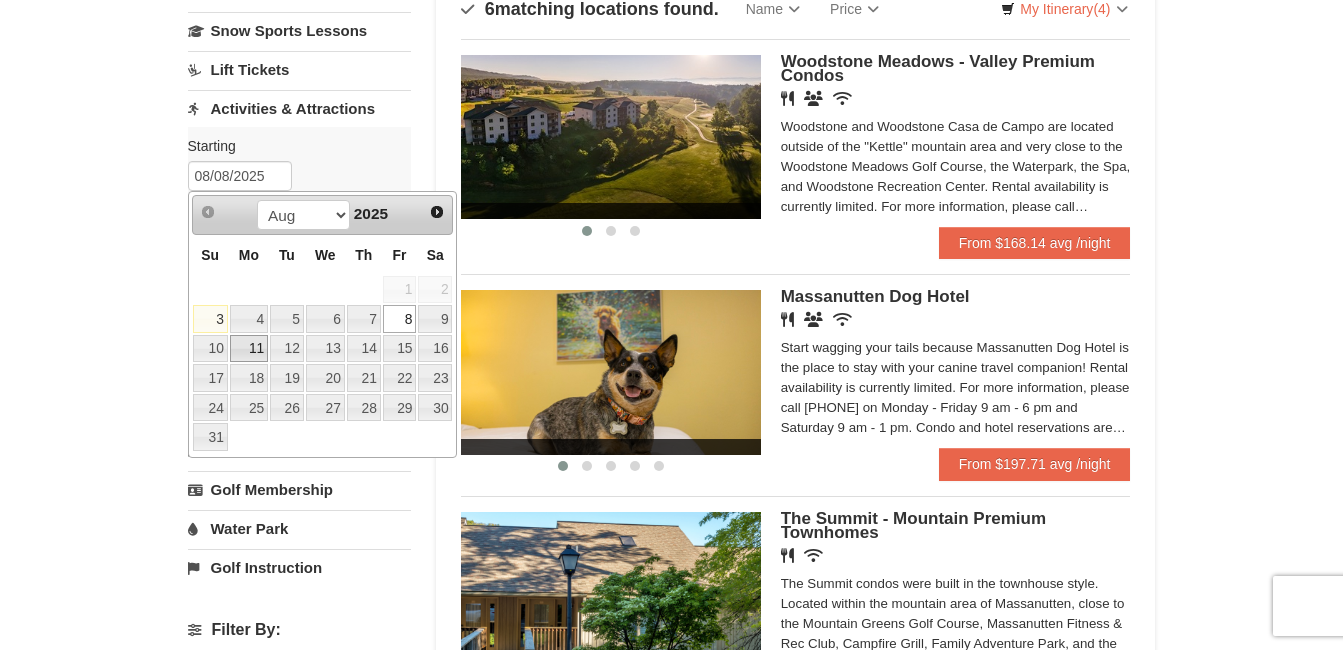 click on "11" at bounding box center [249, 349] 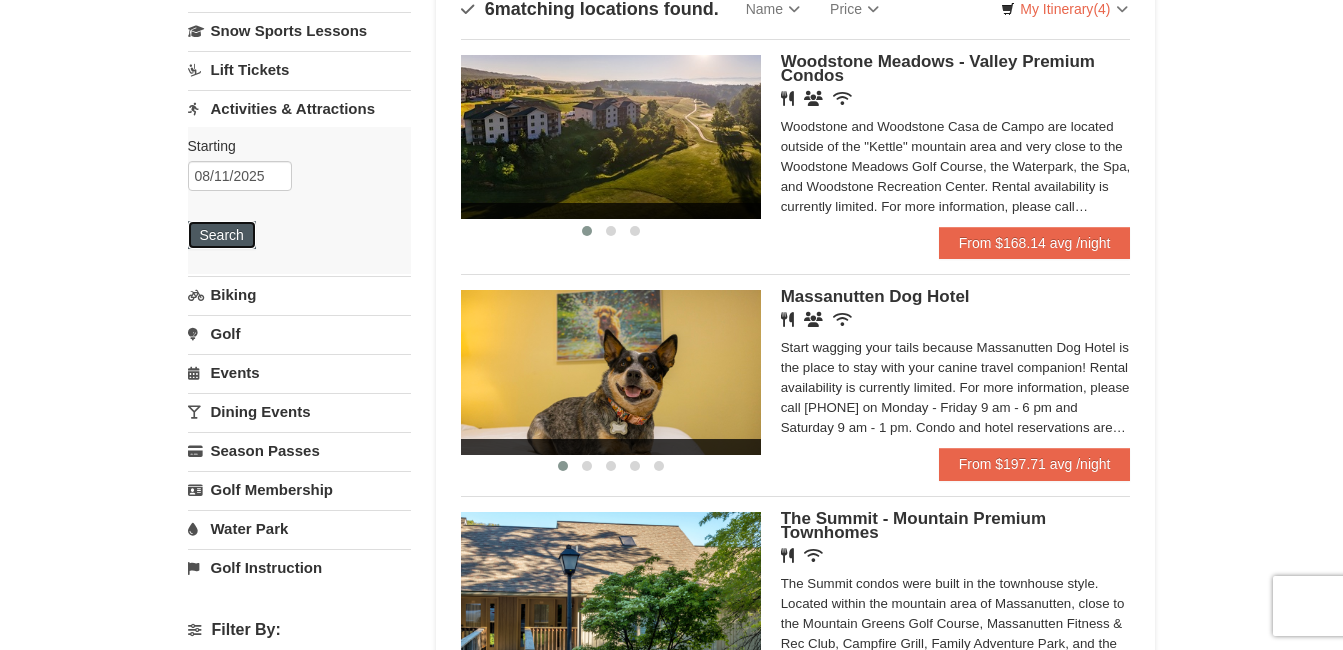 click on "Search" at bounding box center [222, 235] 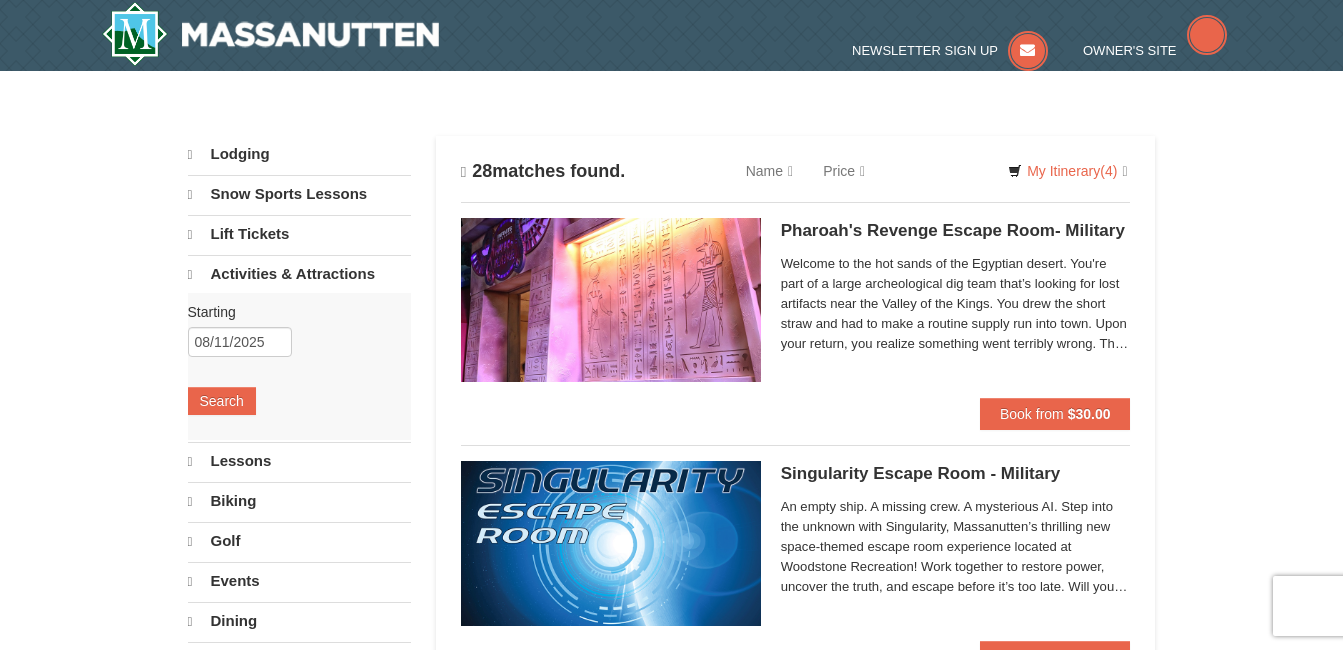 scroll, scrollTop: 0, scrollLeft: 0, axis: both 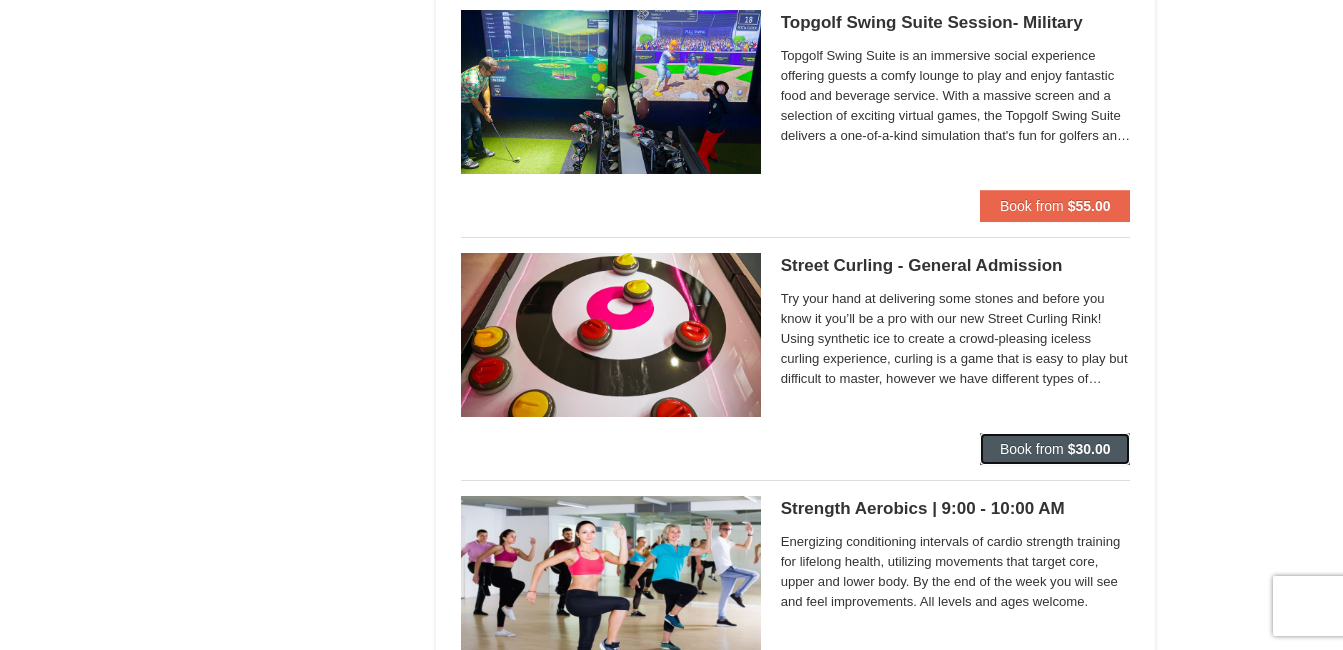 click on "Book from   $30.00" at bounding box center [1055, 449] 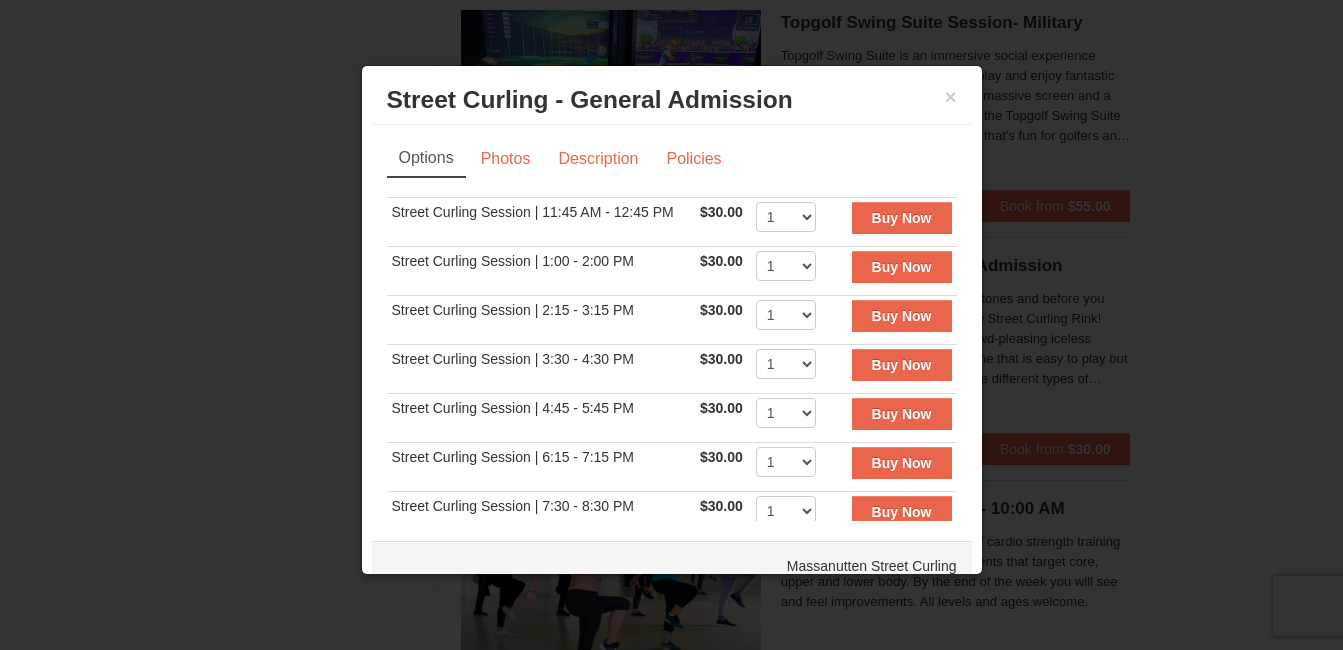 scroll, scrollTop: 54, scrollLeft: 0, axis: vertical 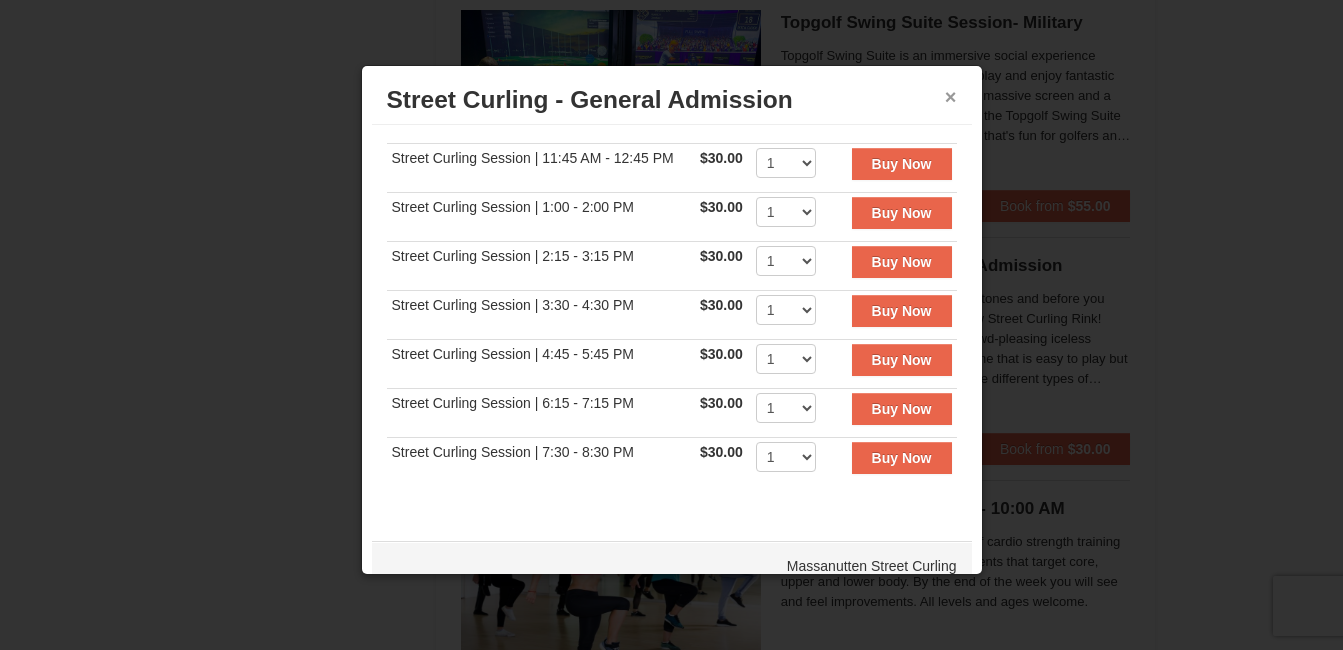 click on "×" at bounding box center (951, 97) 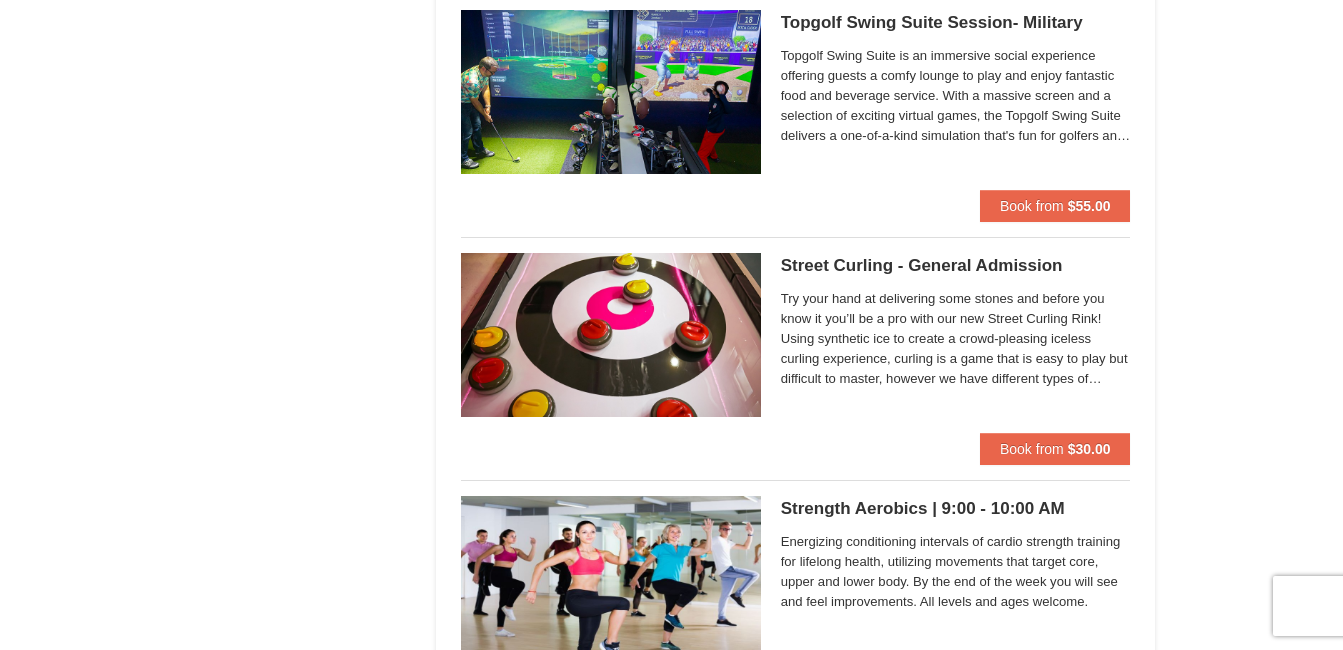 scroll, scrollTop: 3000, scrollLeft: 0, axis: vertical 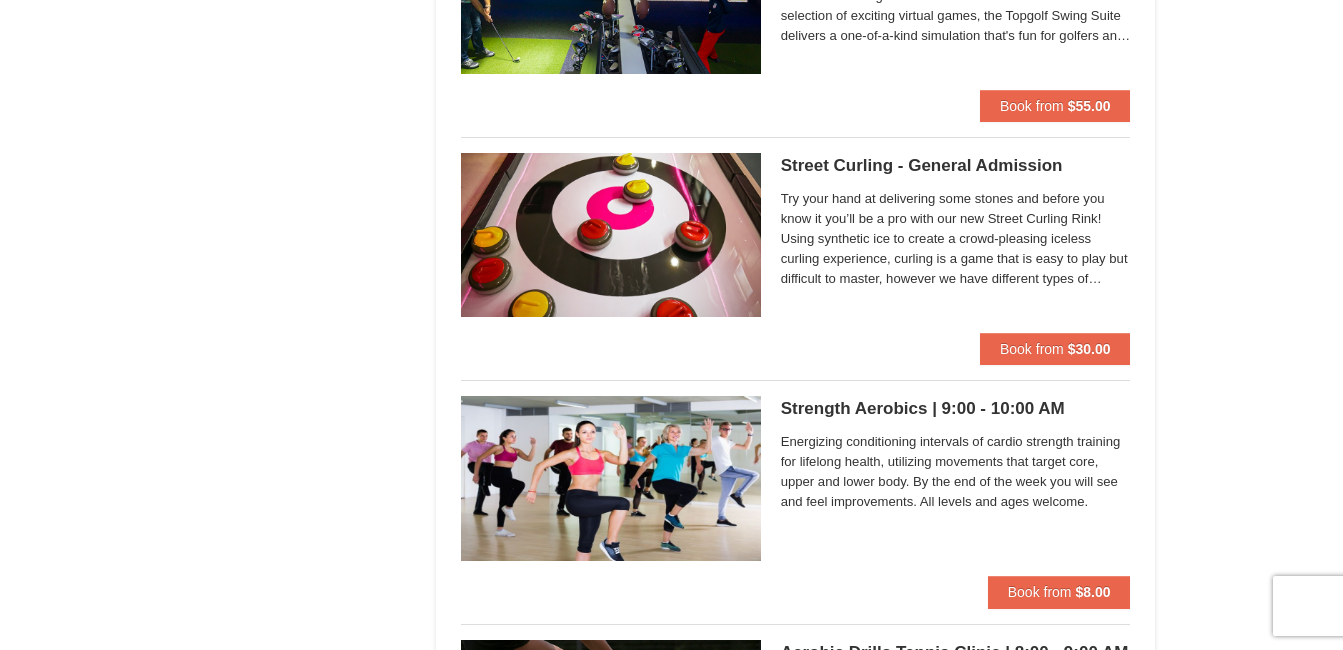 click on "Try your hand at delivering some stones and before you know it you’ll be a pro with our new Street Curling Rink!  Using synthetic ice to create a crowd-pleasing iceless curling experience, curling is a game that is easy to play but difficult to master, however we have different types of stones to ensure that everyone can experience the fun. Whether it be a friendly game between family members or a competitive match among friends, Street Curling provides a unique opportunity to experience the thrill of the Olympic sport of curling." at bounding box center (956, 239) 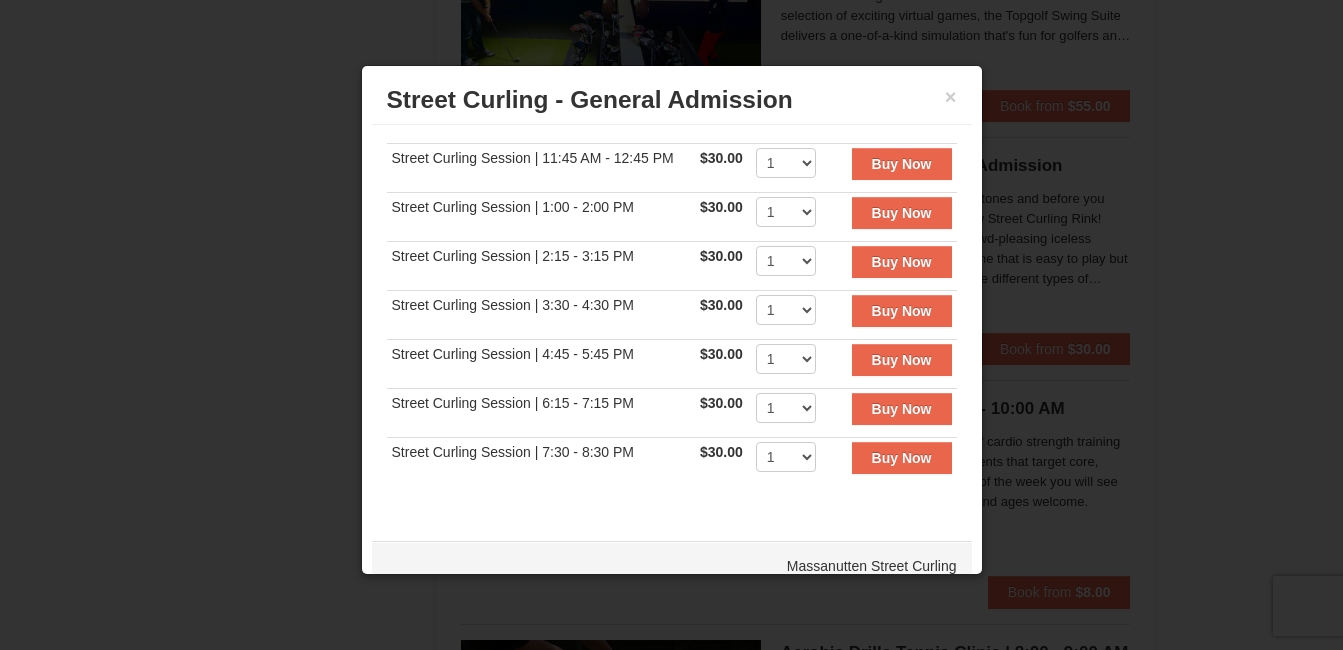 scroll, scrollTop: 0, scrollLeft: 0, axis: both 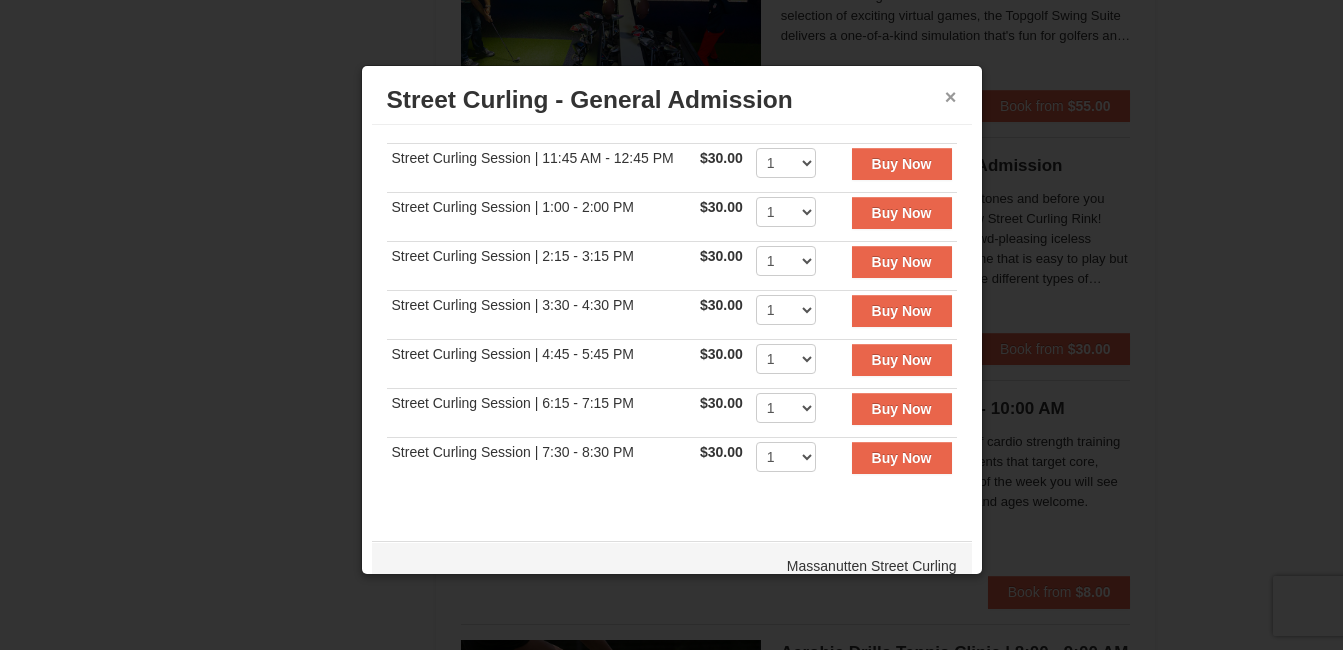 click on "×" at bounding box center [951, 97] 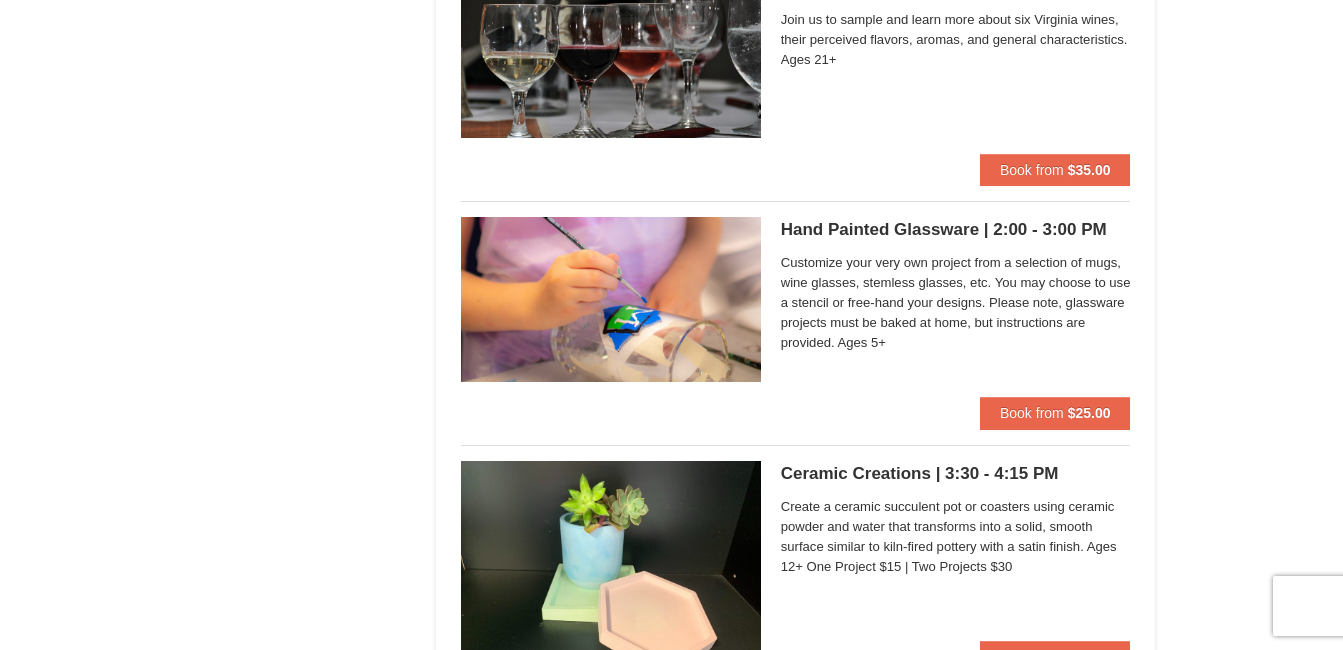 scroll, scrollTop: 5600, scrollLeft: 0, axis: vertical 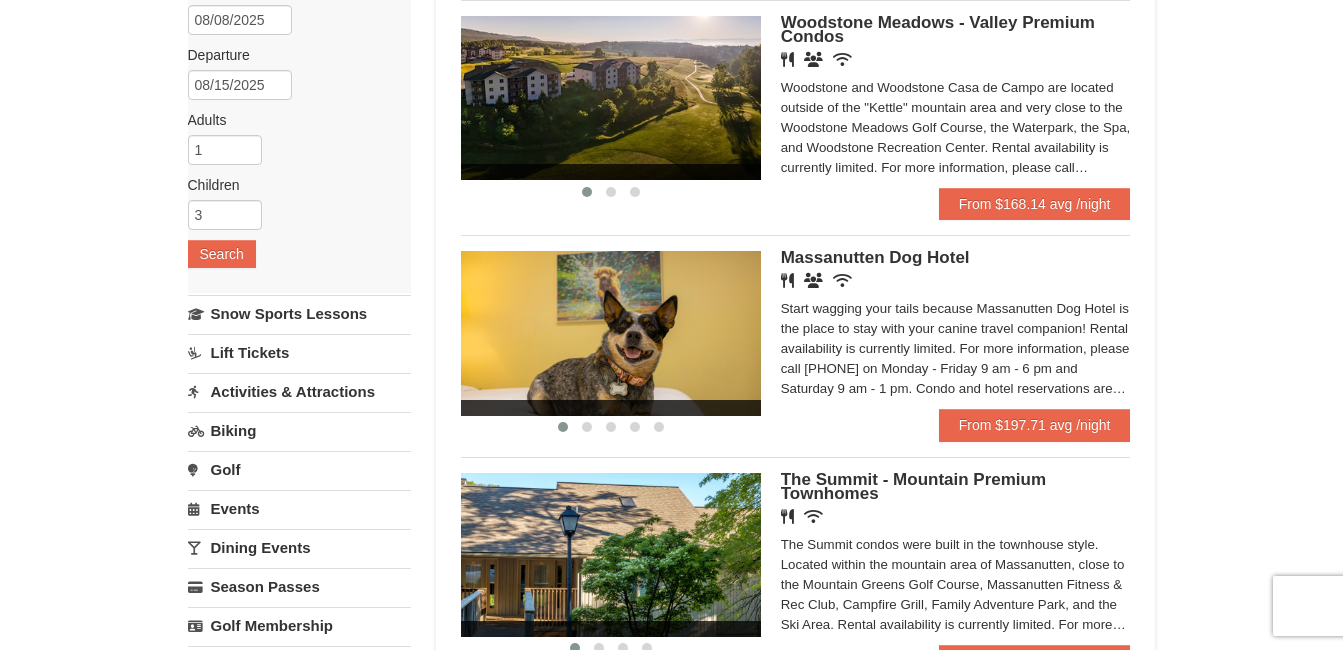 click on "Events" at bounding box center [299, 508] 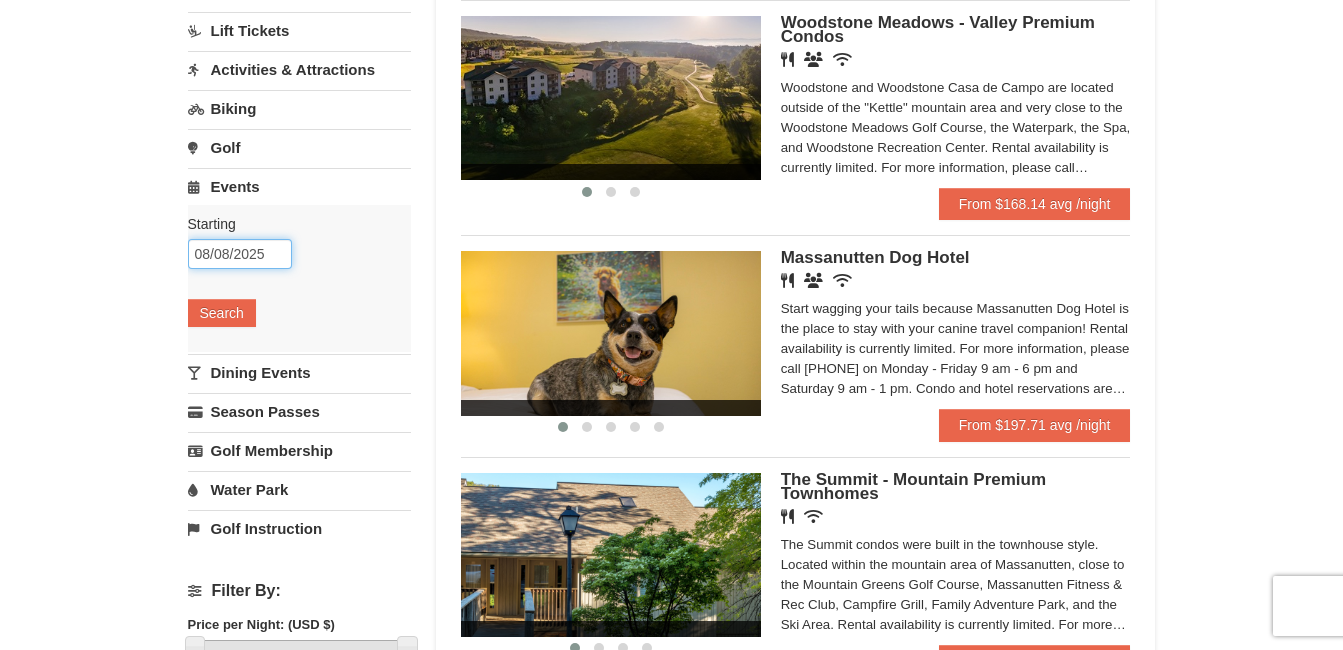 click on "08/08/2025" at bounding box center [240, 254] 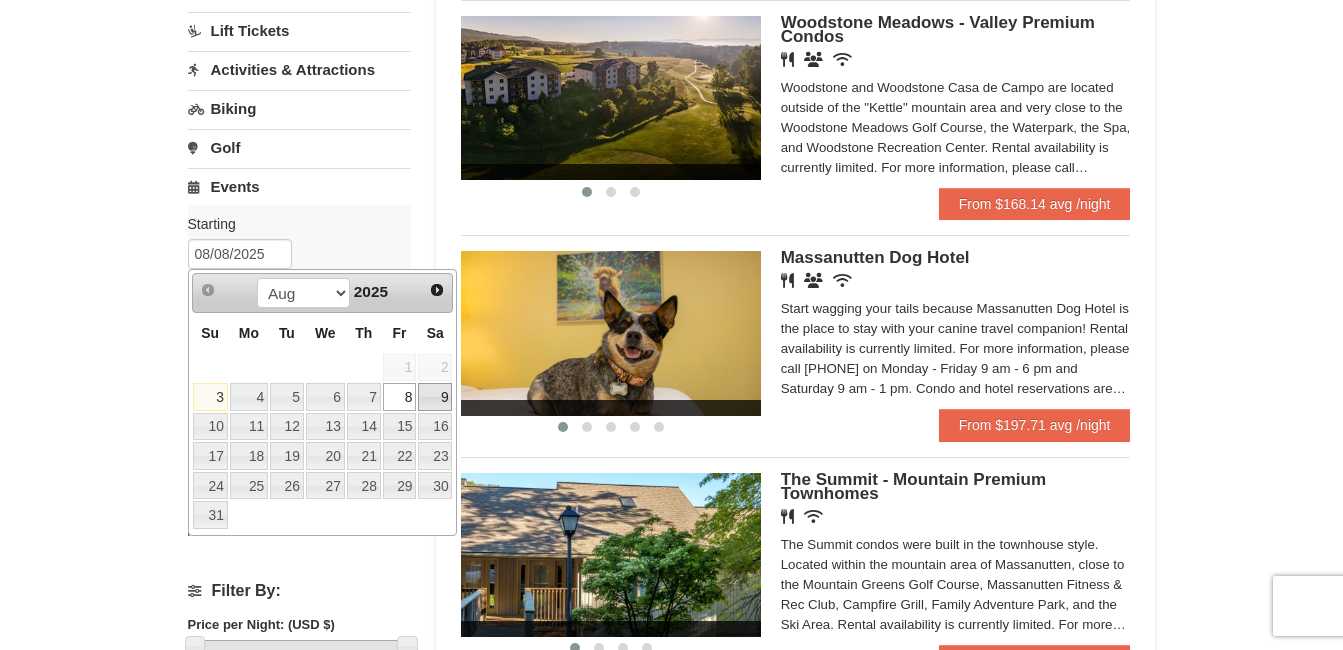 click on "9" at bounding box center (435, 397) 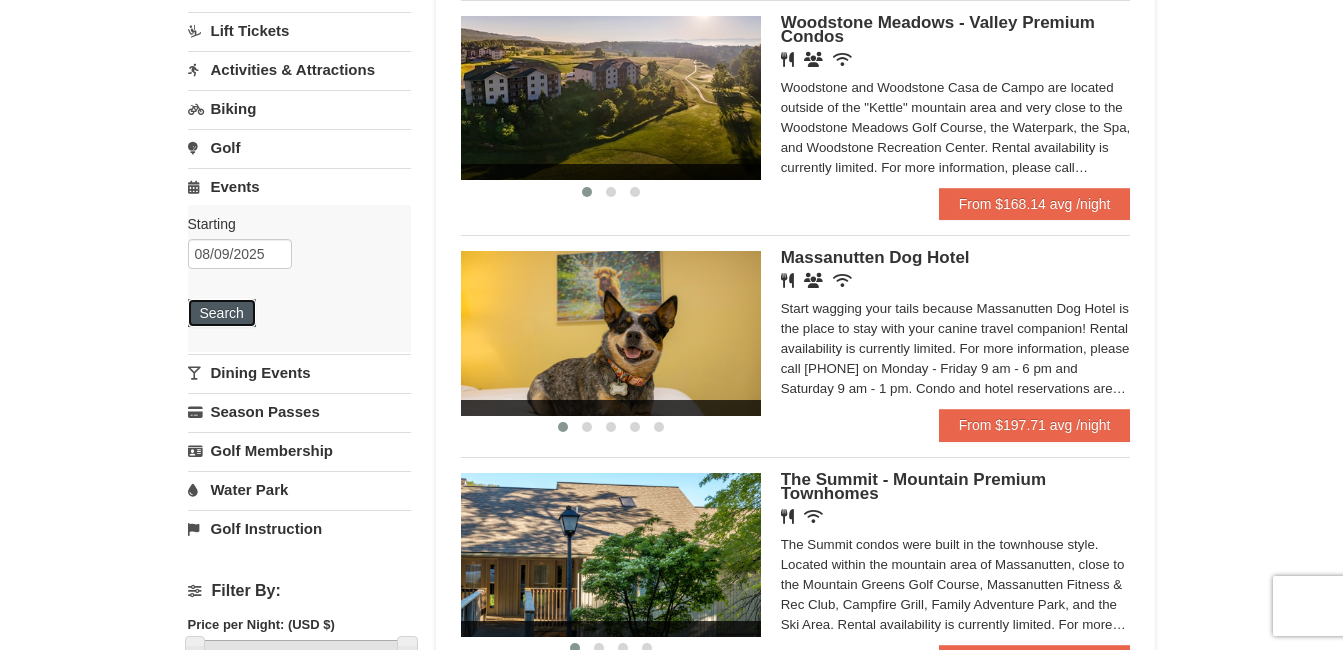 click on "Search" at bounding box center (222, 313) 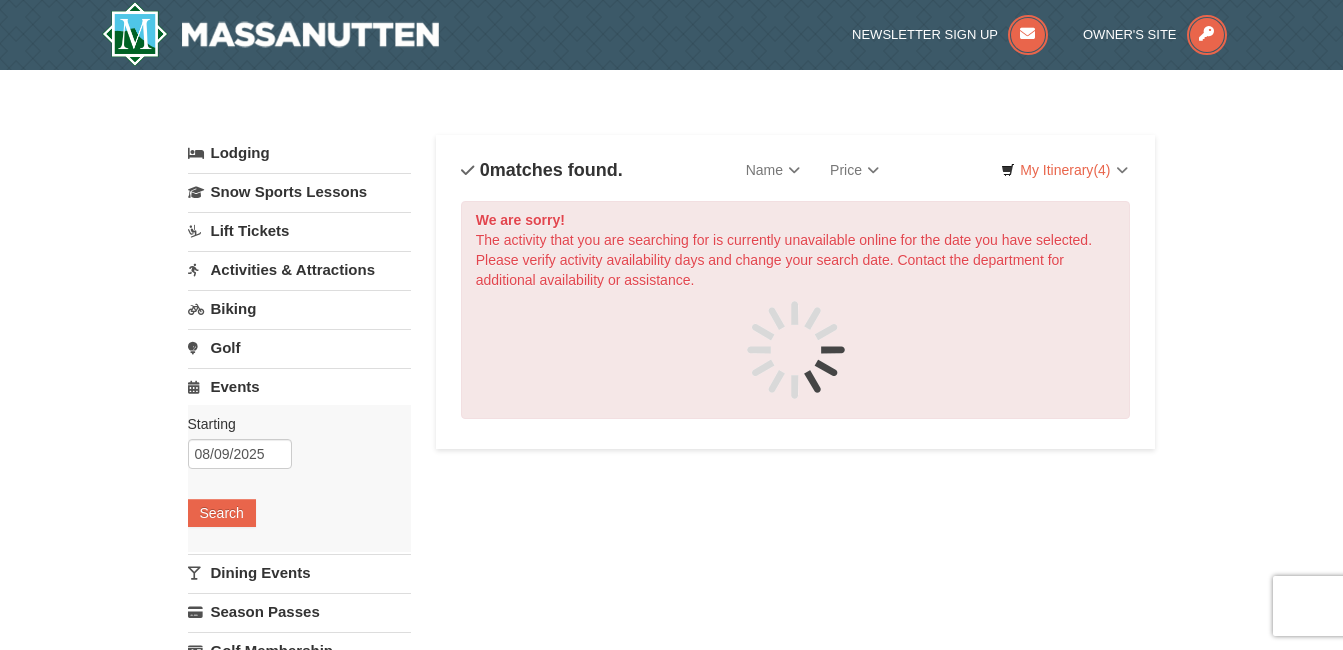 scroll, scrollTop: 0, scrollLeft: 0, axis: both 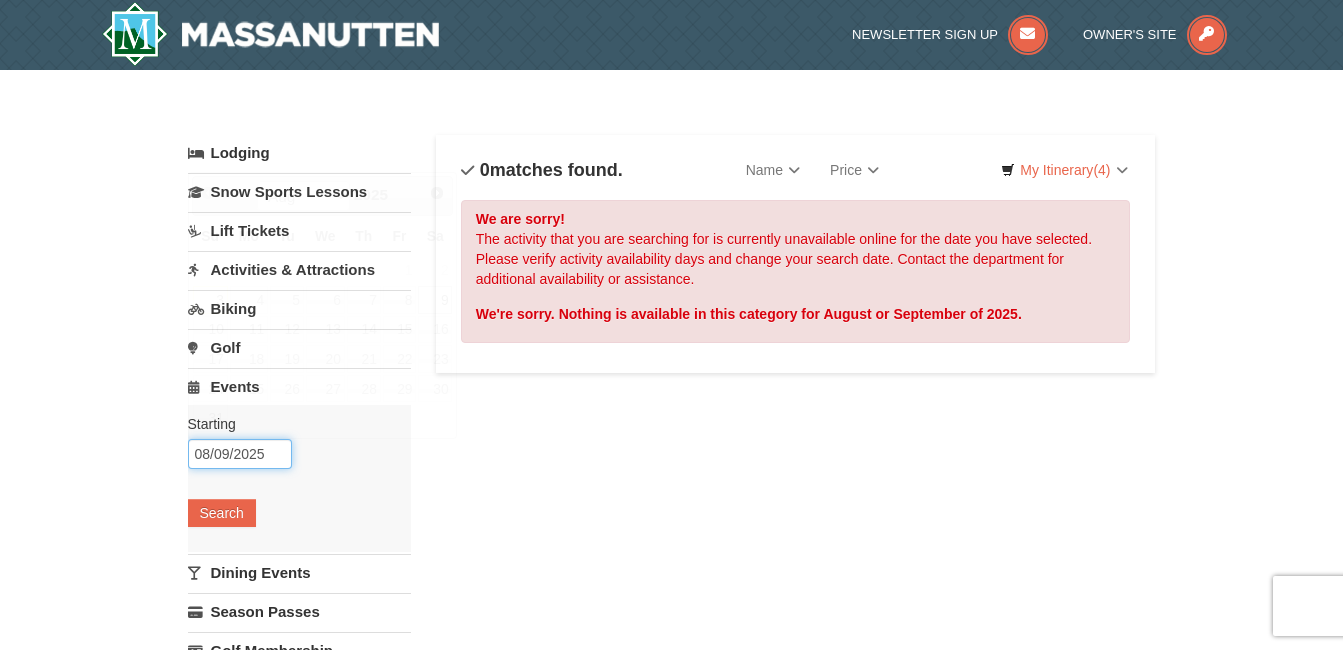 click on "08/09/2025" at bounding box center (240, 454) 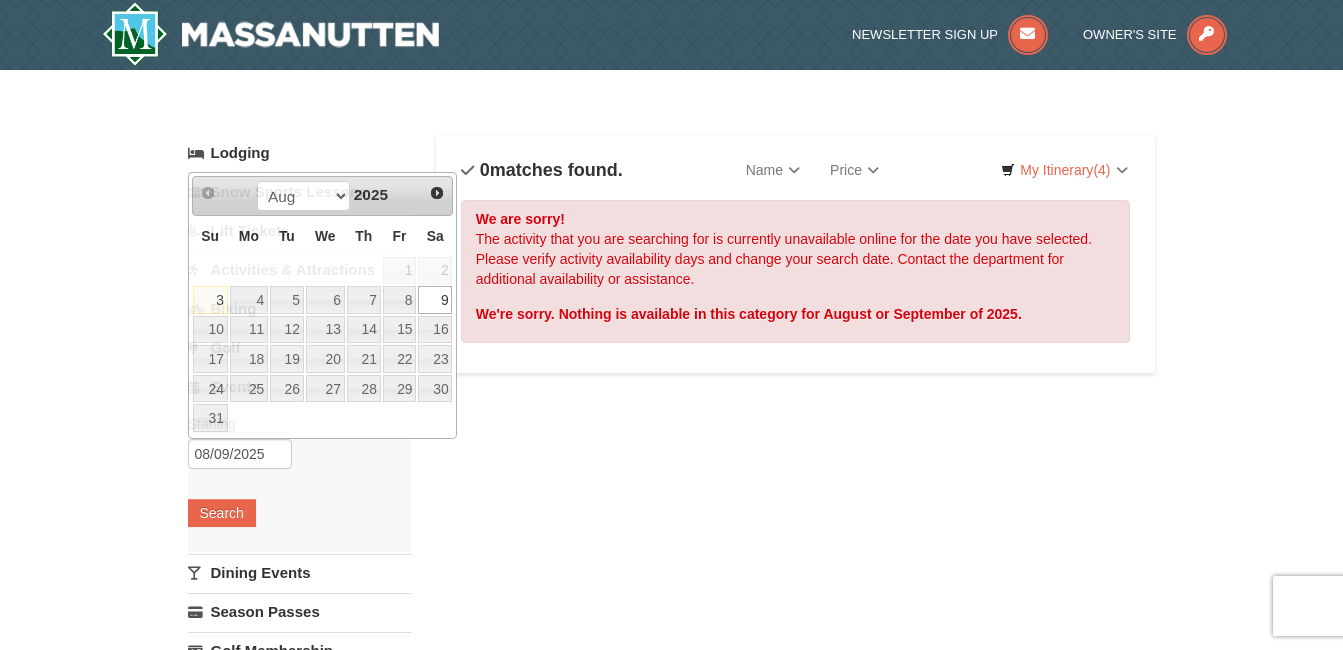 click on "Dining Events" at bounding box center (299, 572) 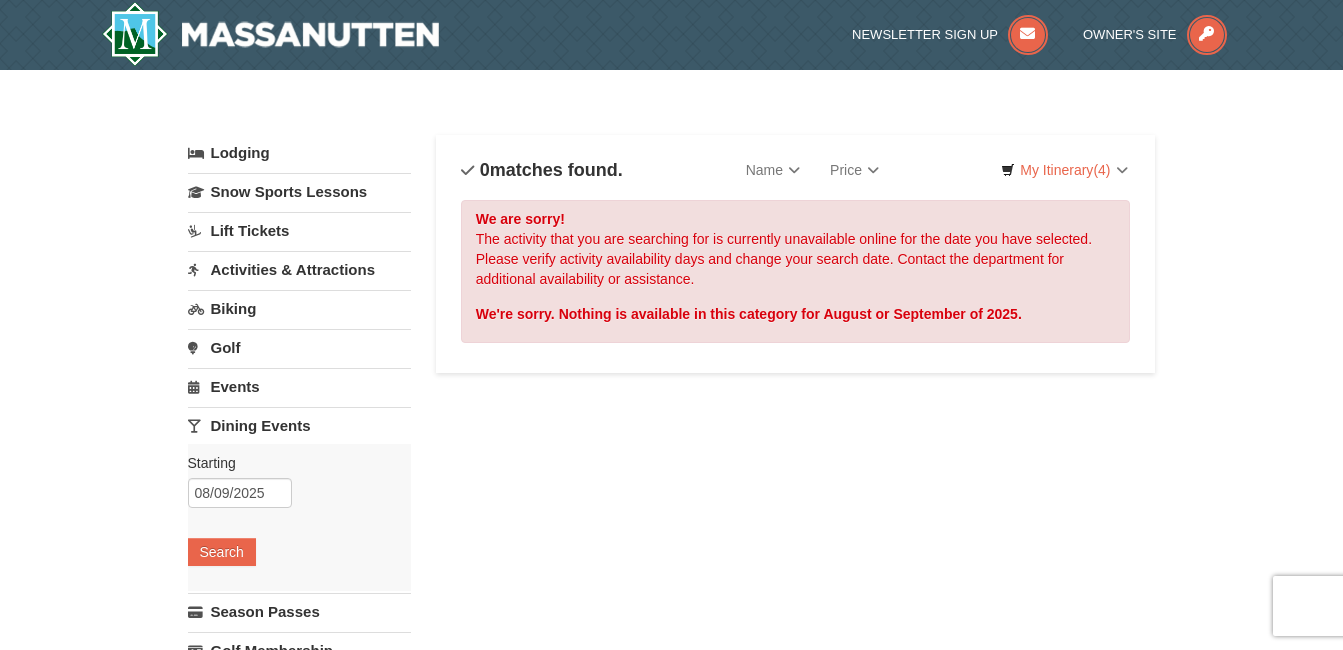 scroll, scrollTop: 200, scrollLeft: 0, axis: vertical 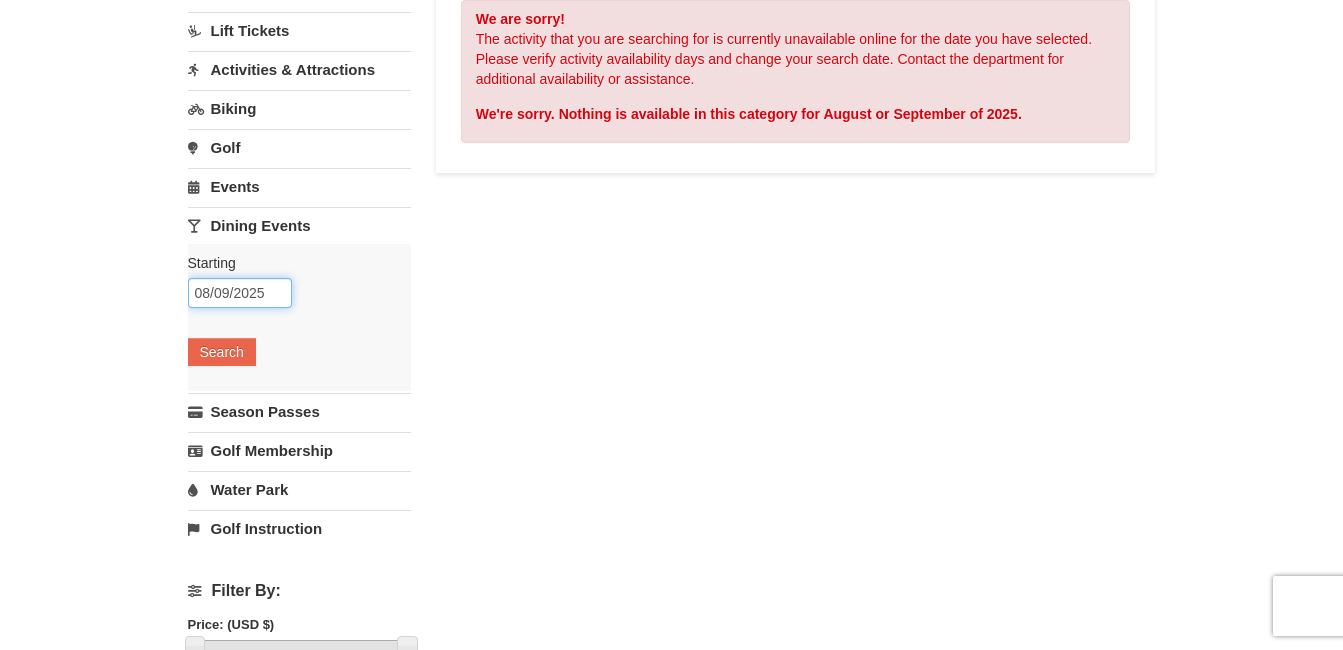 click on "08/09/2025" at bounding box center [240, 293] 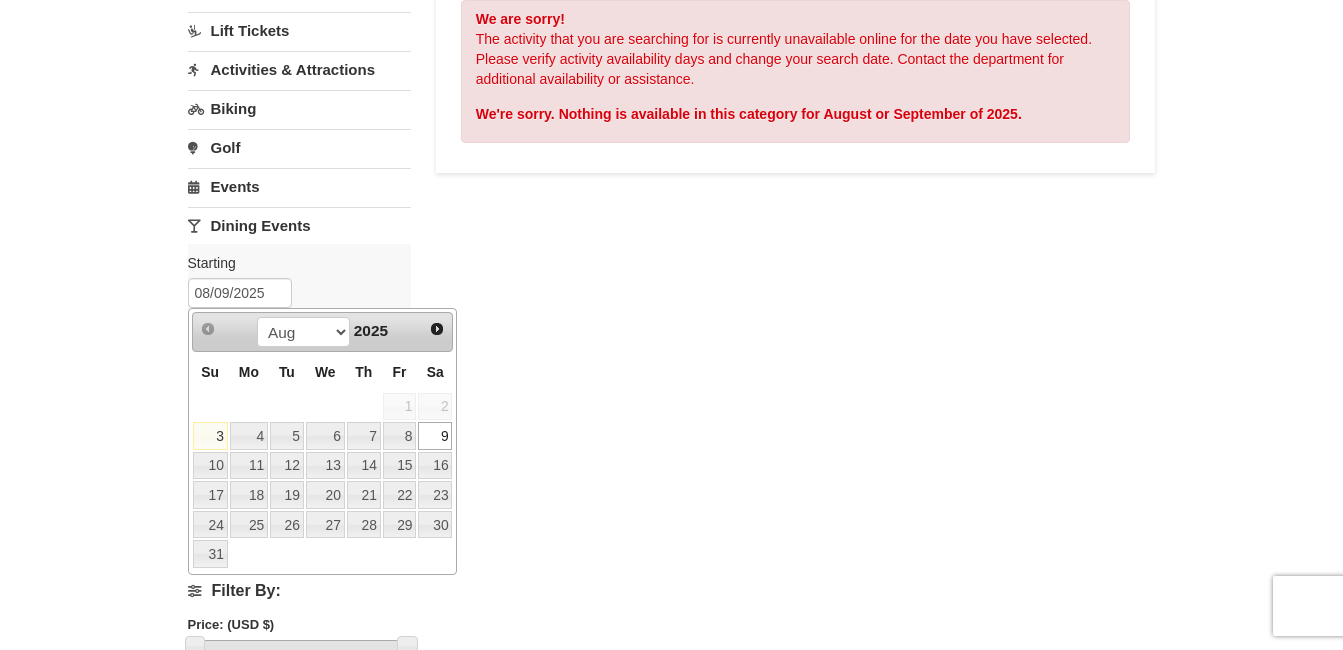 click on "9" at bounding box center [435, 436] 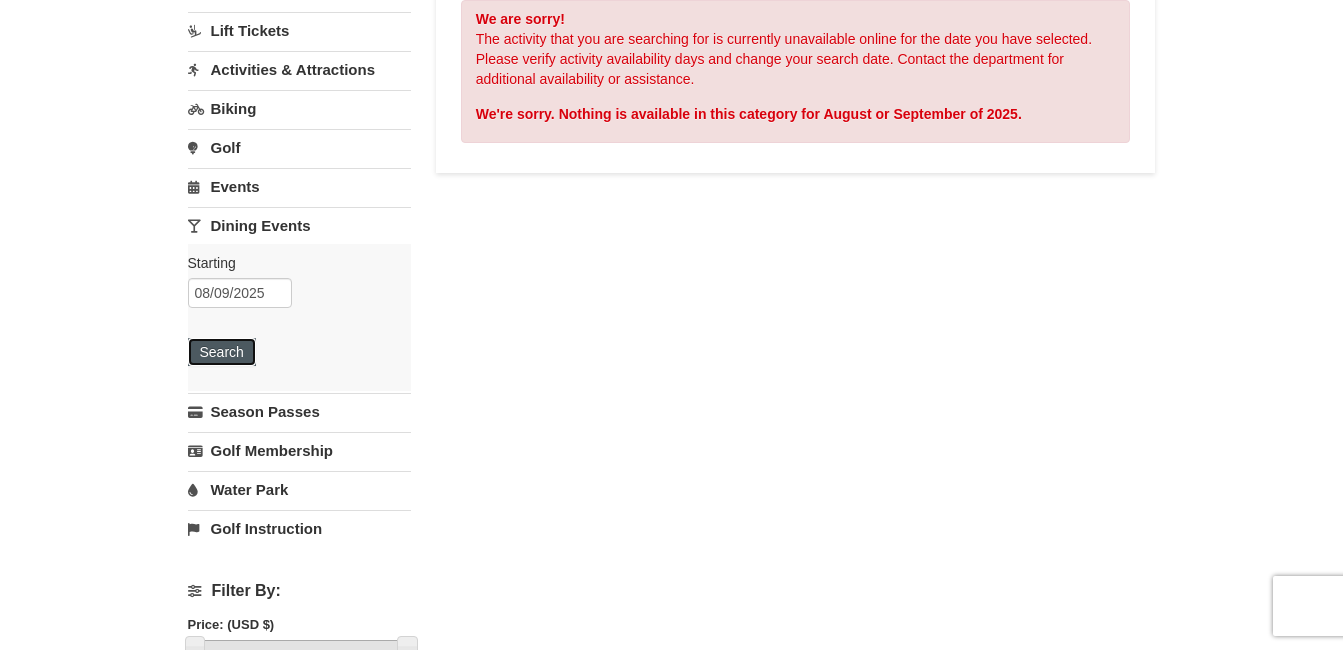 click on "Search" at bounding box center [222, 352] 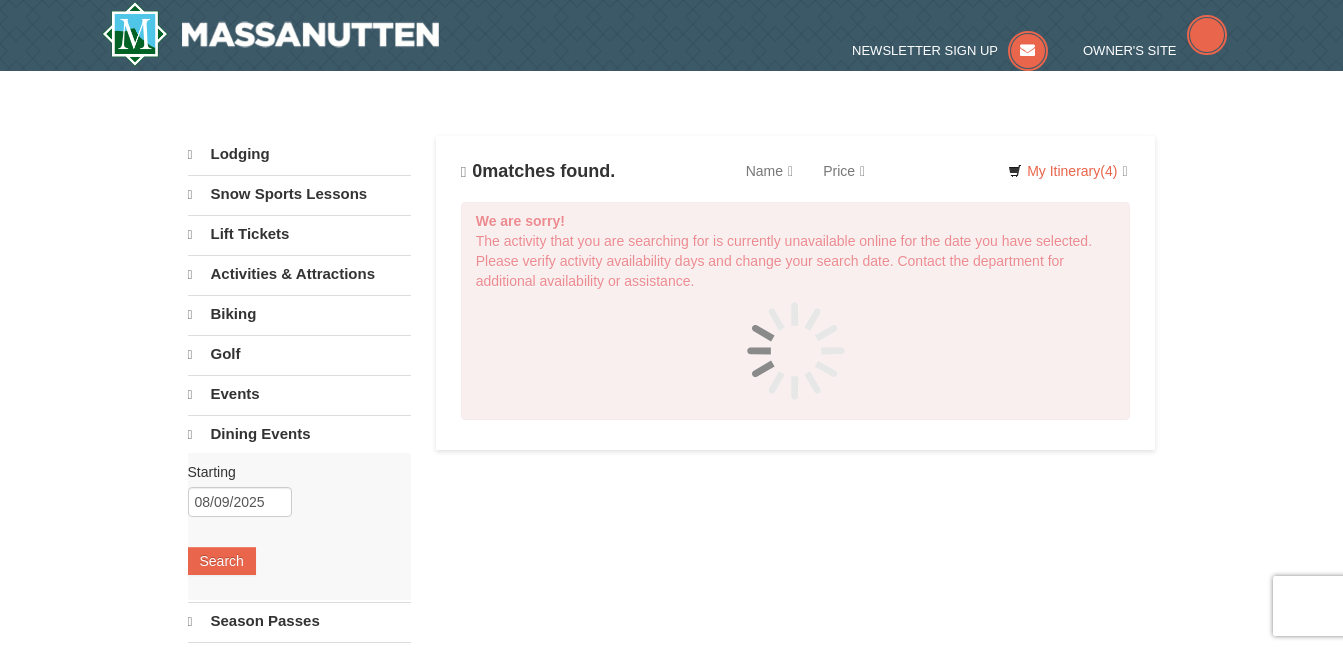 scroll, scrollTop: 0, scrollLeft: 0, axis: both 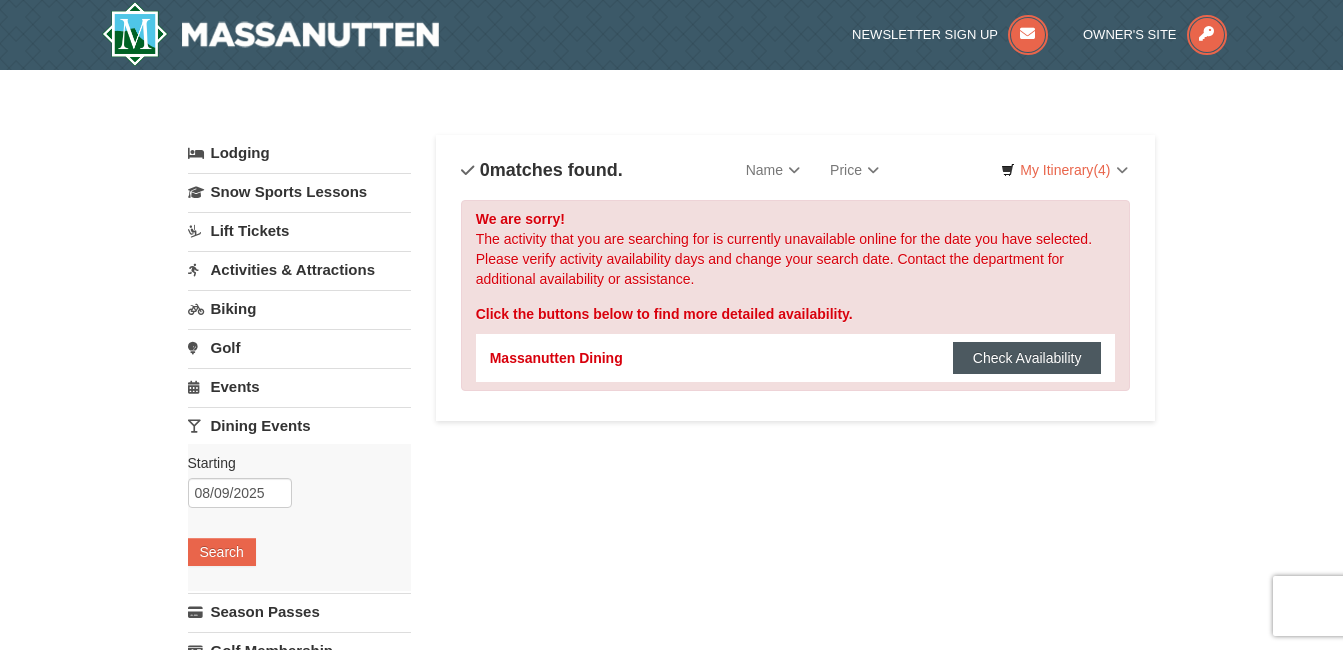click on "Check Availability" at bounding box center (1027, 358) 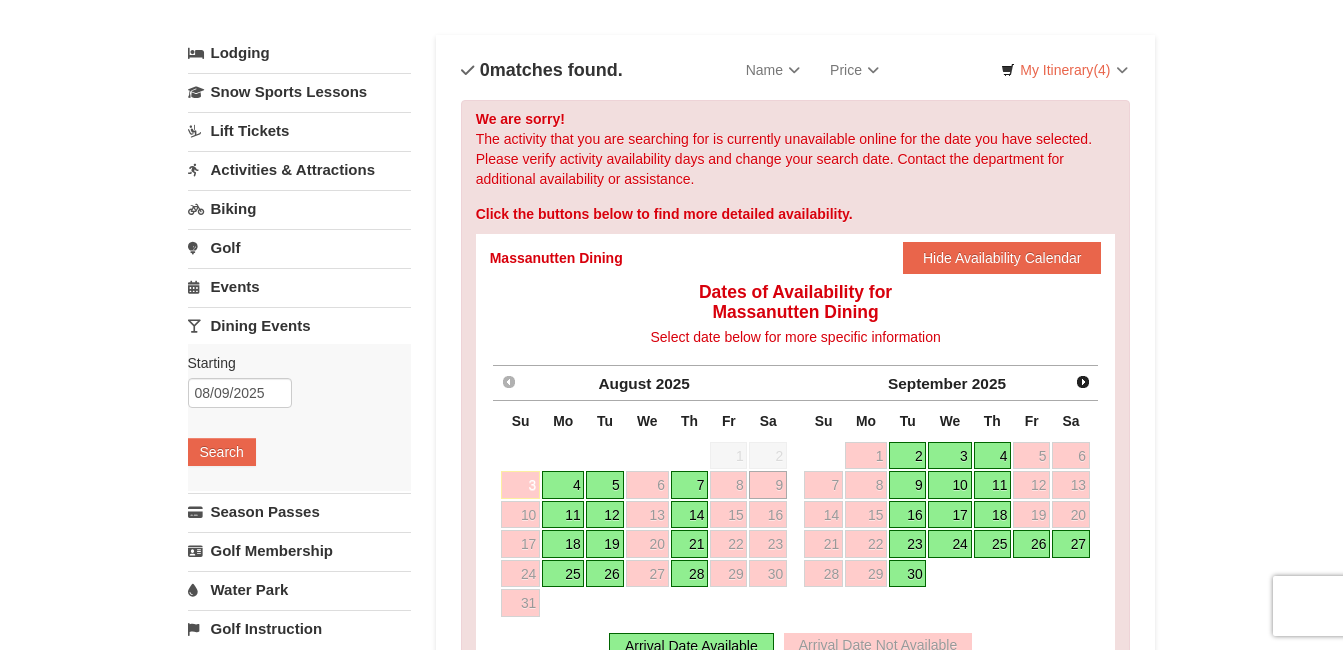 scroll, scrollTop: 200, scrollLeft: 0, axis: vertical 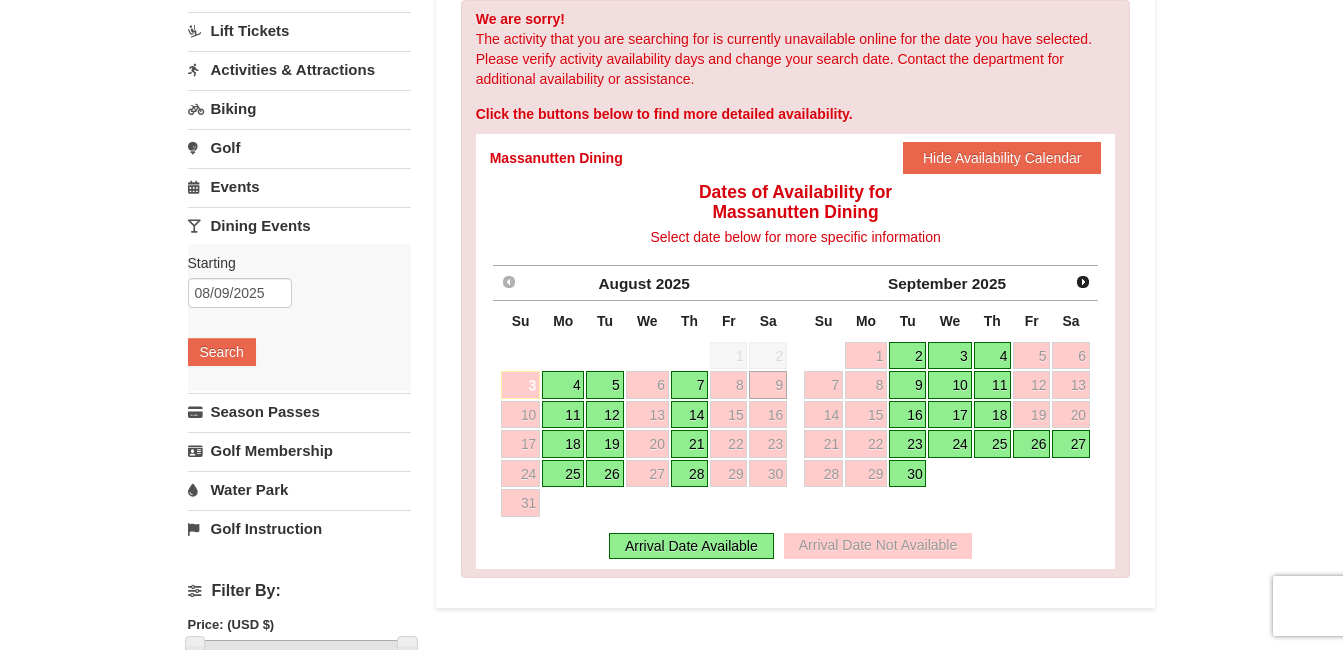 click on "11" at bounding box center (563, 415) 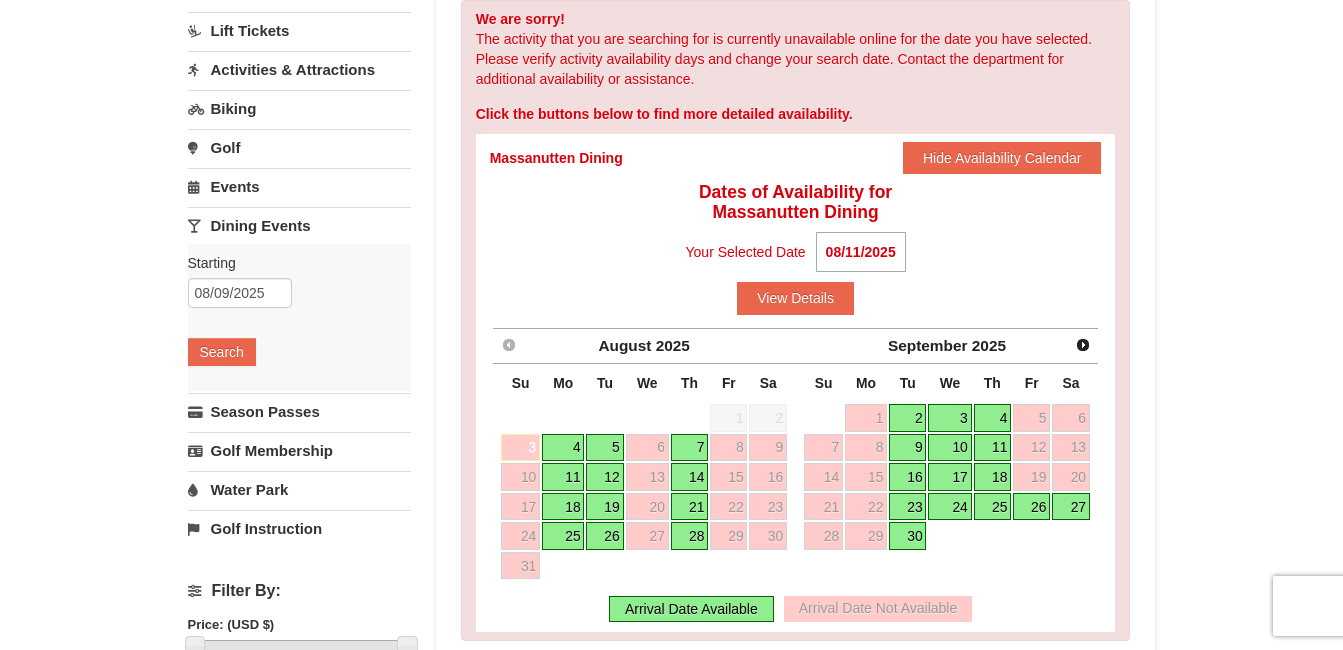 scroll, scrollTop: 400, scrollLeft: 0, axis: vertical 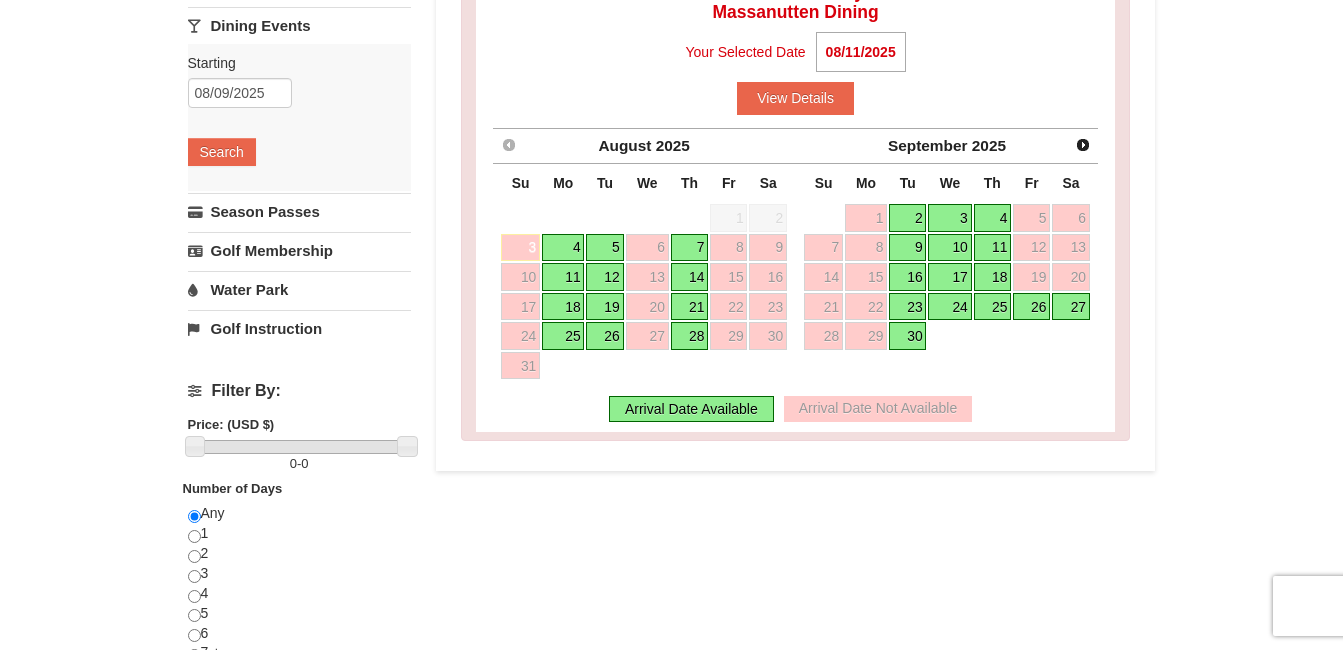 click on "11" at bounding box center [563, 277] 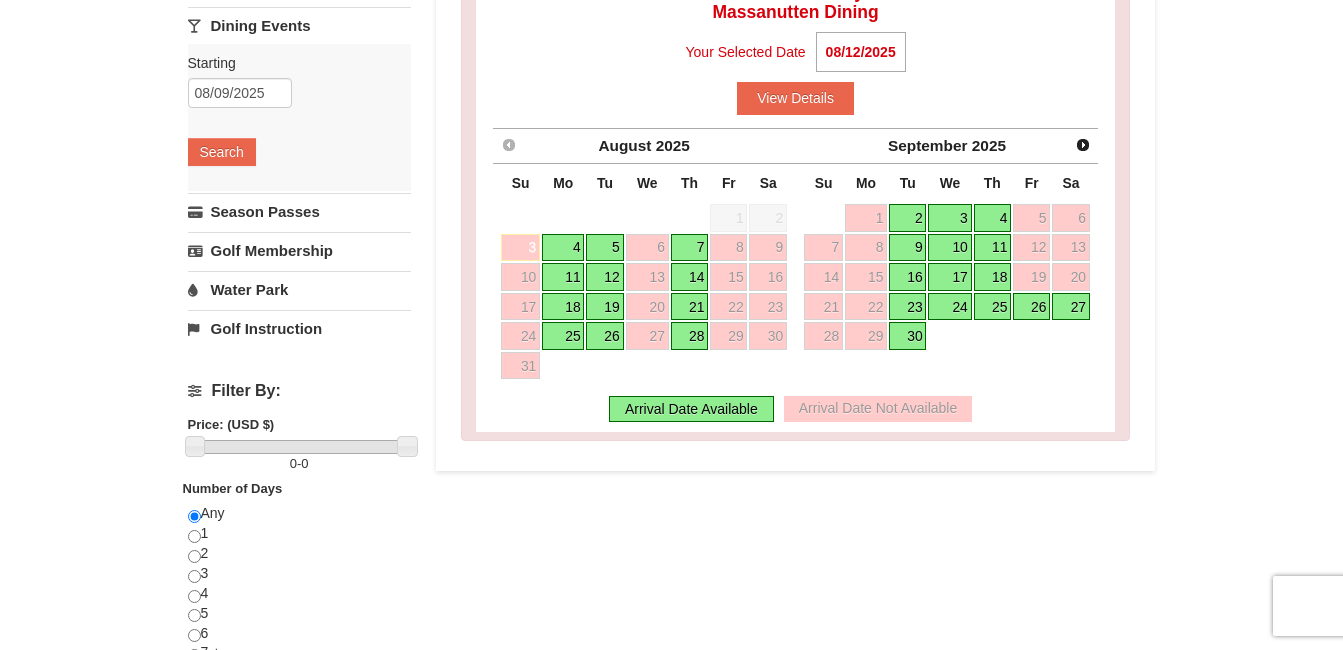 click on "14" at bounding box center [690, 277] 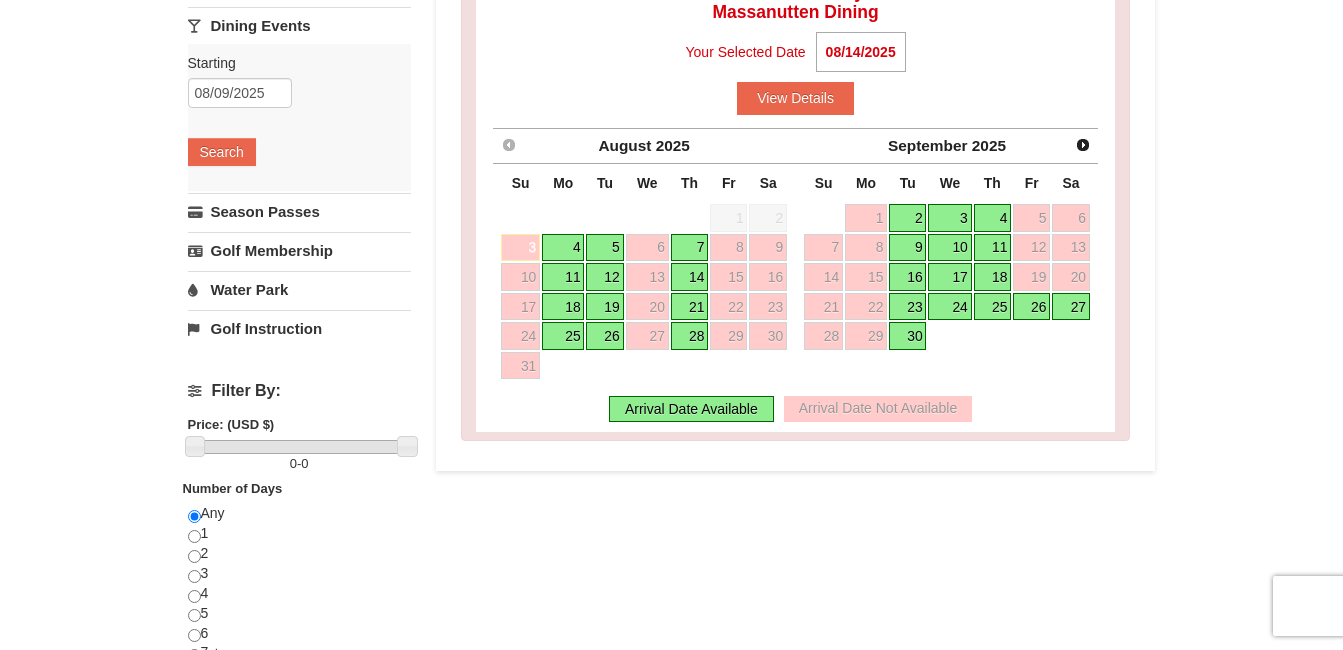 scroll, scrollTop: 300, scrollLeft: 0, axis: vertical 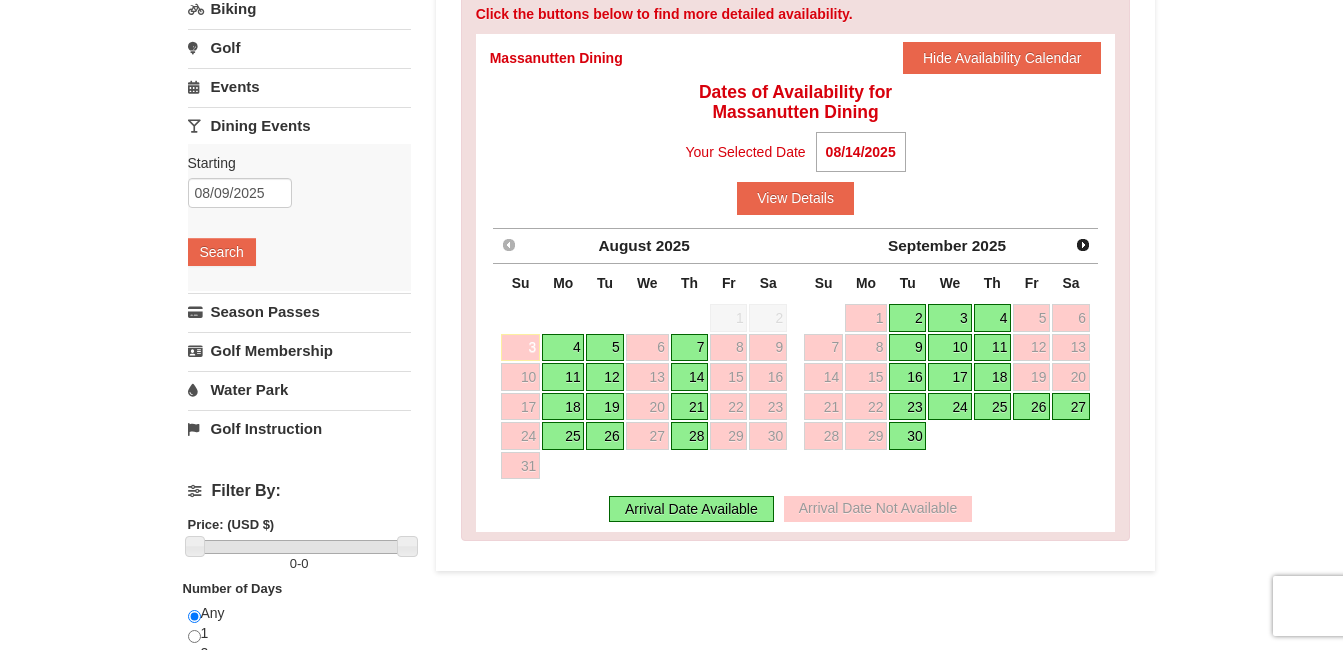 click on "Water Park" at bounding box center [299, 389] 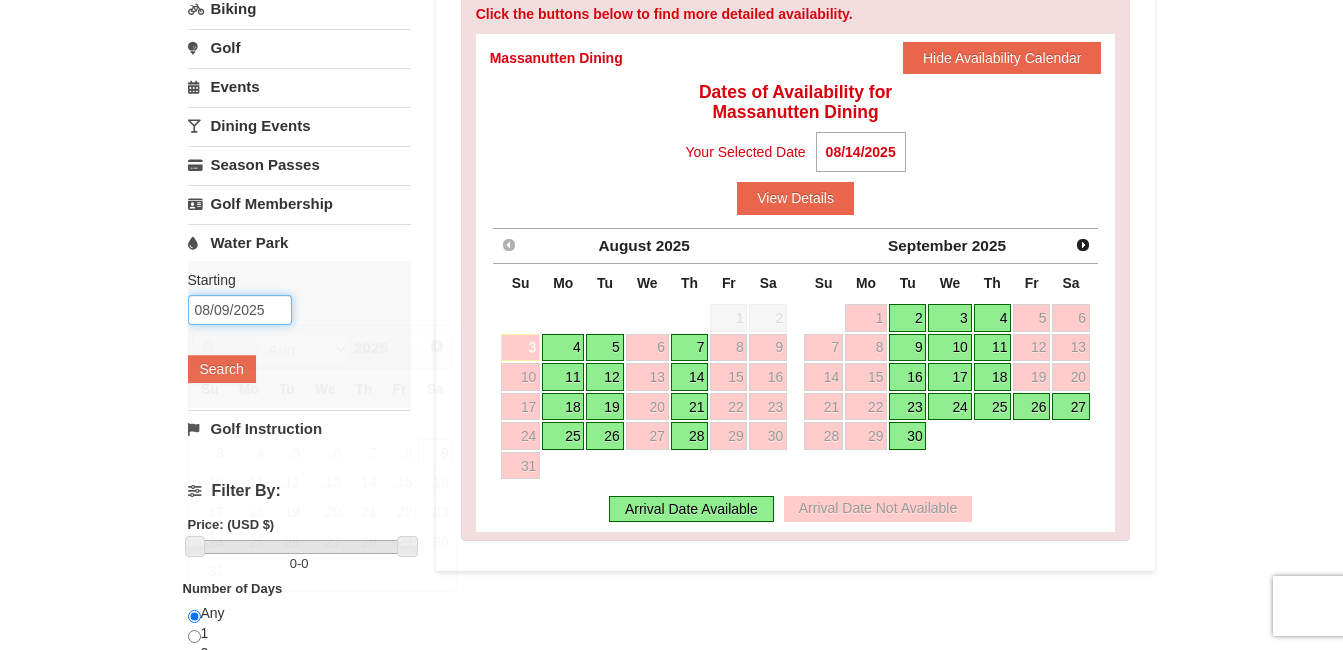 click on "08/09/2025" at bounding box center [240, 310] 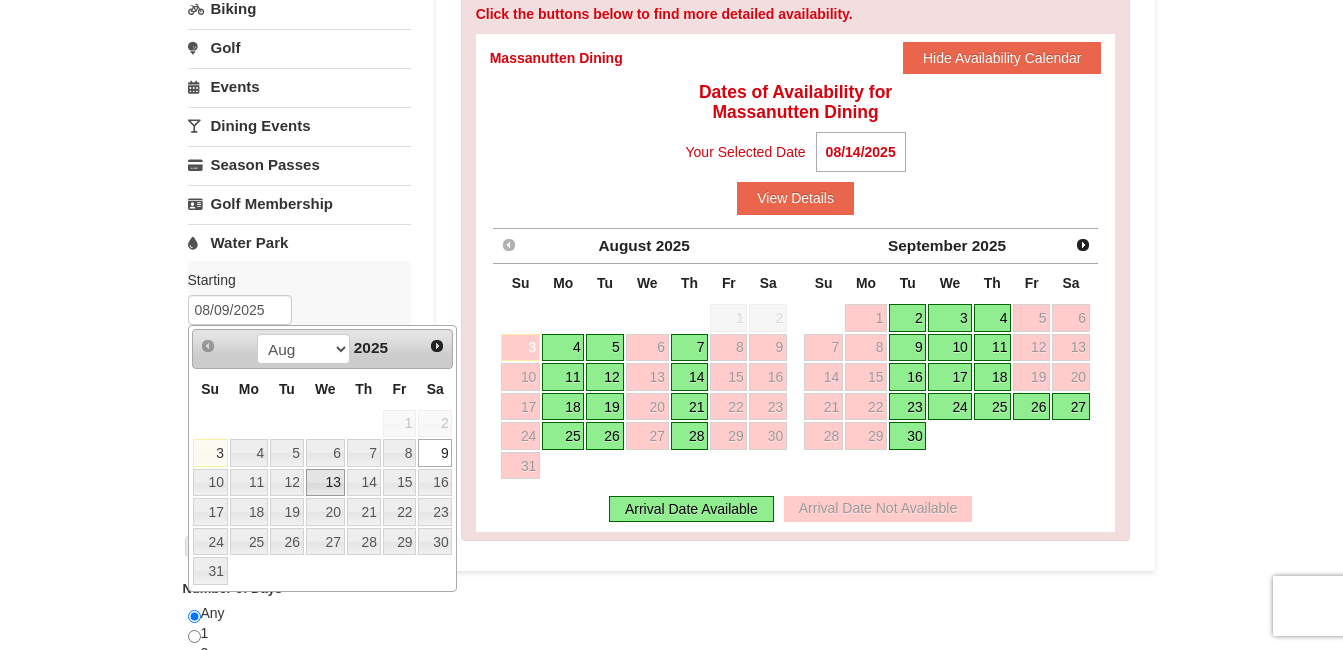 click on "13" at bounding box center [325, 483] 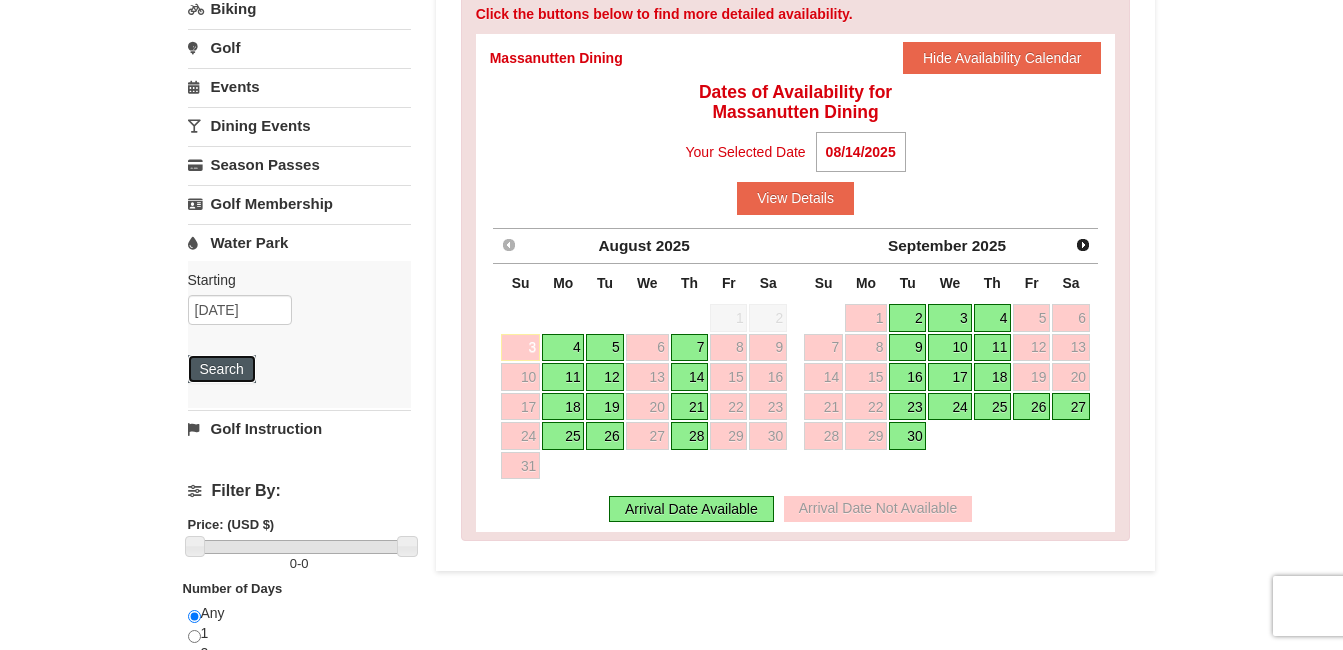 click on "Search" at bounding box center (222, 369) 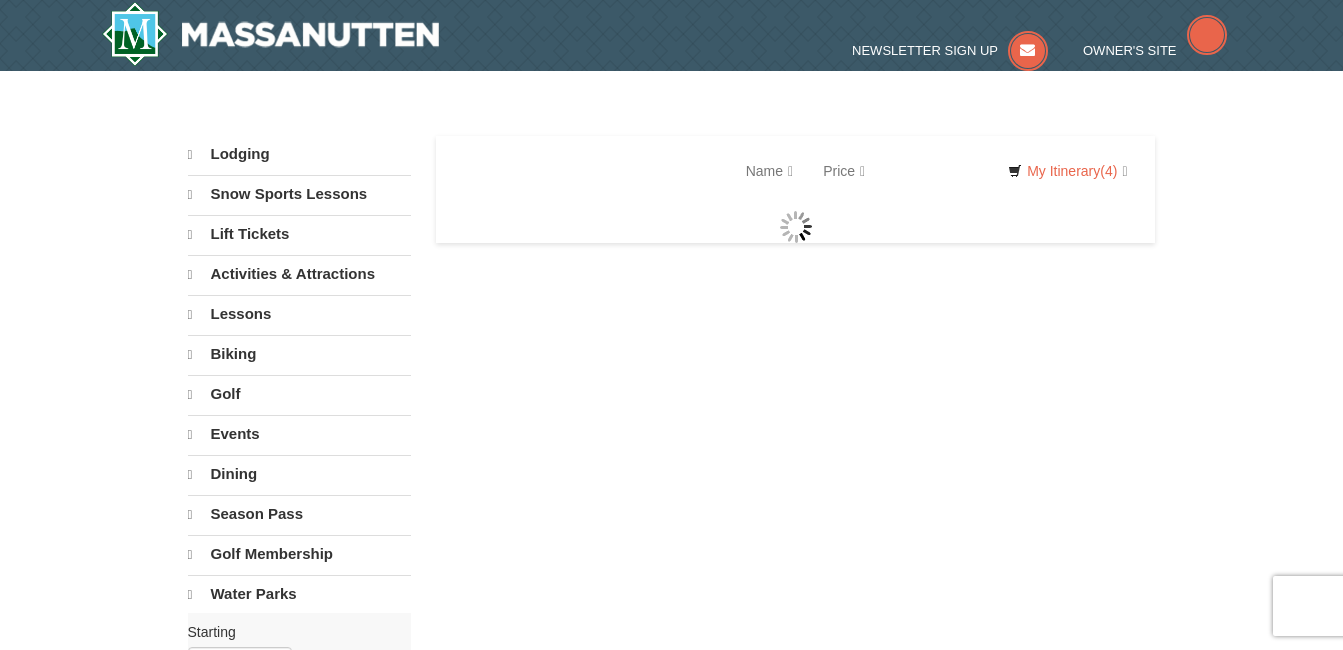 scroll, scrollTop: 0, scrollLeft: 0, axis: both 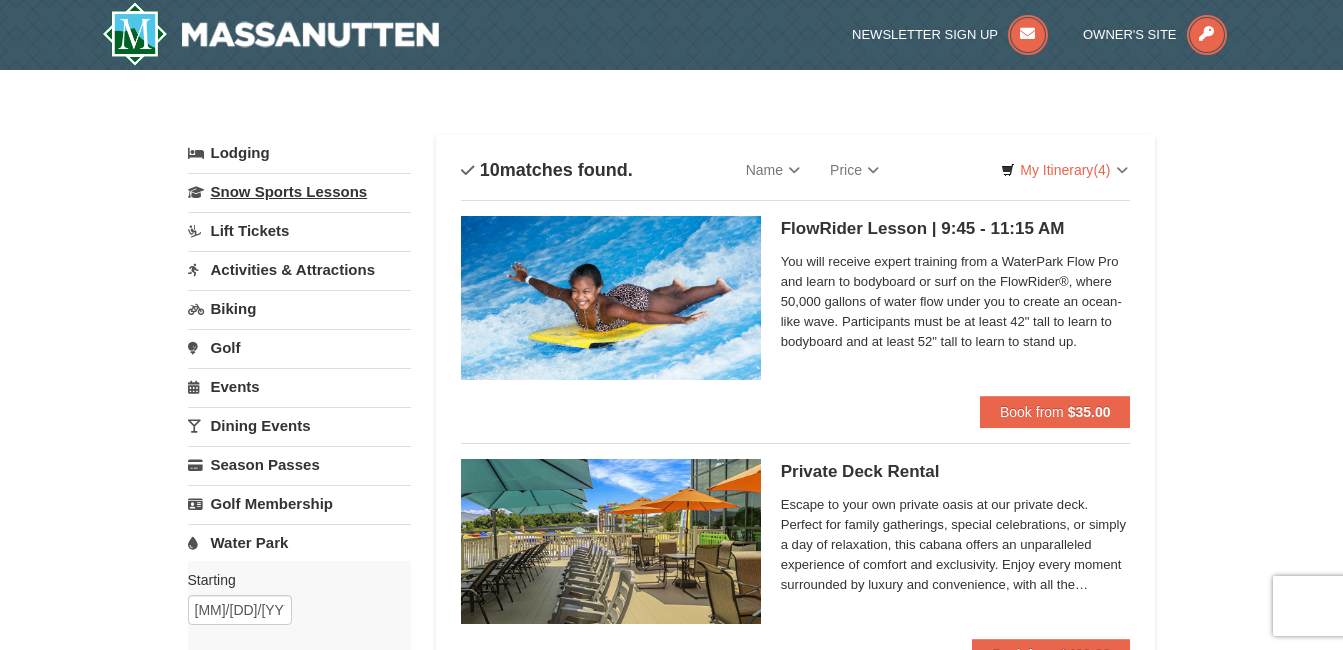 click on "Snow Sports Lessons" at bounding box center [299, 191] 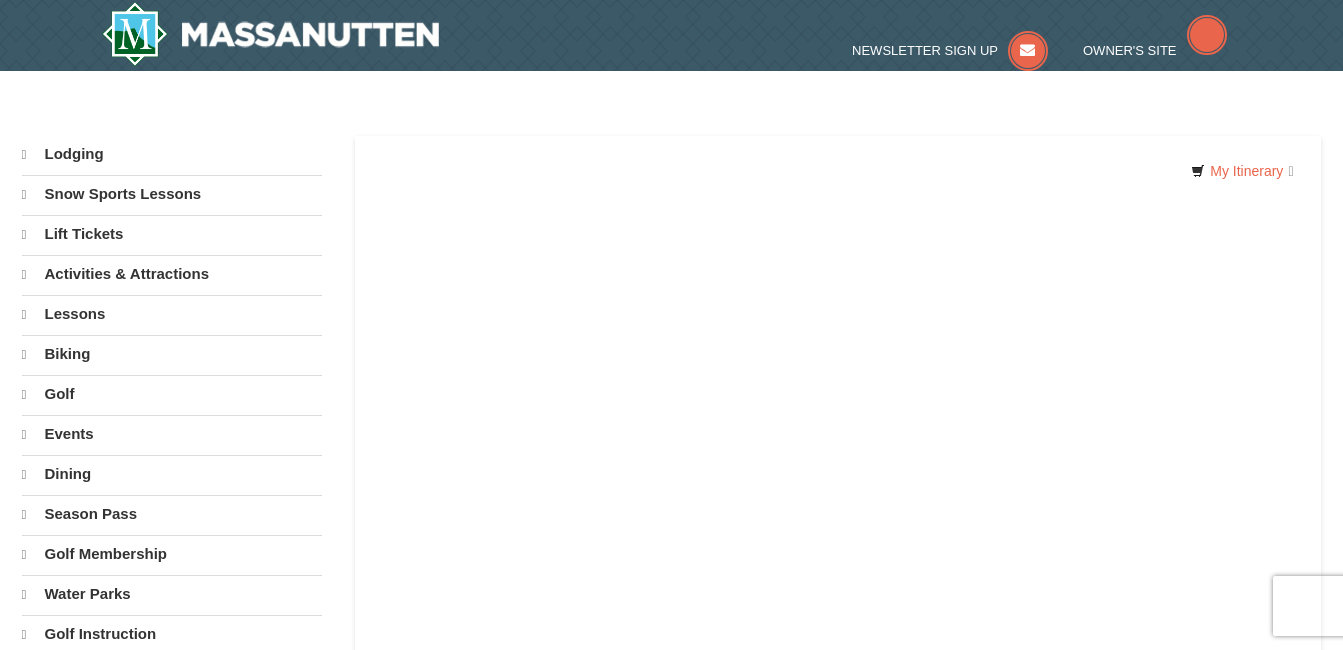 scroll, scrollTop: 0, scrollLeft: 0, axis: both 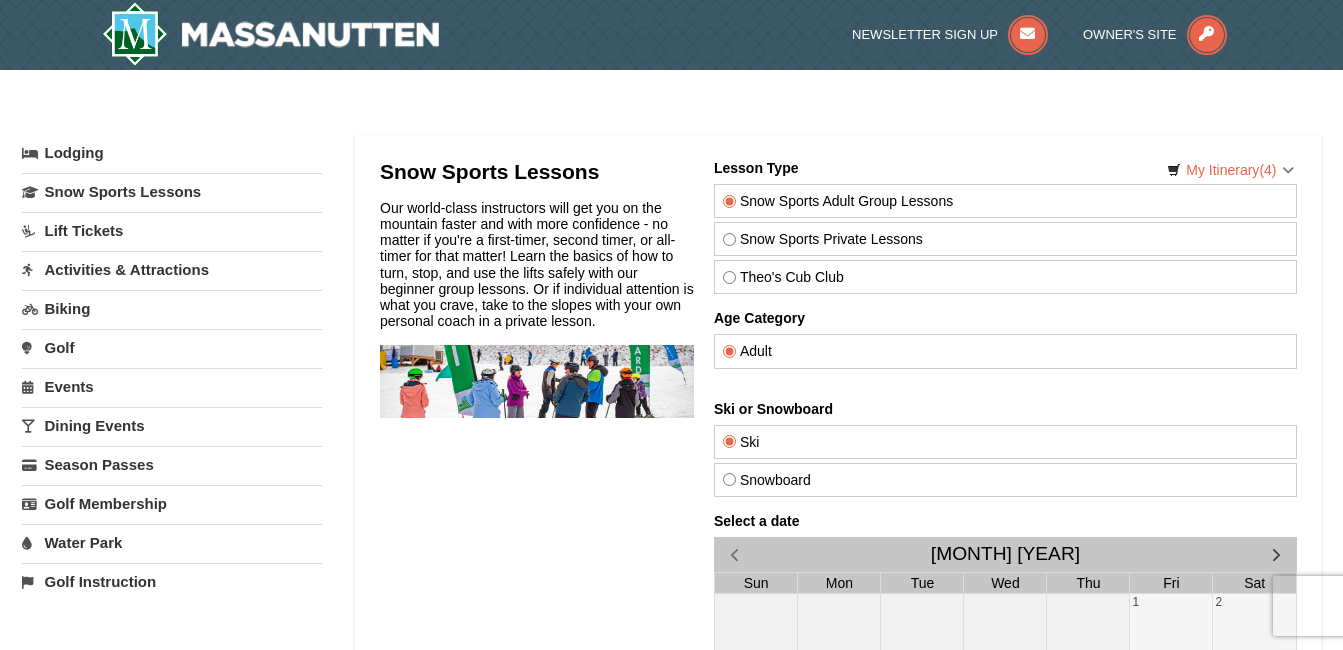 click on "Biking" at bounding box center [172, 308] 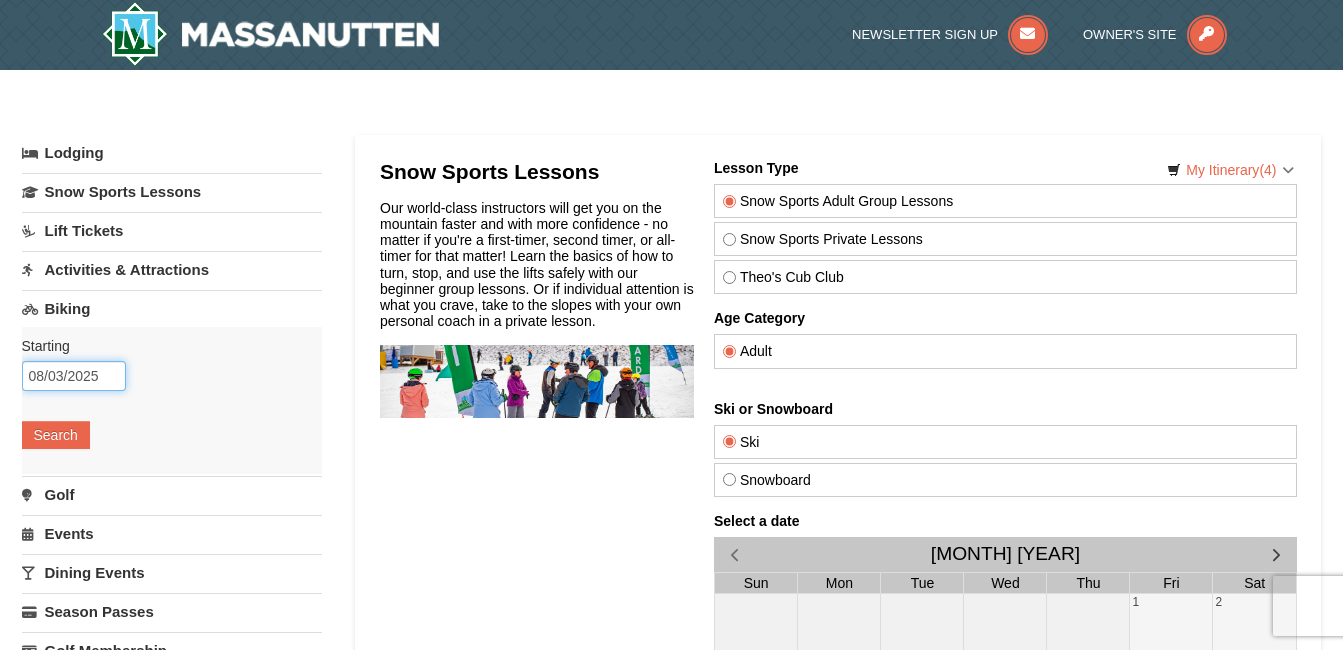 click on "08/03/2025" at bounding box center (74, 376) 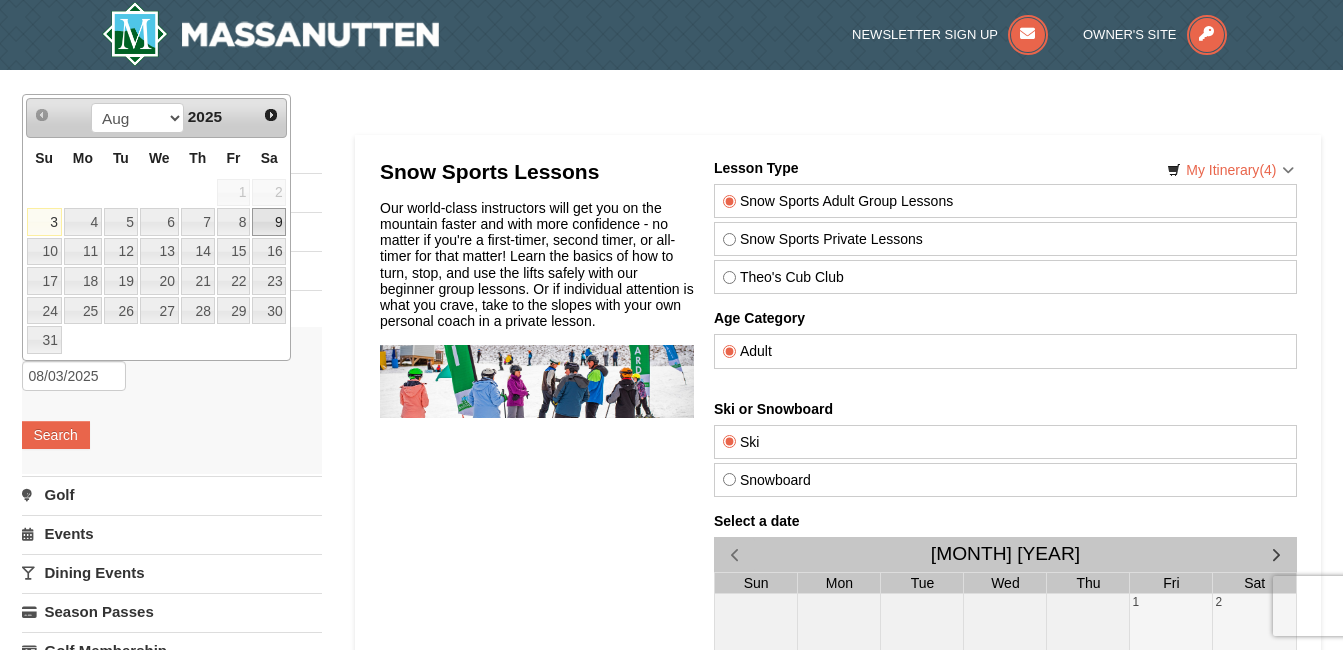 click on "9" at bounding box center (269, 222) 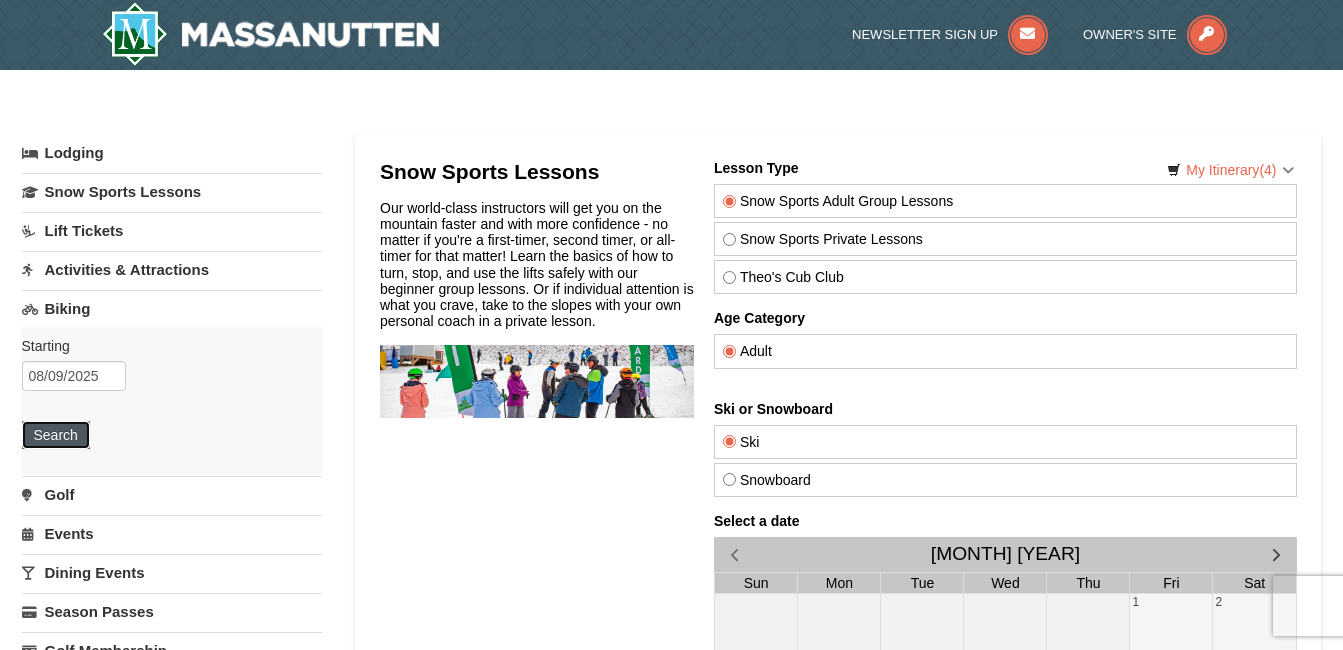 click on "Search" at bounding box center (56, 435) 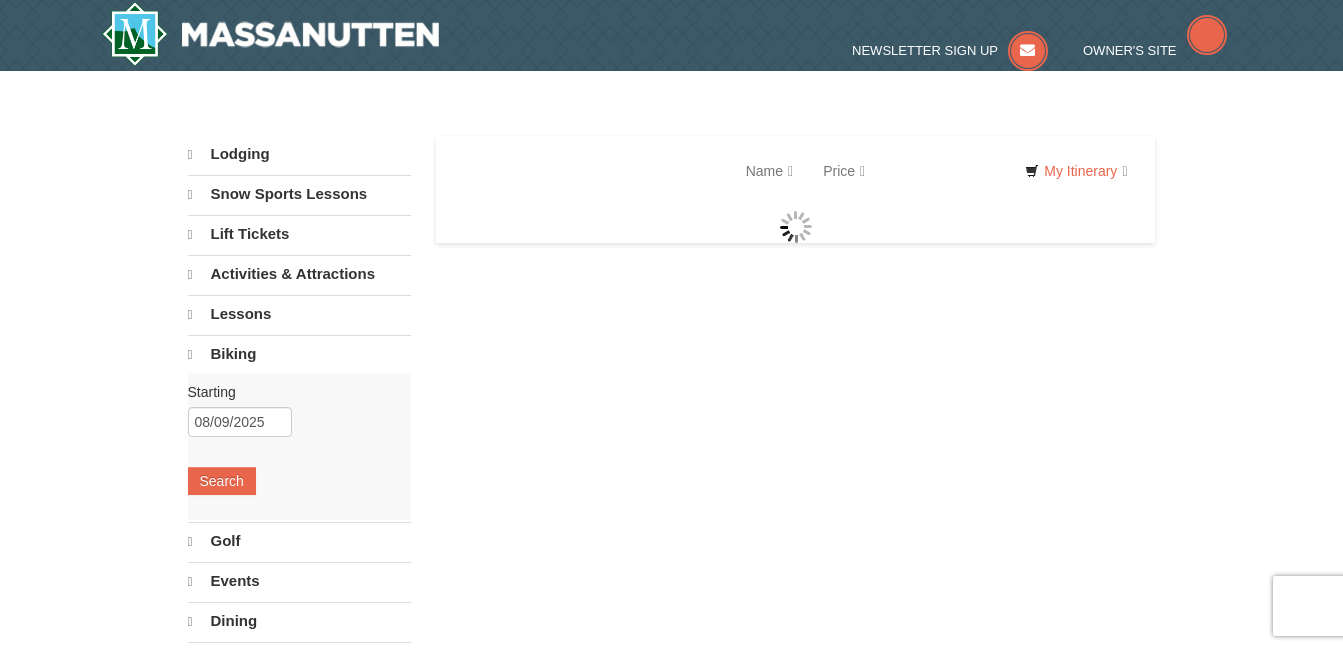 scroll, scrollTop: 0, scrollLeft: 0, axis: both 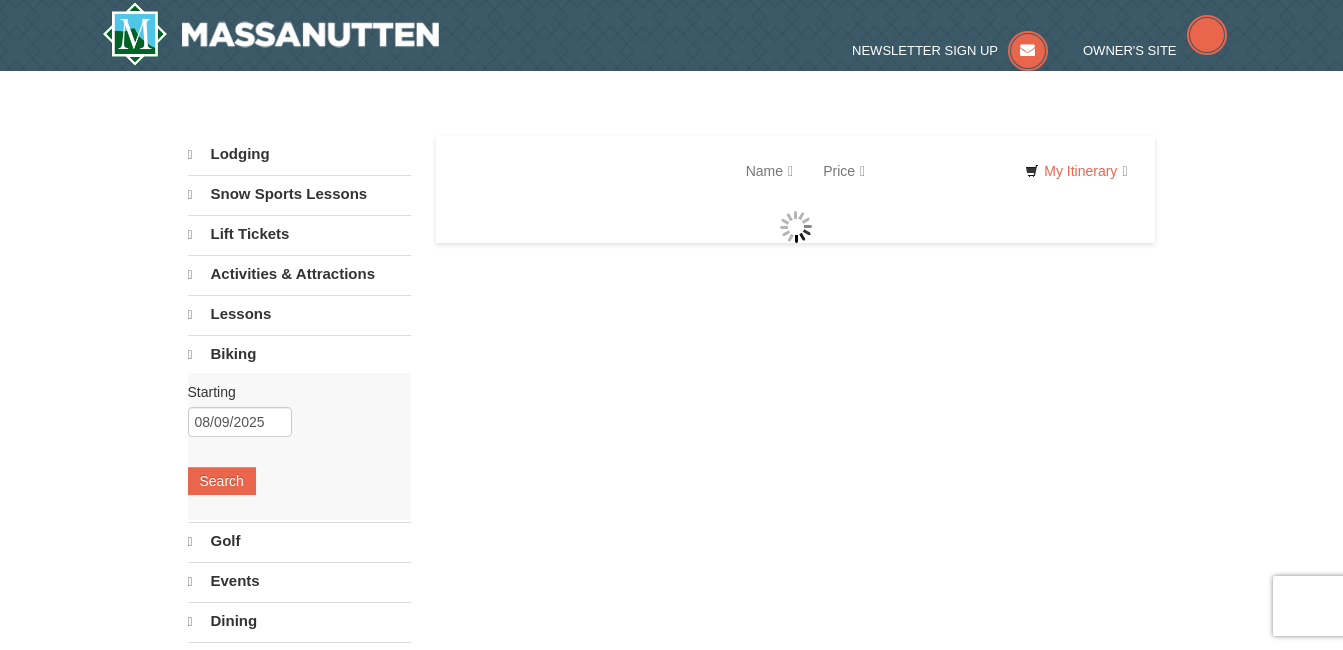 select on "8" 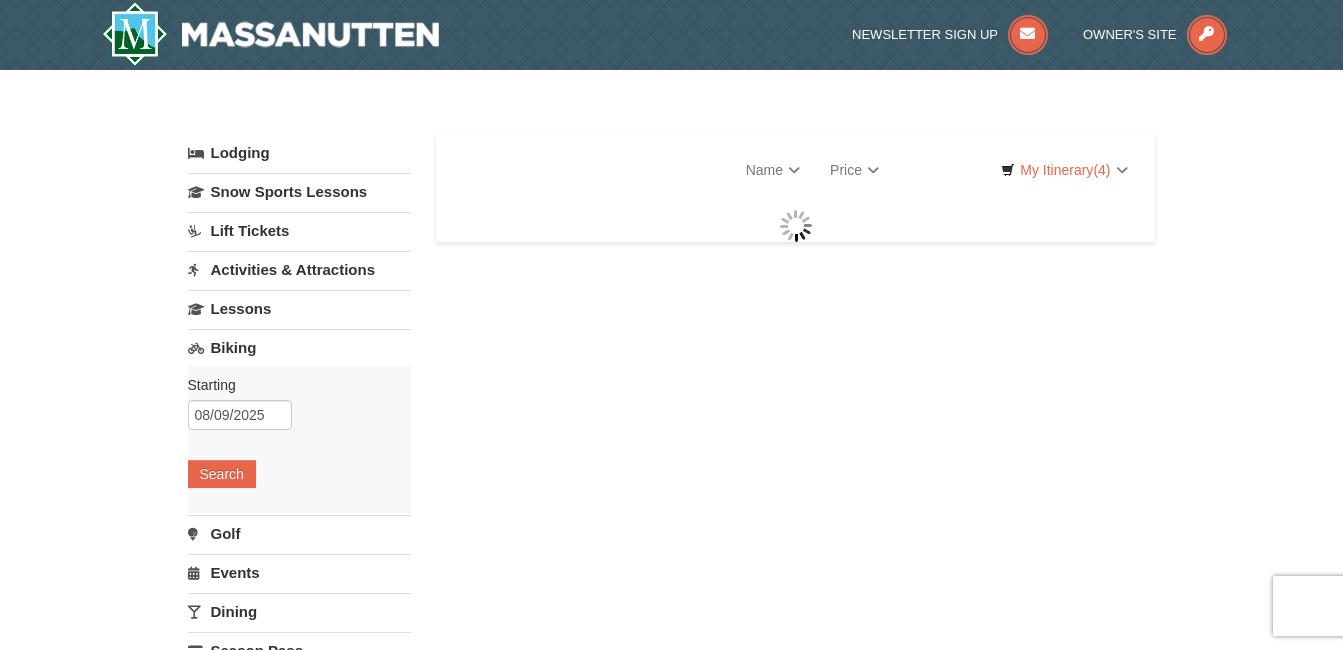 scroll, scrollTop: 0, scrollLeft: 0, axis: both 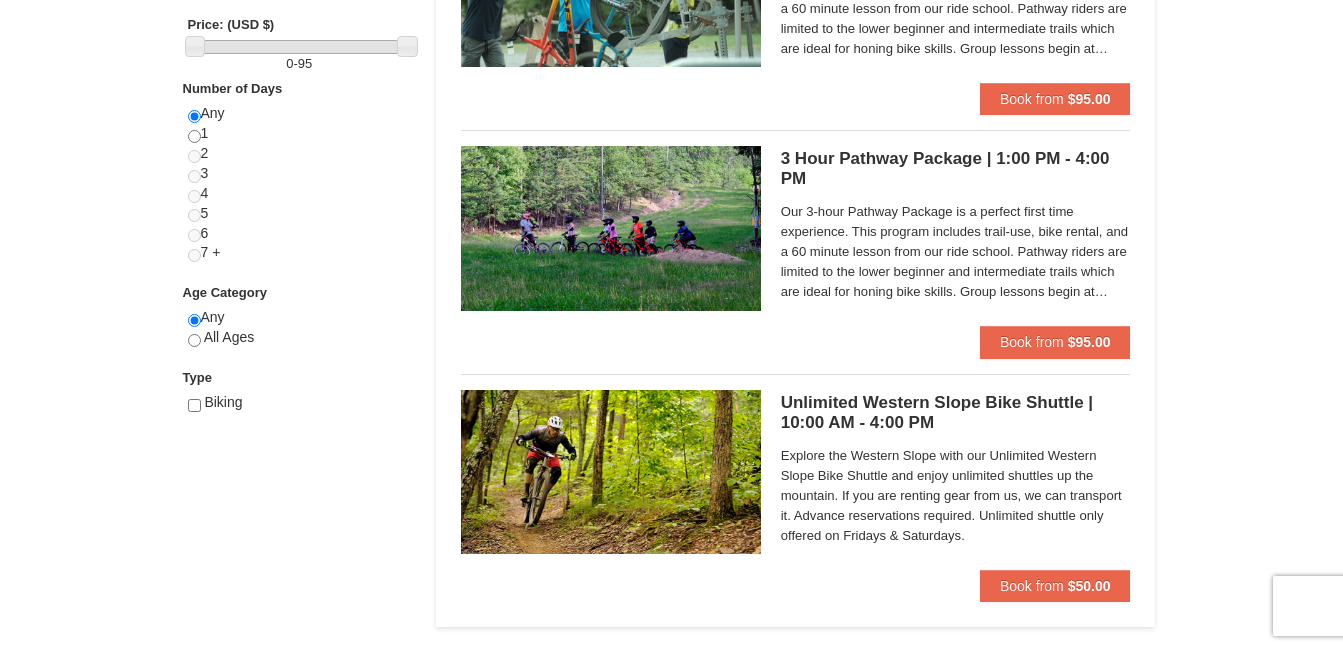 click on "Unlimited Western Slope Bike Shuttle | 10:00 AM - 4:00 PM  Massanutten Biking" at bounding box center [956, 413] 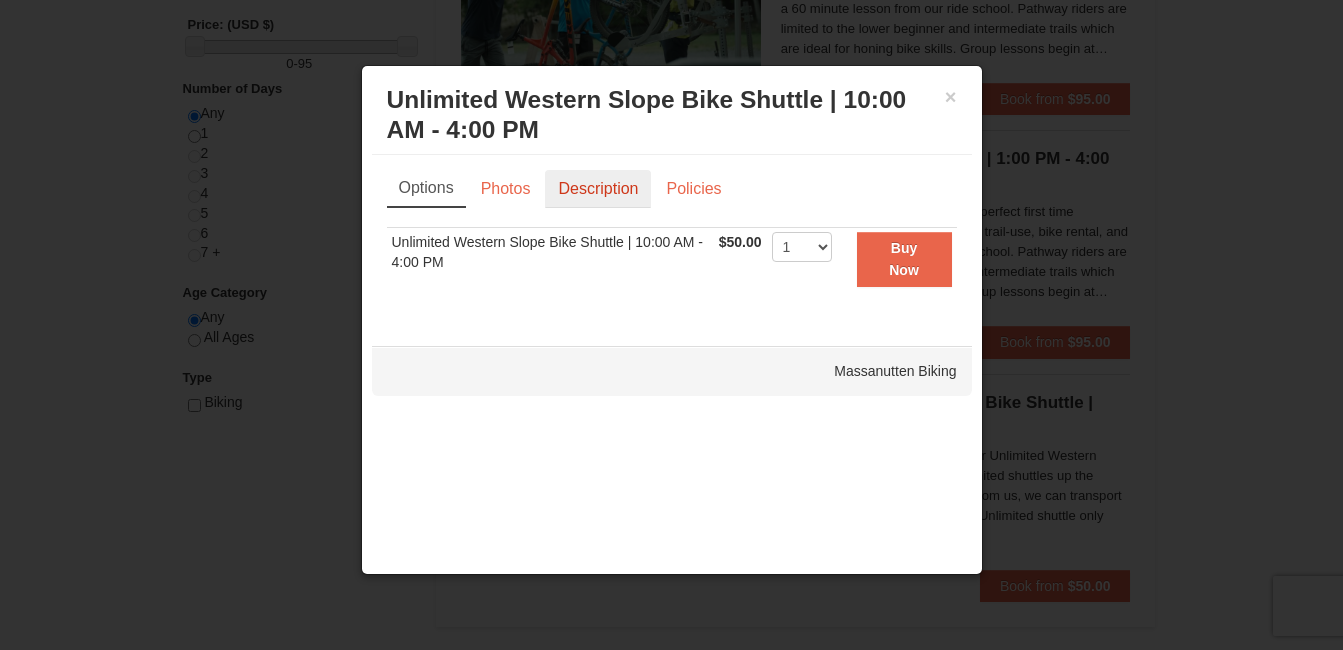 click on "Description" at bounding box center [598, 189] 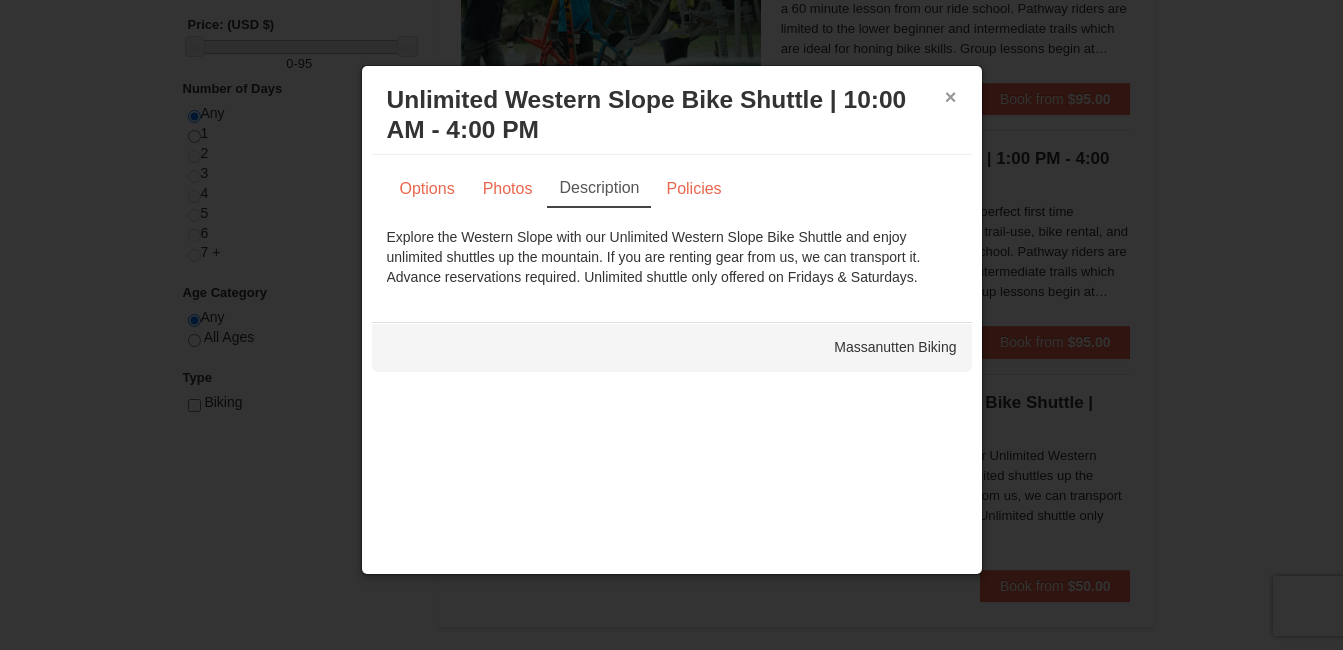 click on "×" at bounding box center [951, 97] 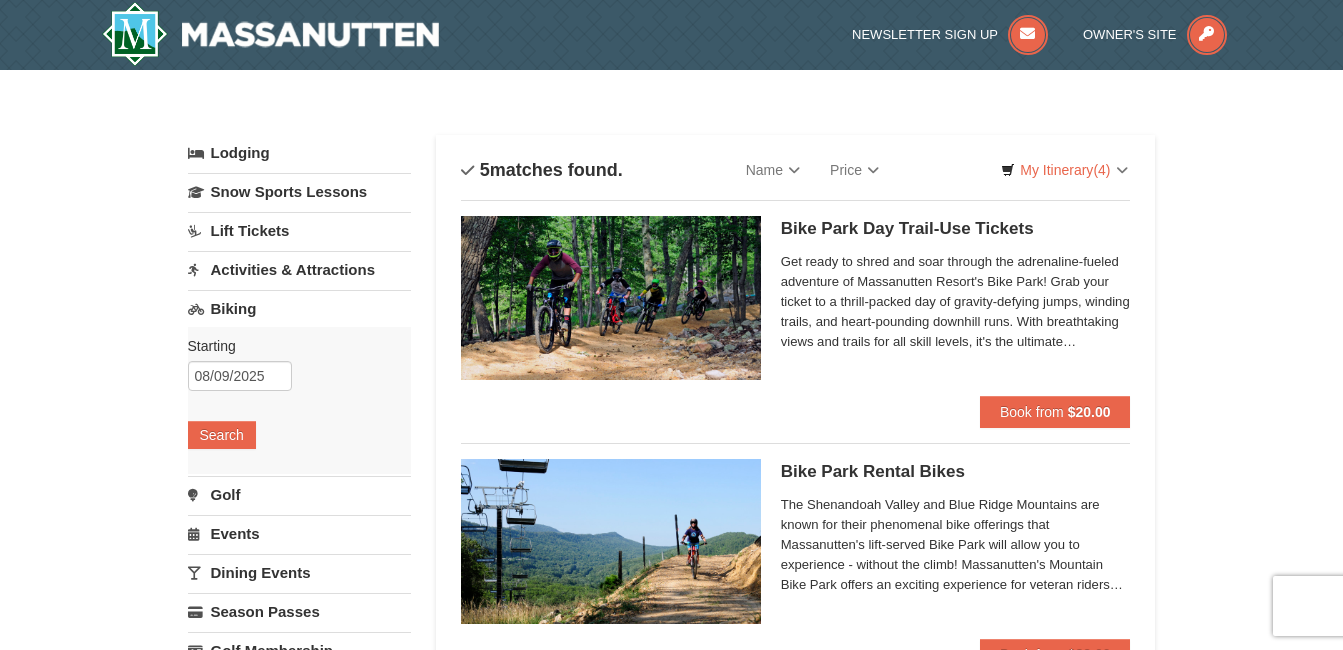 scroll, scrollTop: 300, scrollLeft: 0, axis: vertical 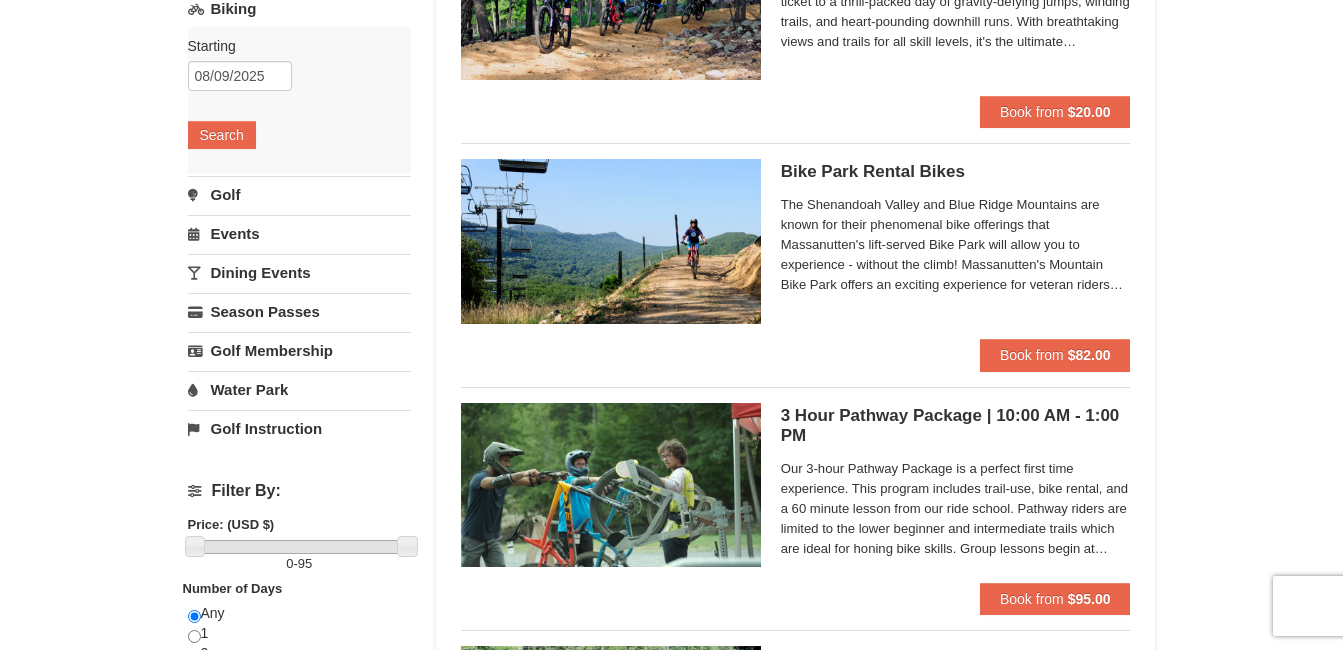 click on "3 Hour Pathway Package | 10:00 AM - 1:00 PM  Massanutten Biking" at bounding box center [956, 426] 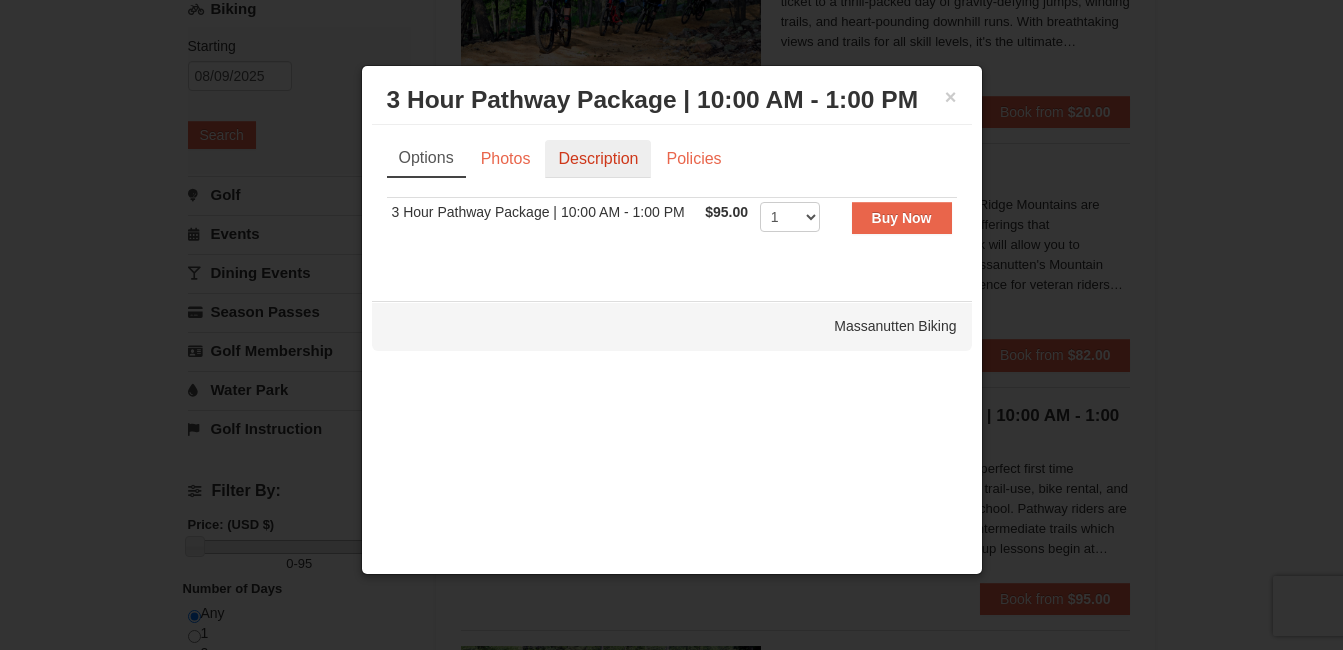 click on "Description" at bounding box center (598, 159) 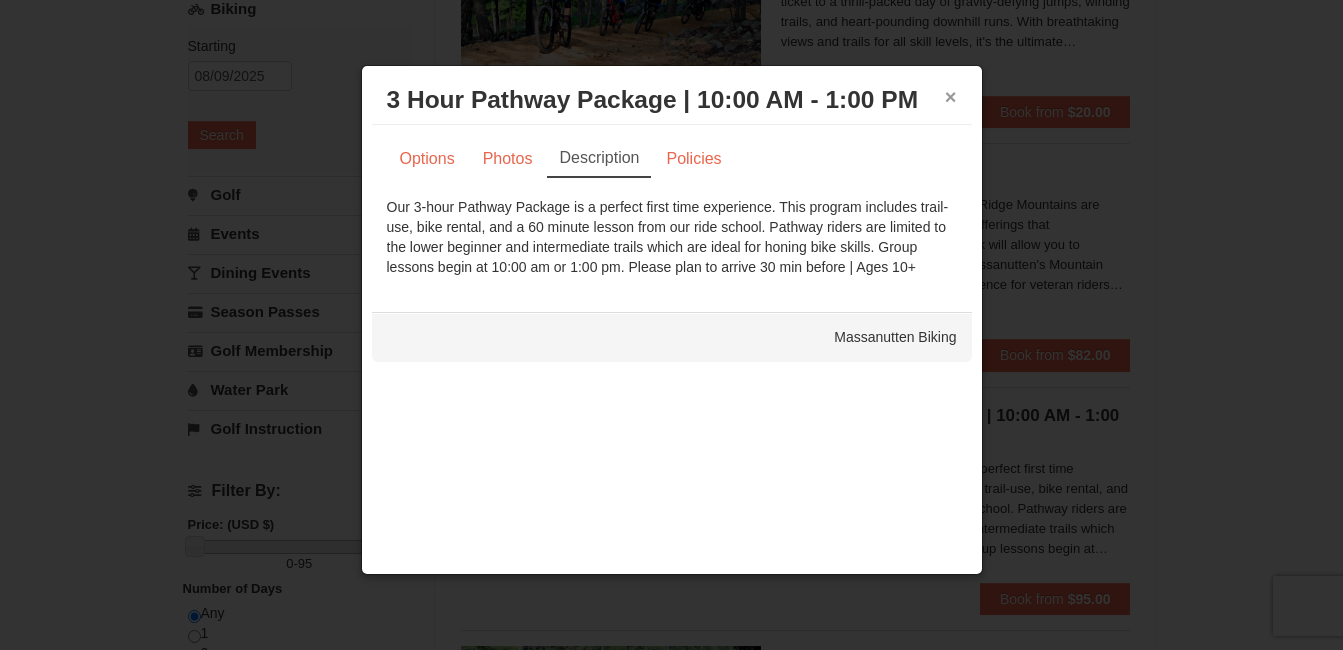 click on "×" at bounding box center (951, 97) 